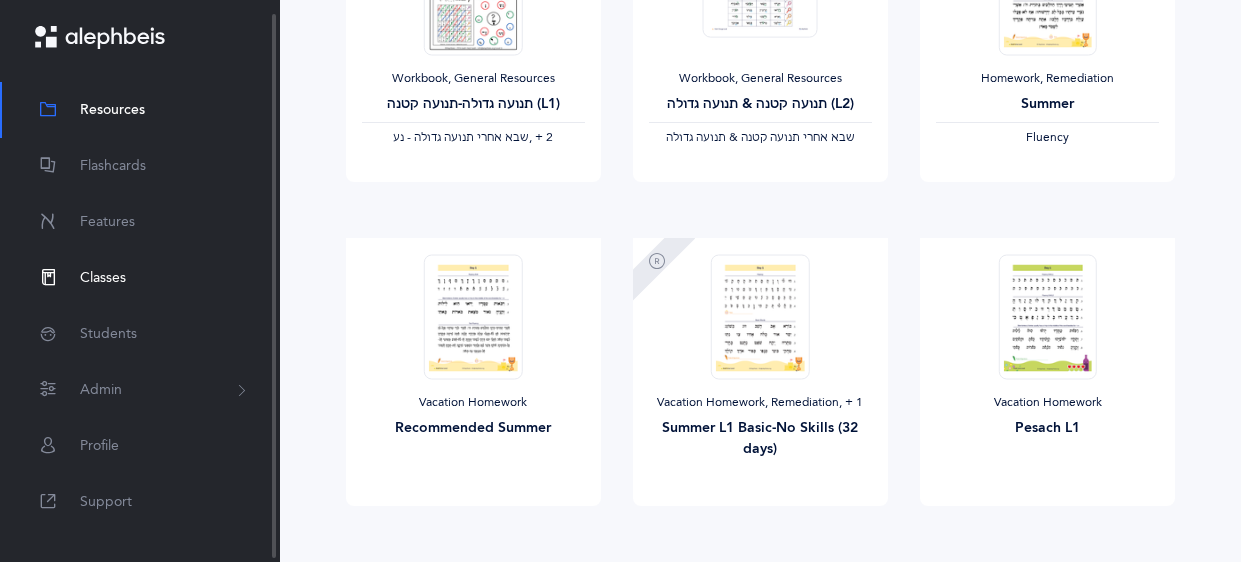 scroll, scrollTop: 377, scrollLeft: 0, axis: vertical 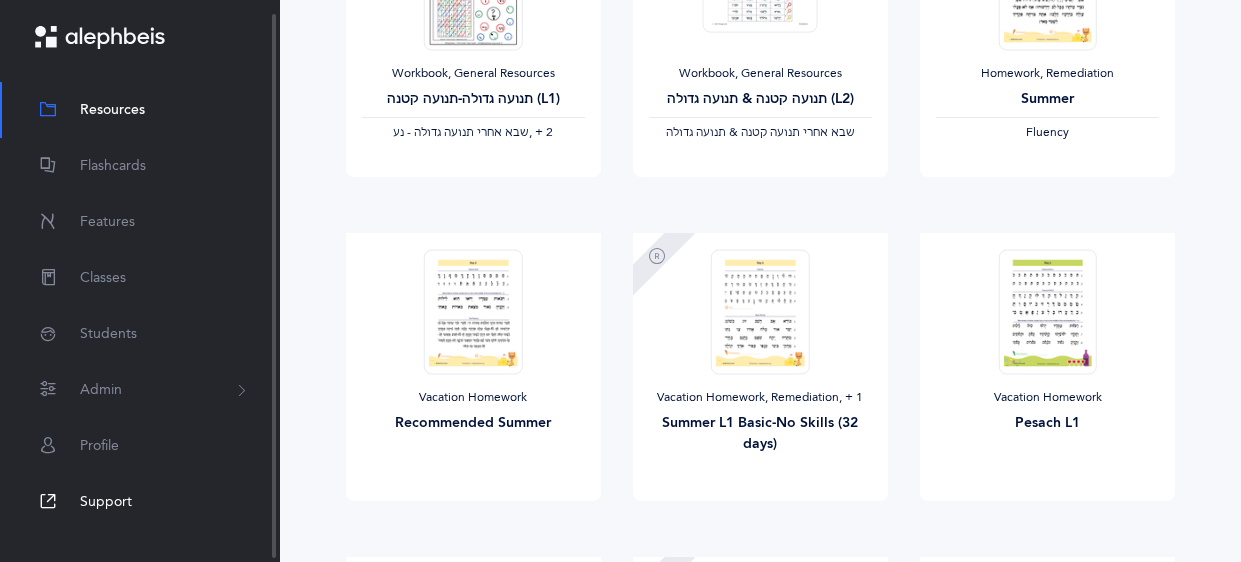 click on "Support" at bounding box center (106, 502) 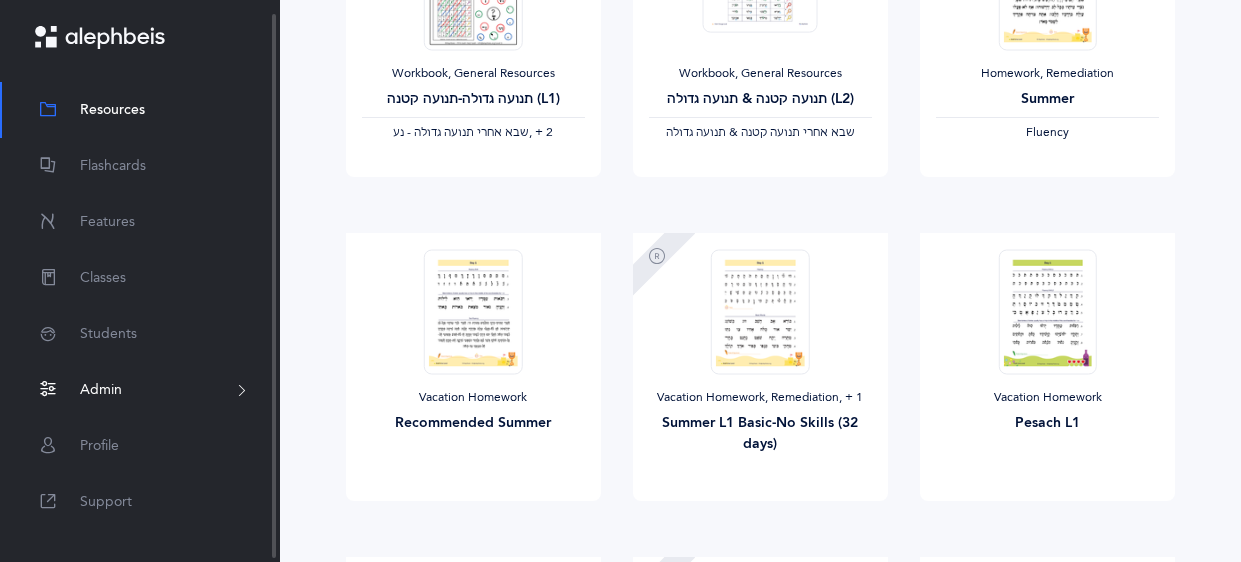 click on "Admin" at bounding box center [101, 390] 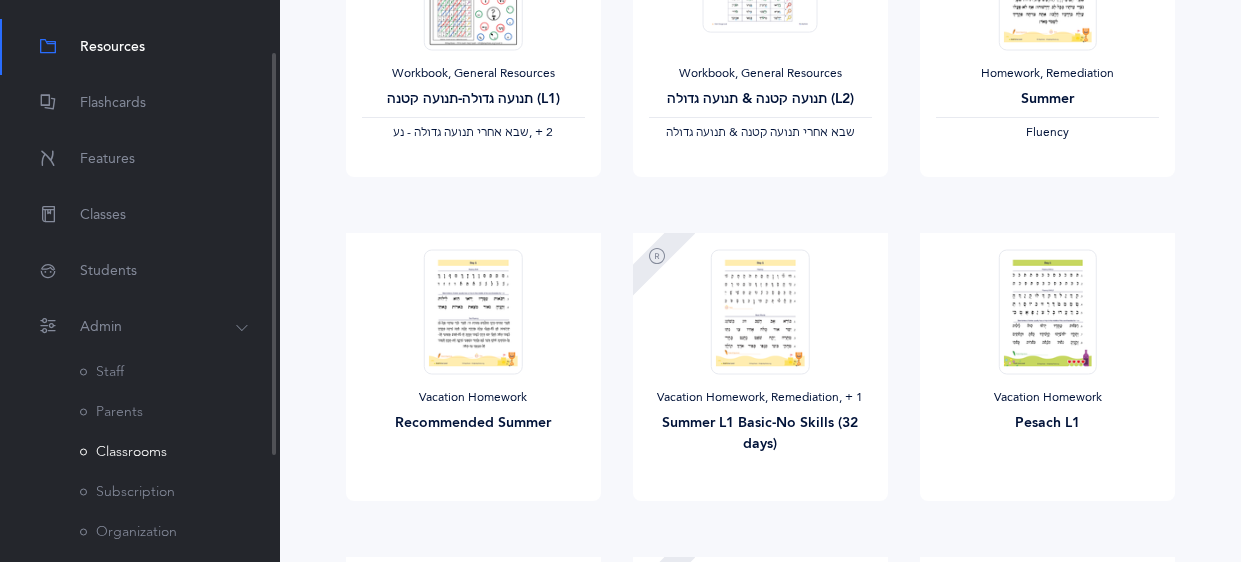 click on "Classrooms" at bounding box center (123, 452) 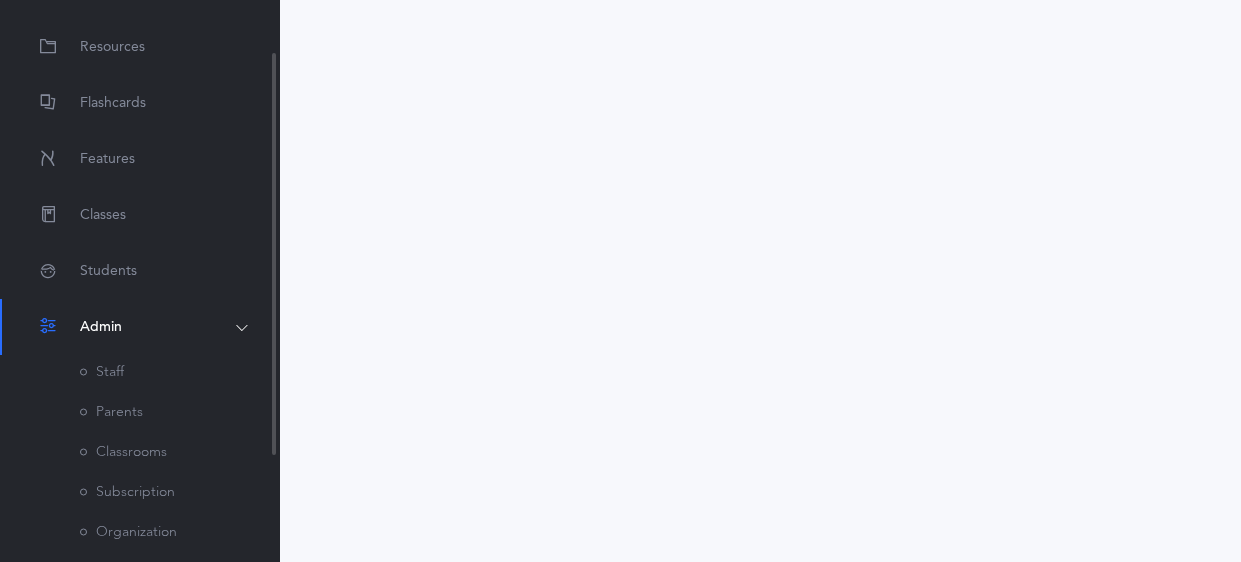 scroll, scrollTop: 0, scrollLeft: 0, axis: both 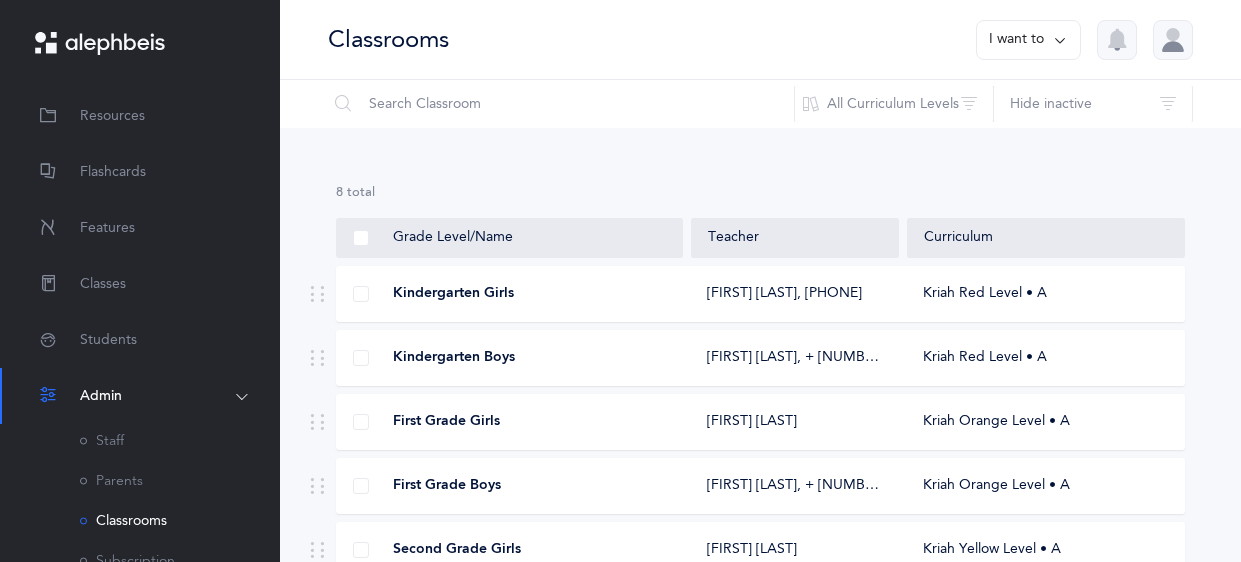 click on "Kindergarten Girls" at bounding box center (510, 294) 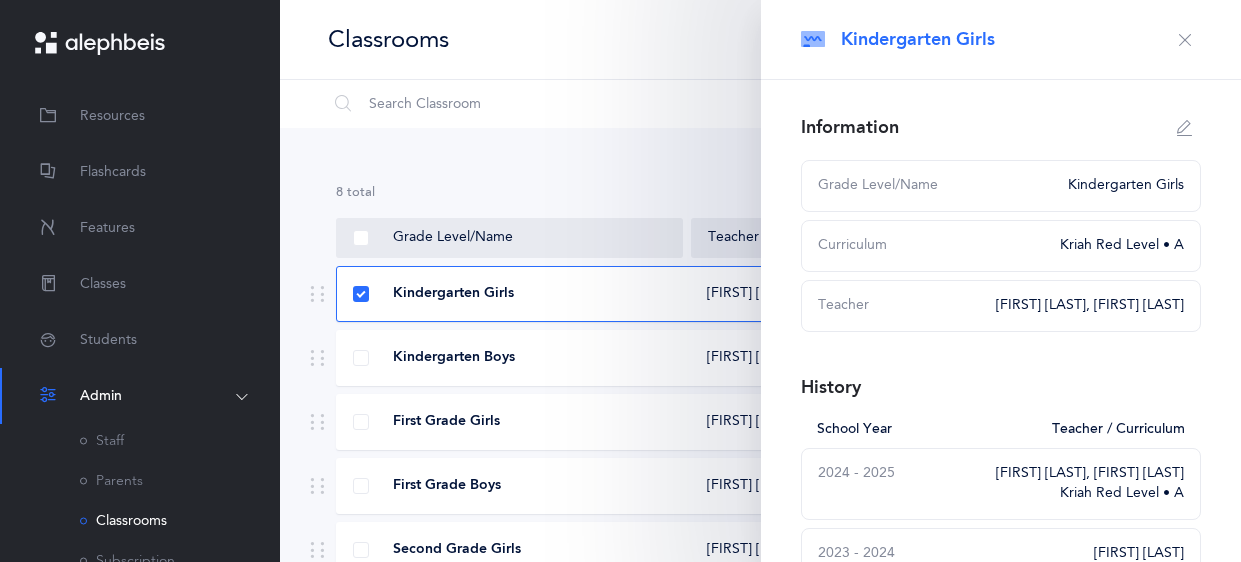 click on "Kindergarten Girls" at bounding box center [510, 294] 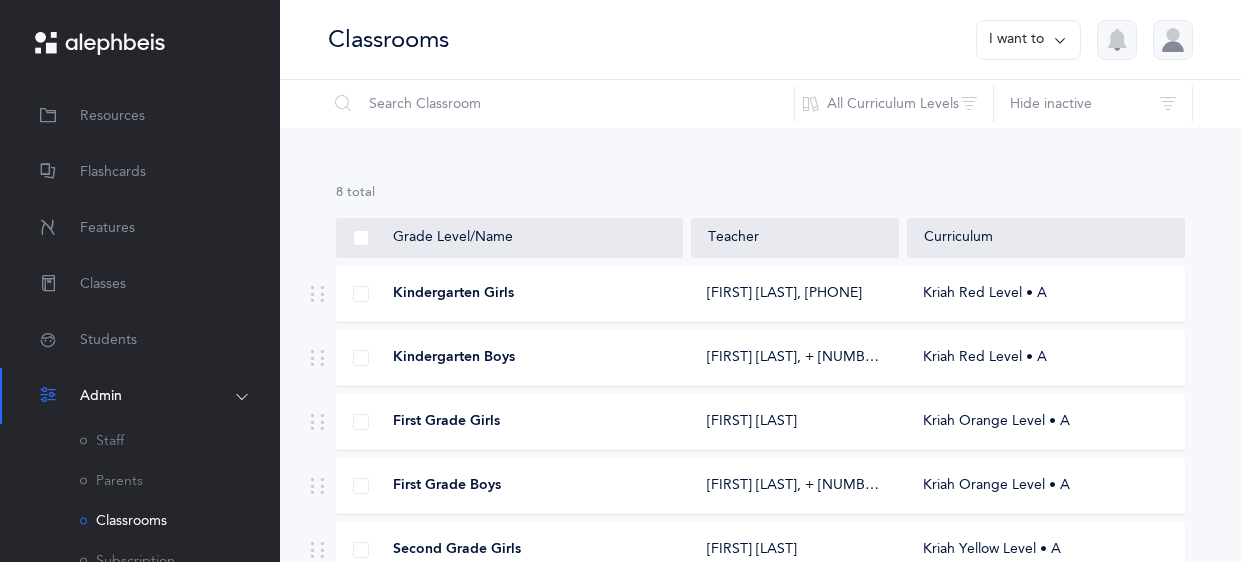click at bounding box center [1060, 40] 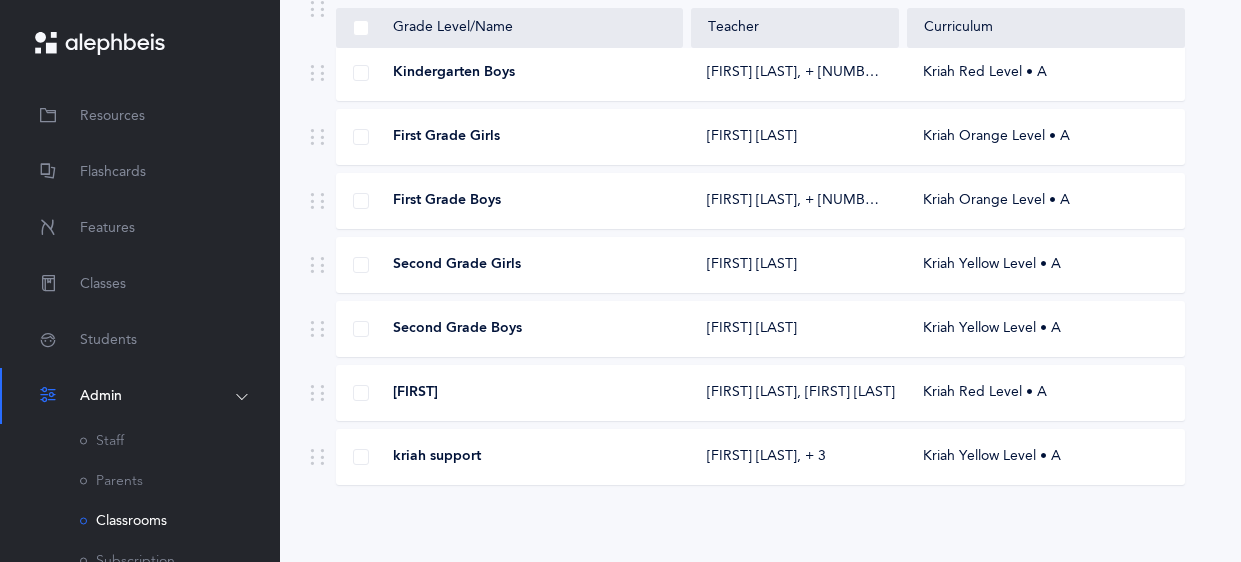 scroll, scrollTop: 295, scrollLeft: 0, axis: vertical 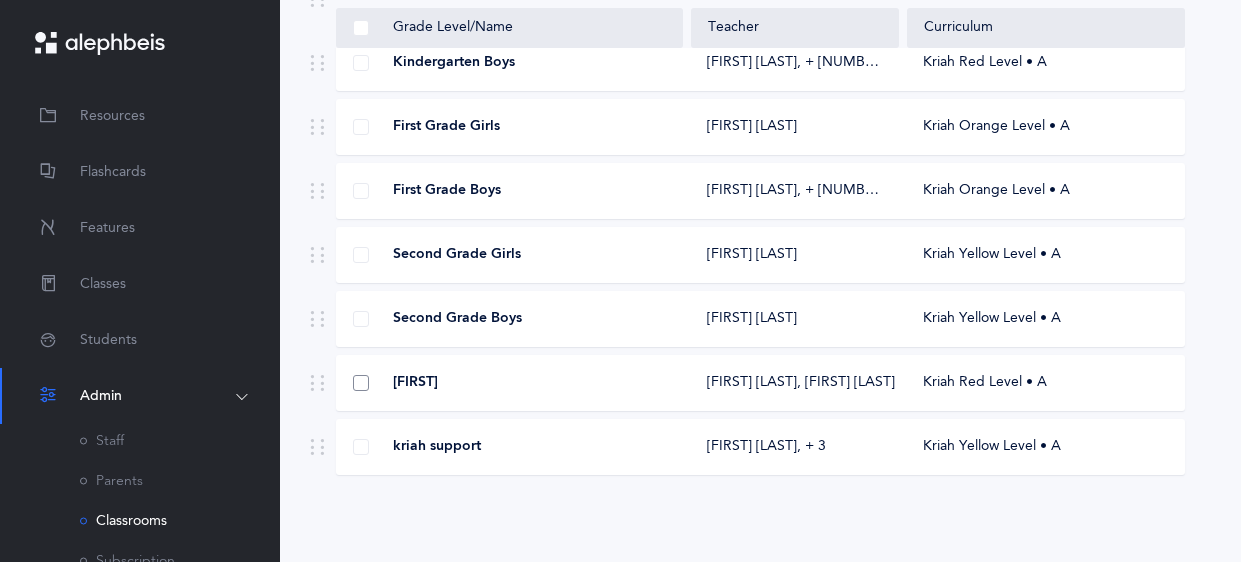 click at bounding box center [361, 383] 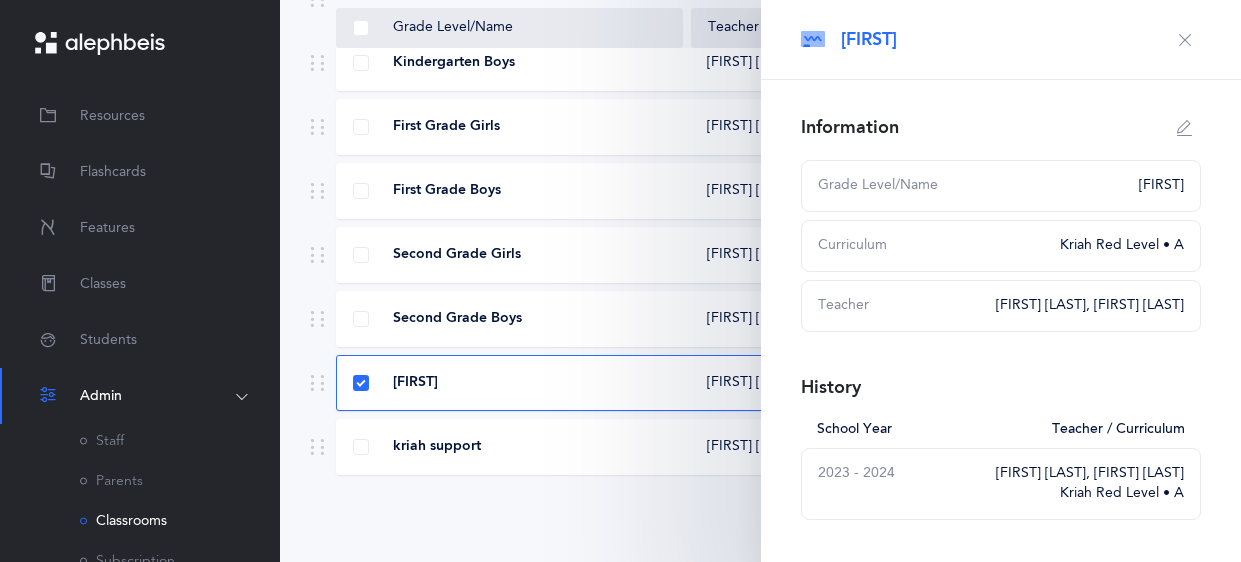 scroll, scrollTop: 188, scrollLeft: 0, axis: vertical 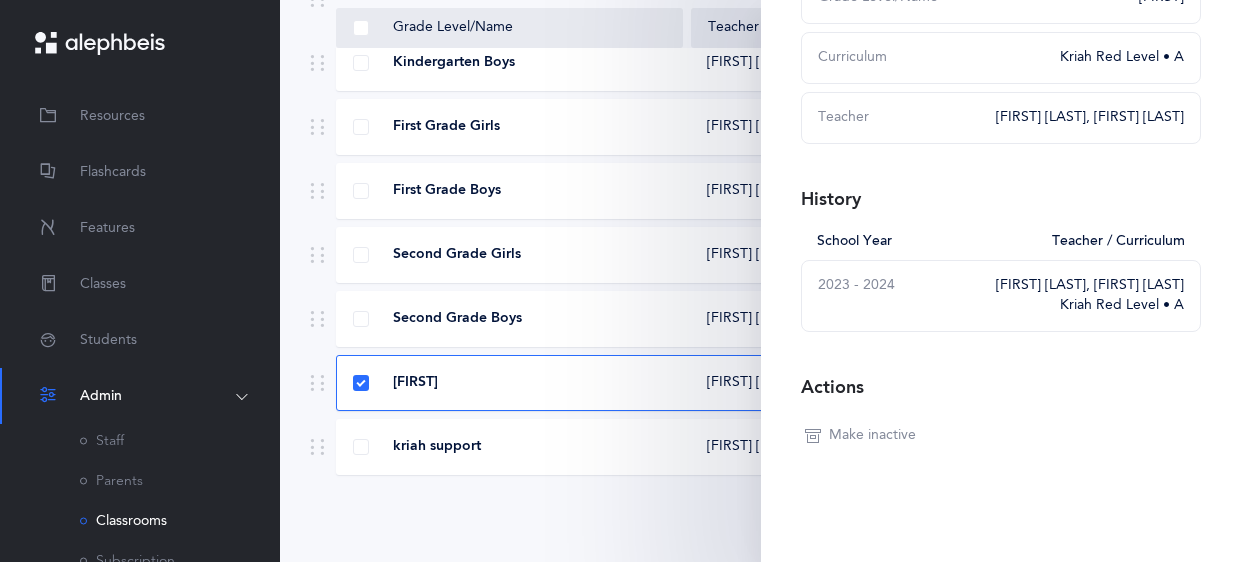 click on "Kriah Red Level • A Teacher Yonit Dahne, Mussia Levin History School Year Teacher / Curriculum [YEAR] - [YEAR] Yonit Dahne, Mussia Levin Kriah Red Level • A Actions Make inactive" at bounding box center [1001, 228] 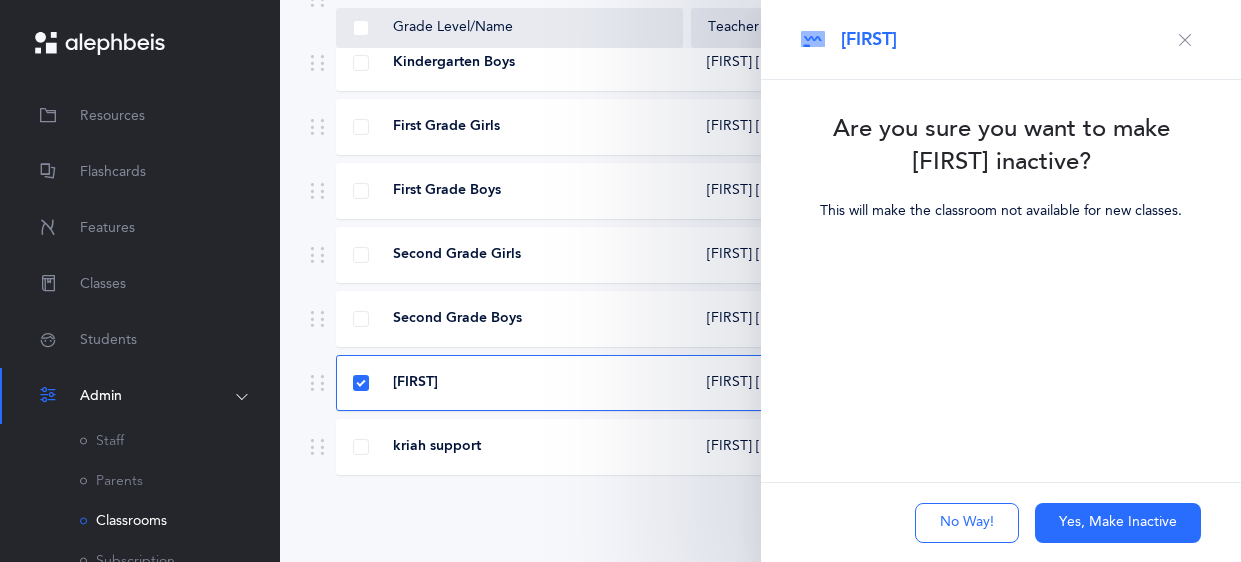 click on "Yes, Make Inactive" at bounding box center [1118, 523] 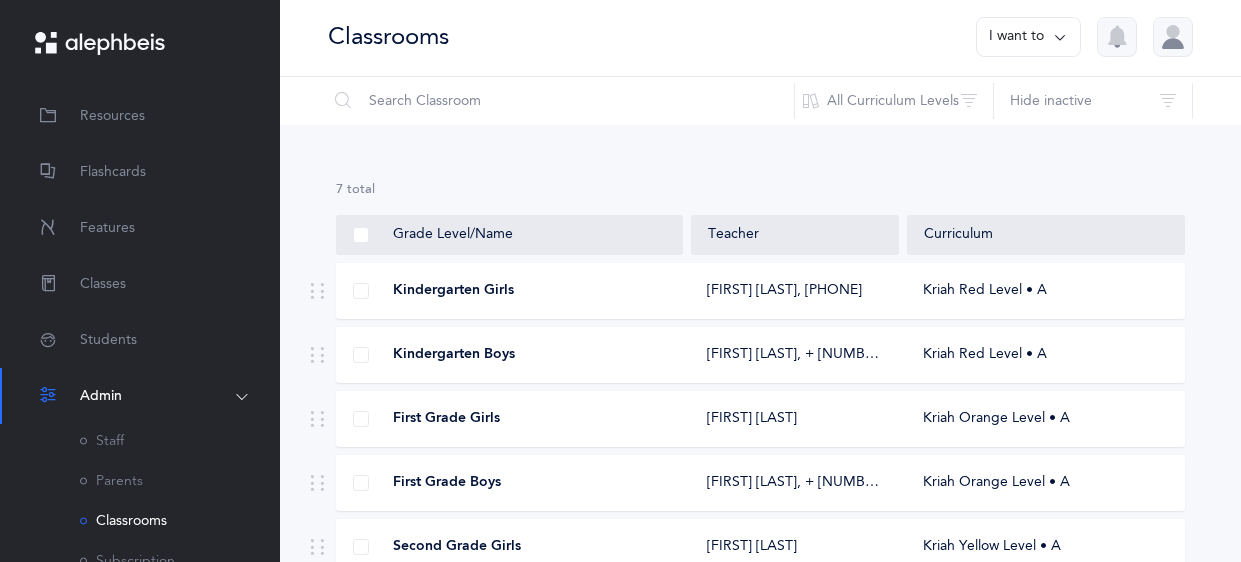 scroll, scrollTop: 0, scrollLeft: 0, axis: both 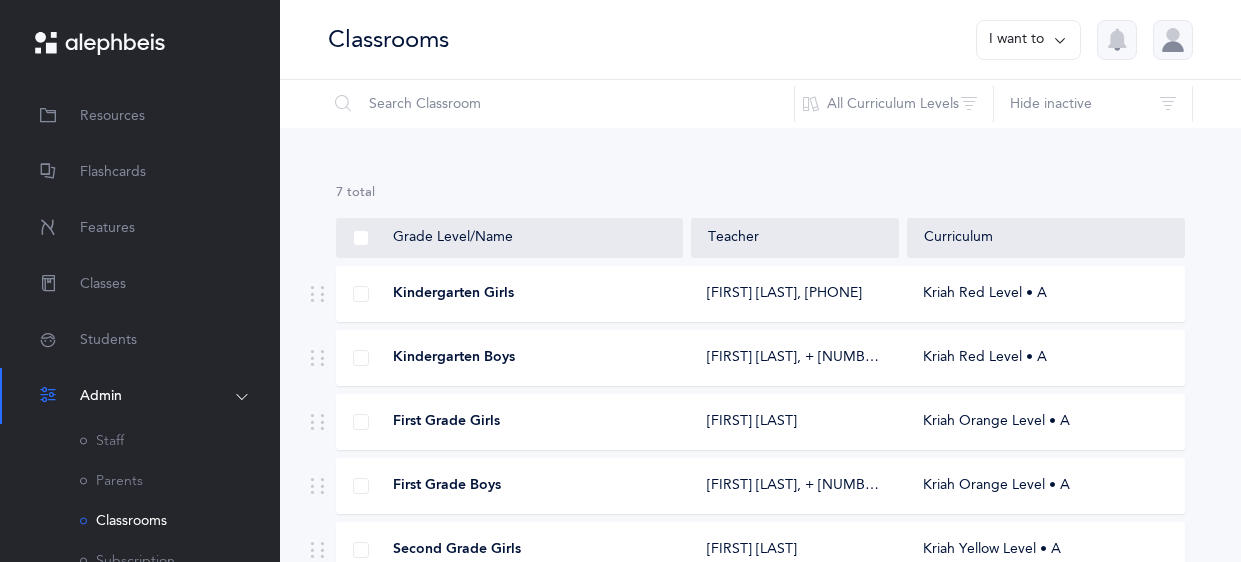 click at bounding box center [1060, 40] 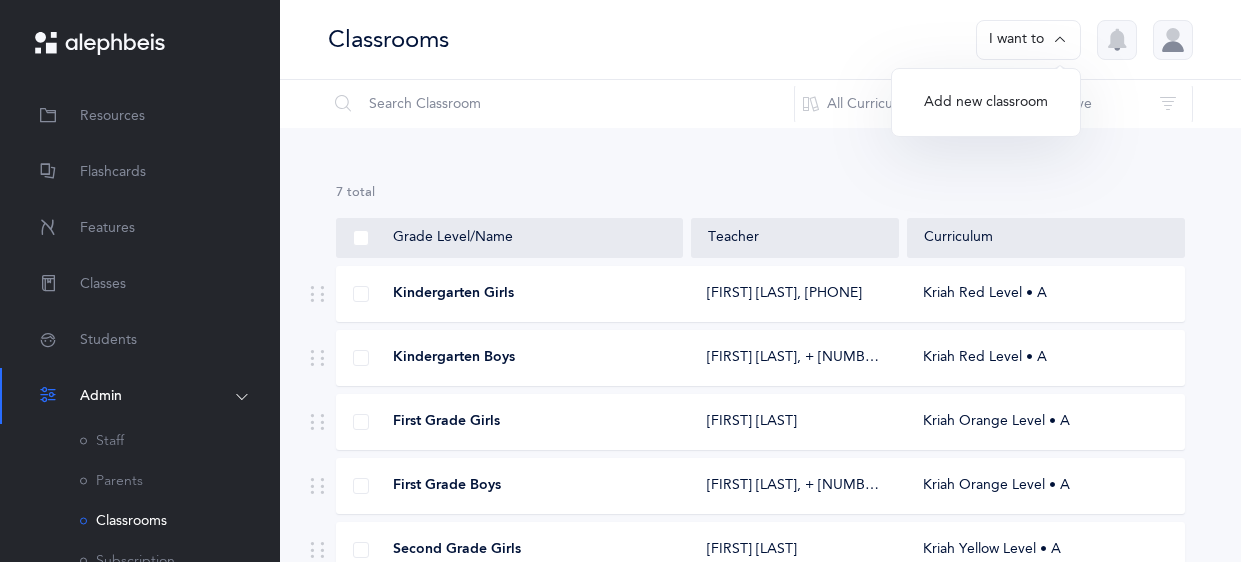 click on "7
results   total" at bounding box center (760, 193) 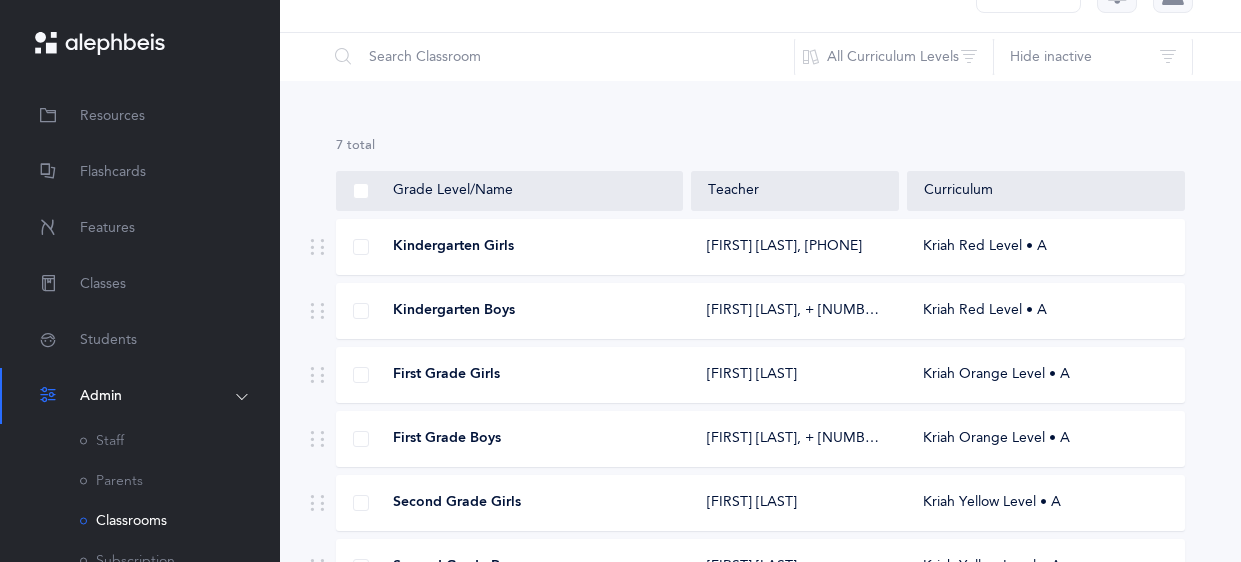 scroll, scrollTop: 46, scrollLeft: 0, axis: vertical 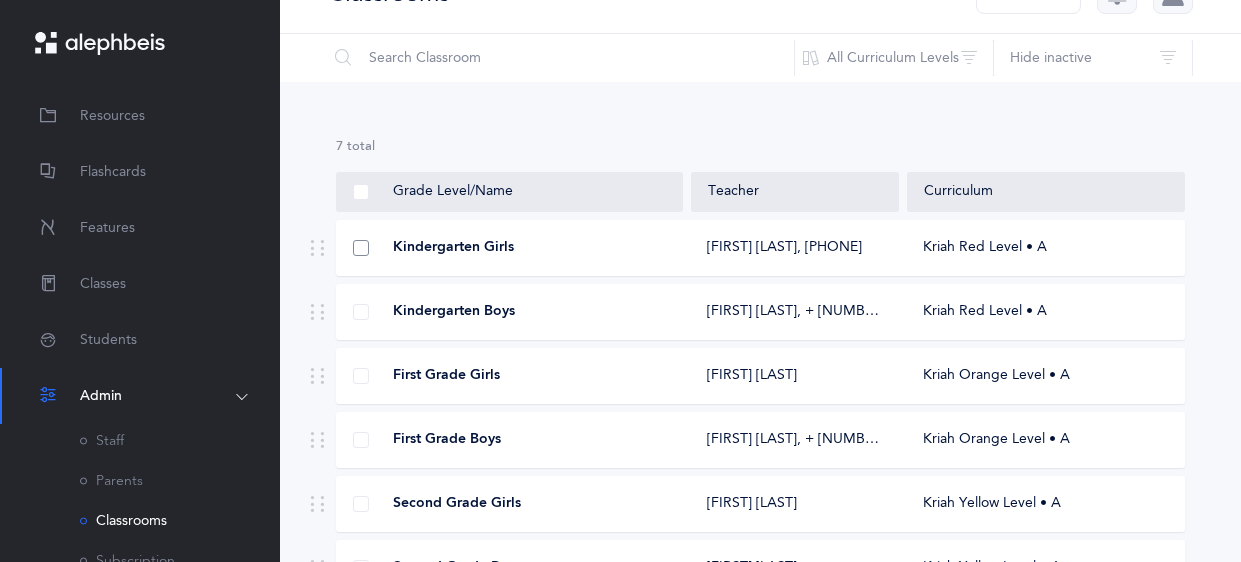 click at bounding box center [361, 248] 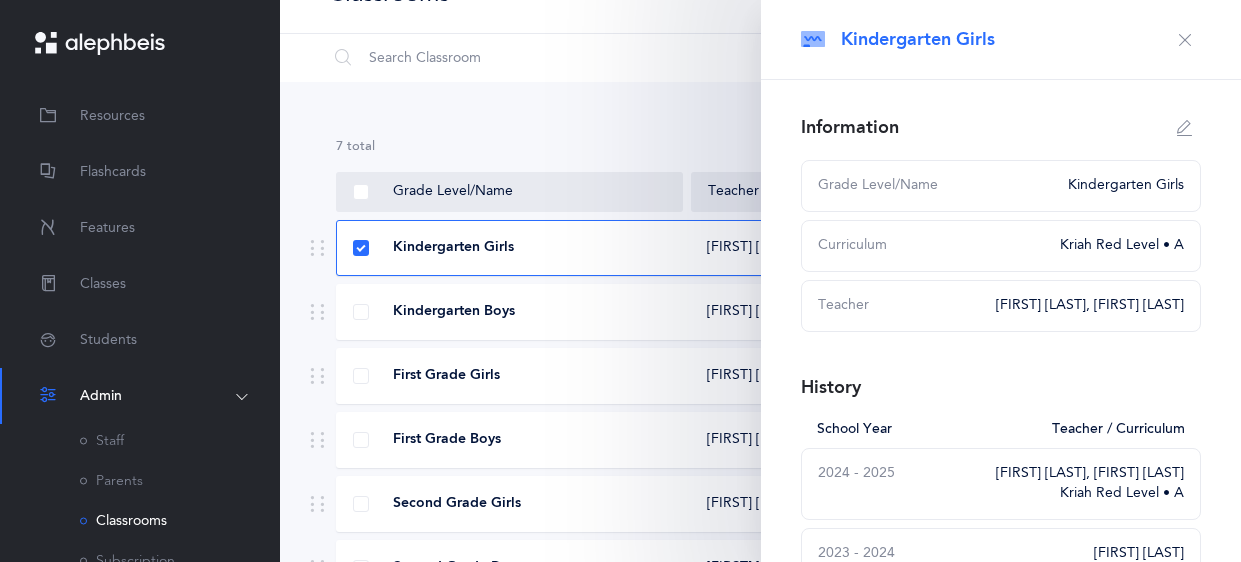 click on "[GRADE] [GENDER] [FIRST] [LAST], + [NUMBER] Kriah Red Level • A" at bounding box center [760, 312] 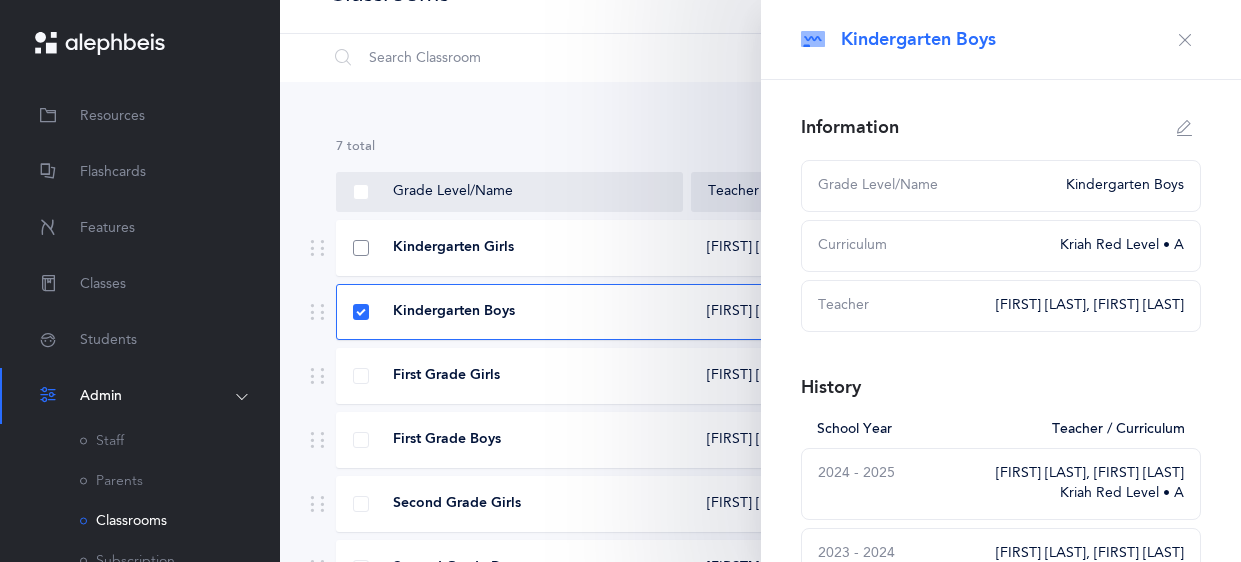 click at bounding box center (361, 248) 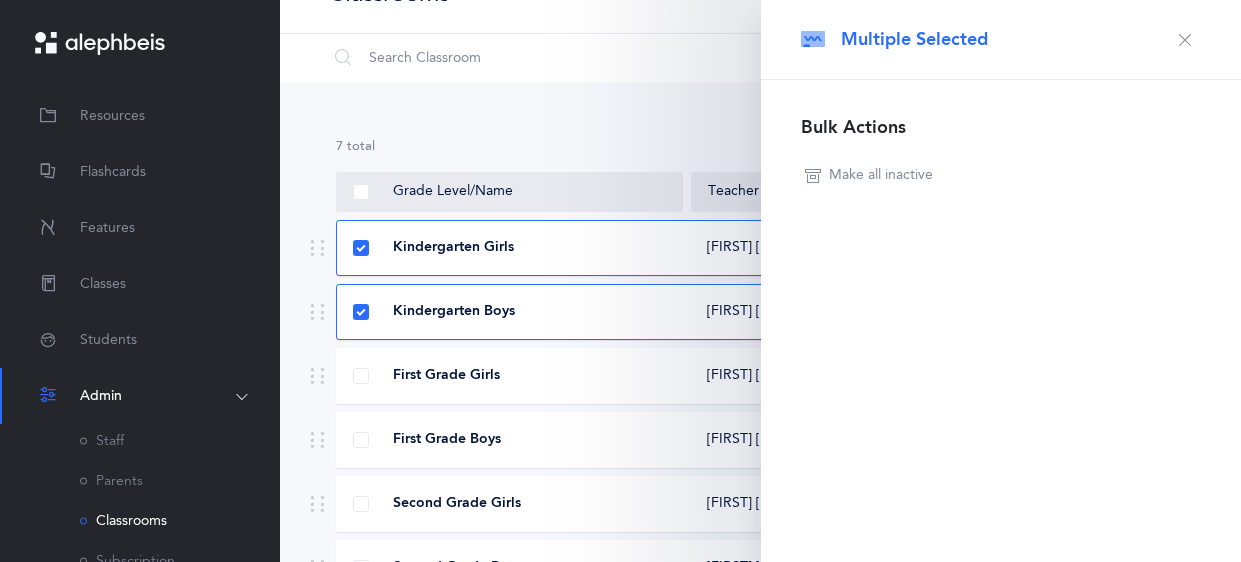click at bounding box center [1185, 40] 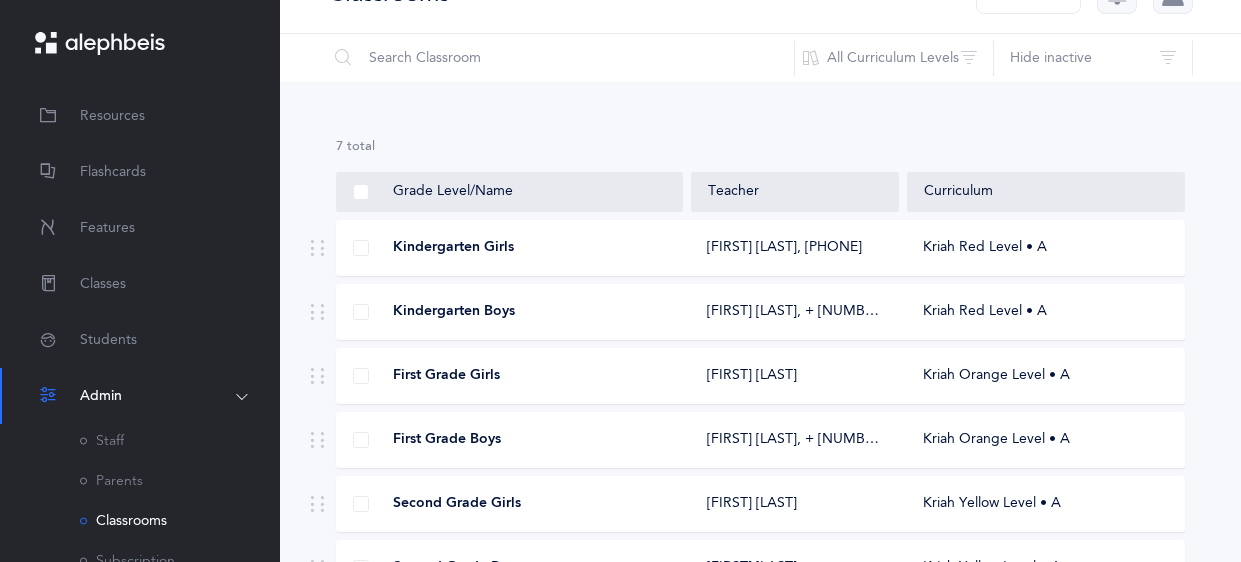 scroll, scrollTop: 0, scrollLeft: 0, axis: both 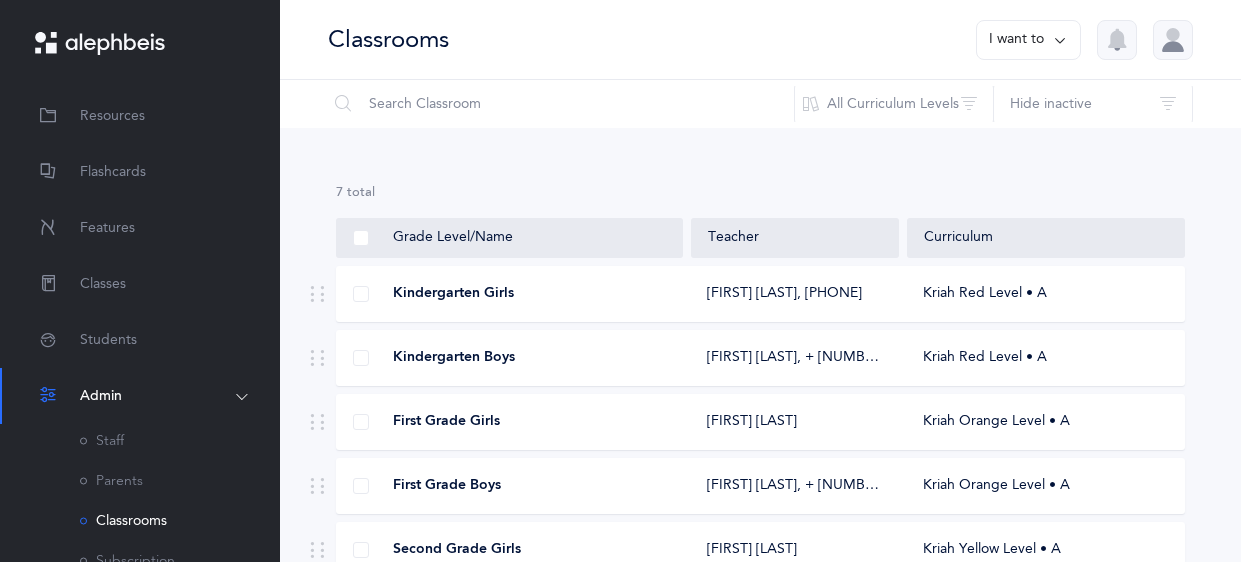 click at bounding box center [1060, 40] 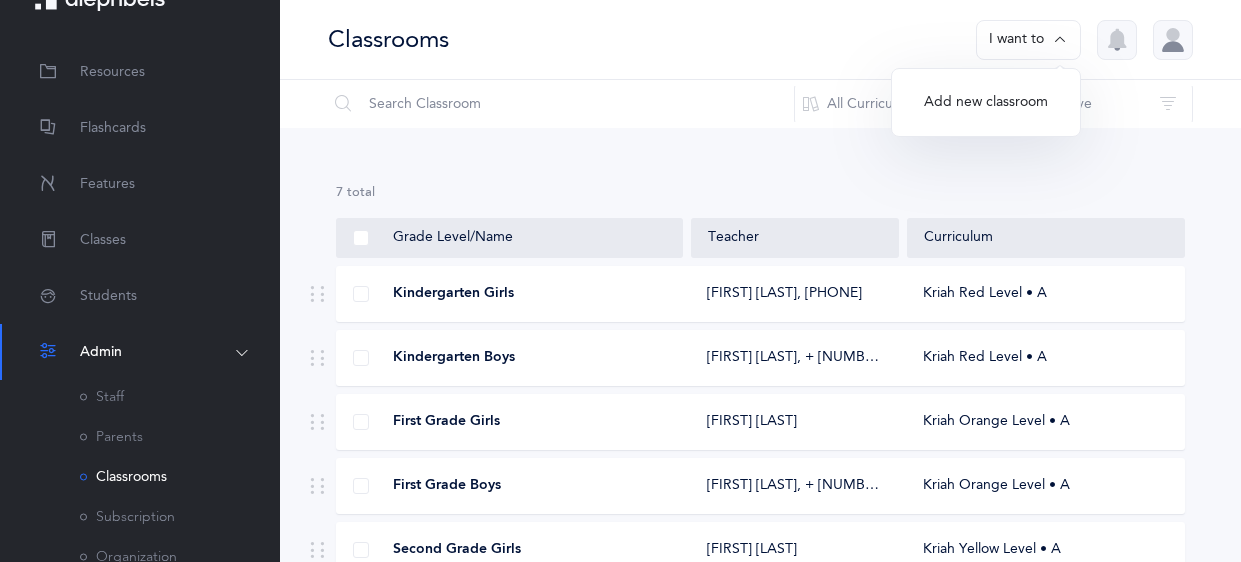 click on "Add new classroom" at bounding box center [986, 103] 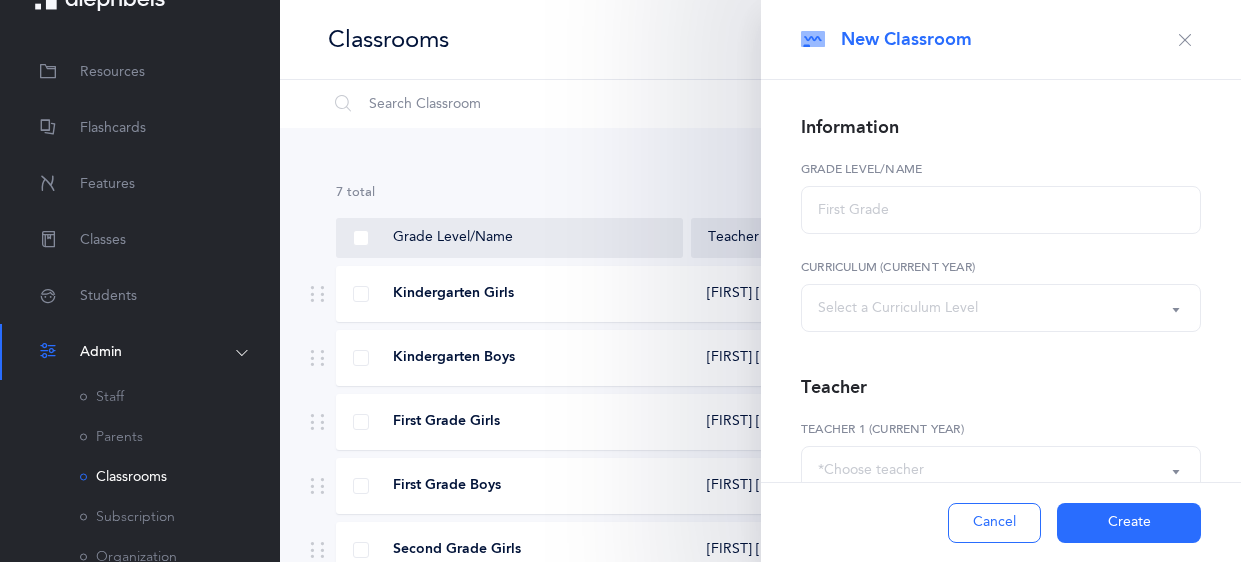 click on "Information
Grade Level/Name
Kriah Purple Level
Kriah Pink Level
Kriah Red Level • A
Kriah Orange Level • A
Kriah Yellow Level • A
Kriah Lime Level • A
Kriah Green Level • A
Kriah Teal Level • A
Kriah Red Level • S
Kriah Orange Level • S
Kriah Yellow Level • S
Kriah Lime Level • S
Kriah Green Level • S
Kriah Teal Level • S
Kriah Red Level  • C
Kriah Orange Level  • C
Kriah Yellow Level  • C
Kriah Grade 3 & Above
General Resources
Numbers
Select a Curriculum Level
Curriculum (Current Year)
Teacher
Add new teacher
*Choose teacher
Teacher 1 (Current Year)
Add additional Teacher" at bounding box center [1001, 379] 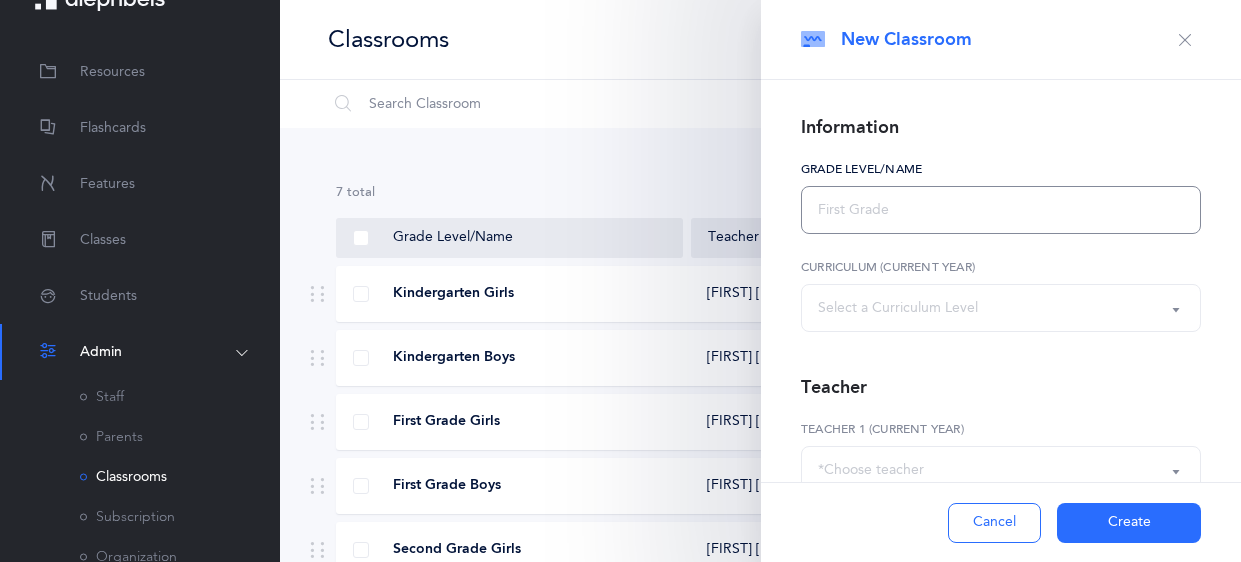 click at bounding box center [1001, 210] 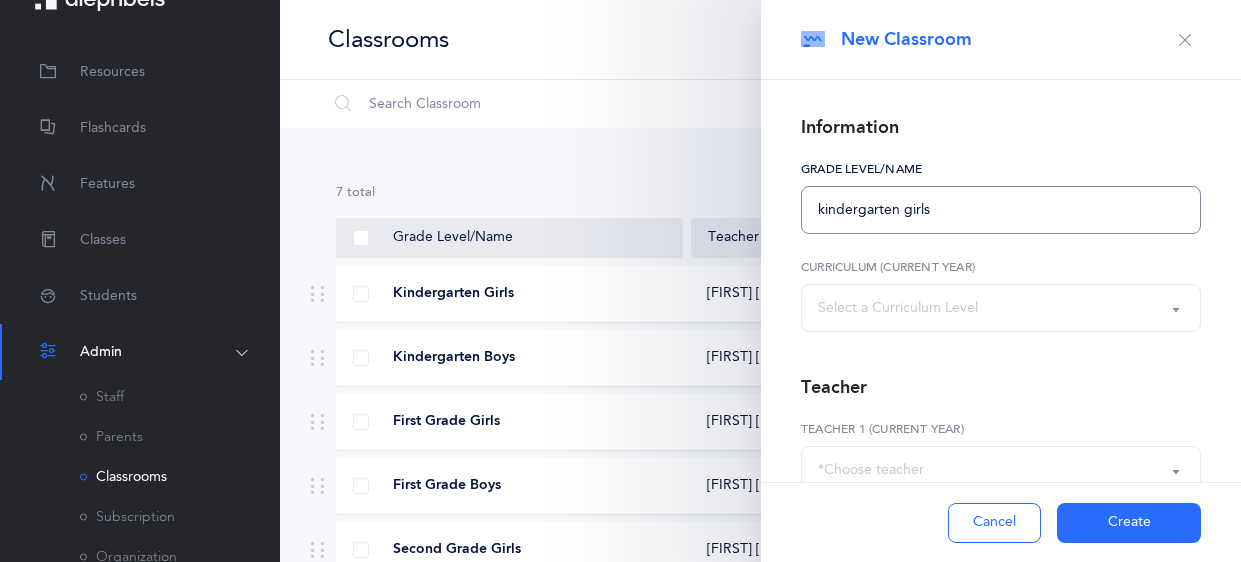 type on "kindergarten girls" 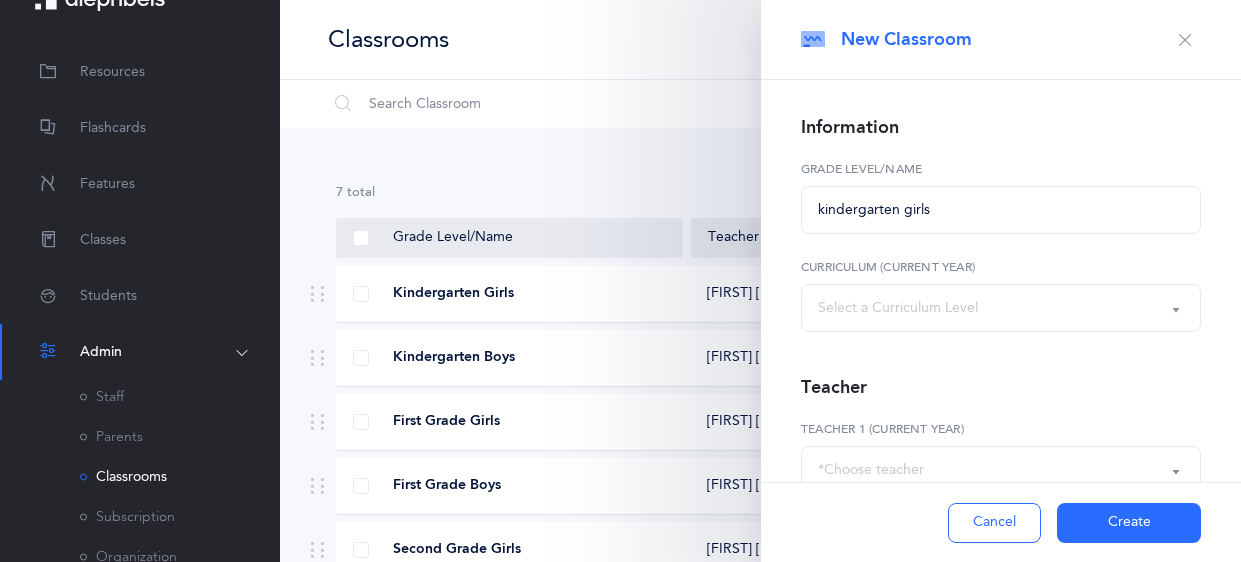 click on "Select a Curriculum Level" at bounding box center [1001, 308] 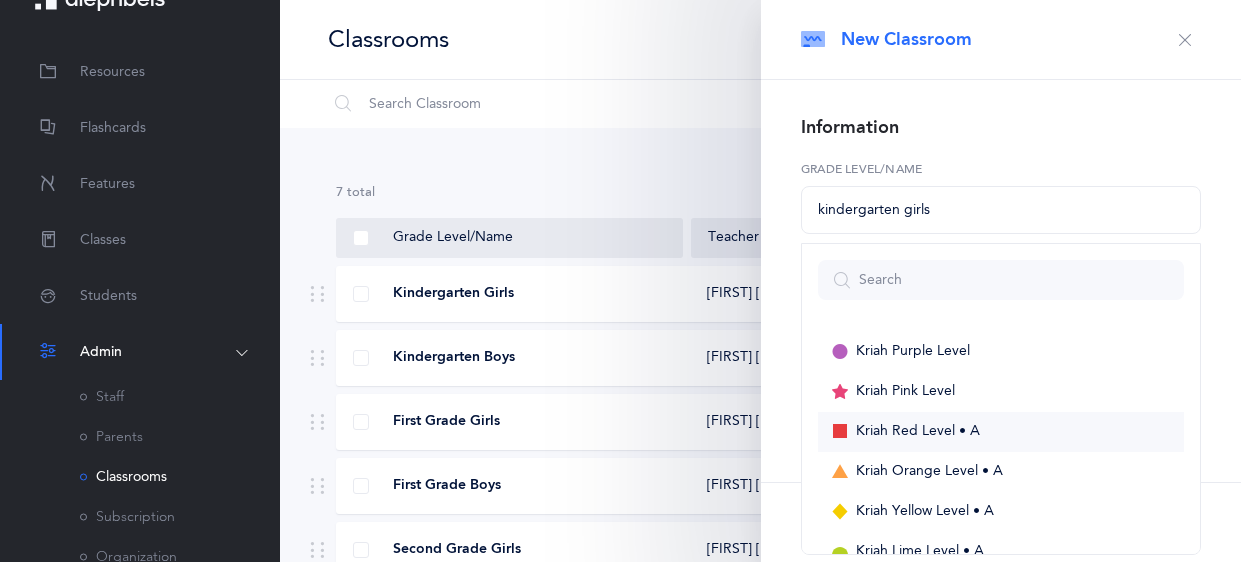 click on "Kriah Red Level • A" at bounding box center [918, 432] 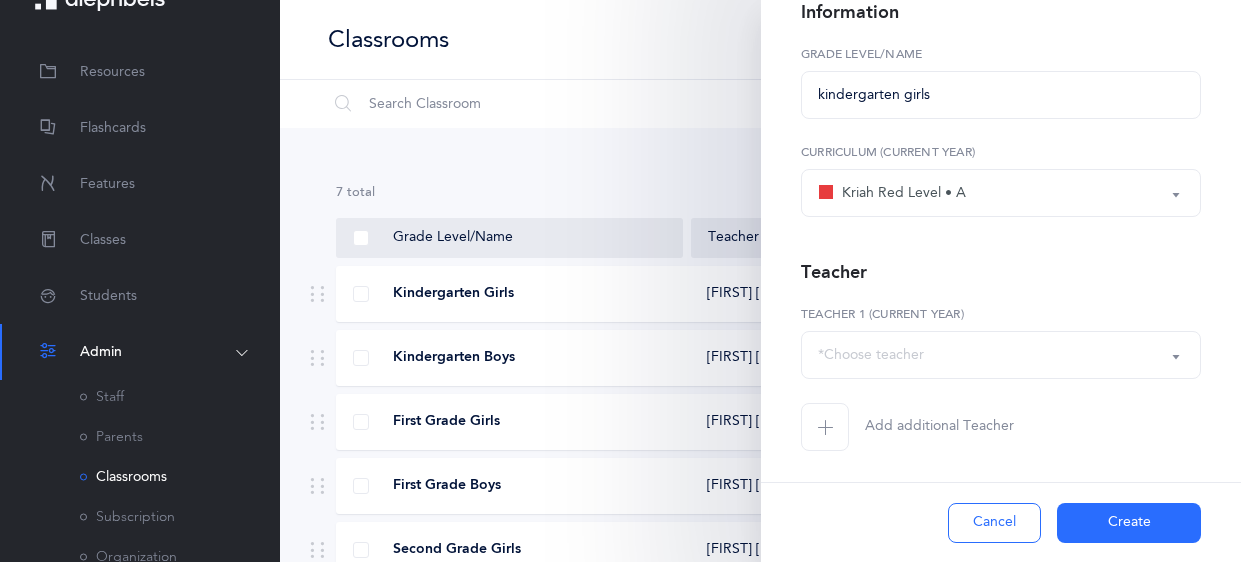 scroll, scrollTop: 0, scrollLeft: 0, axis: both 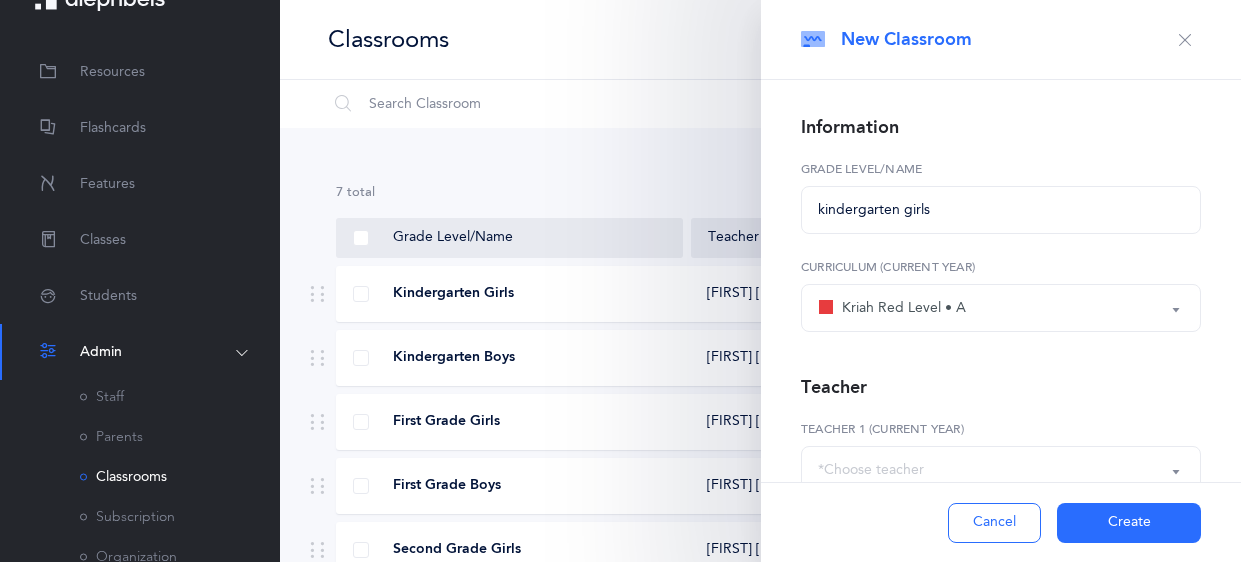 click at bounding box center [1185, 40] 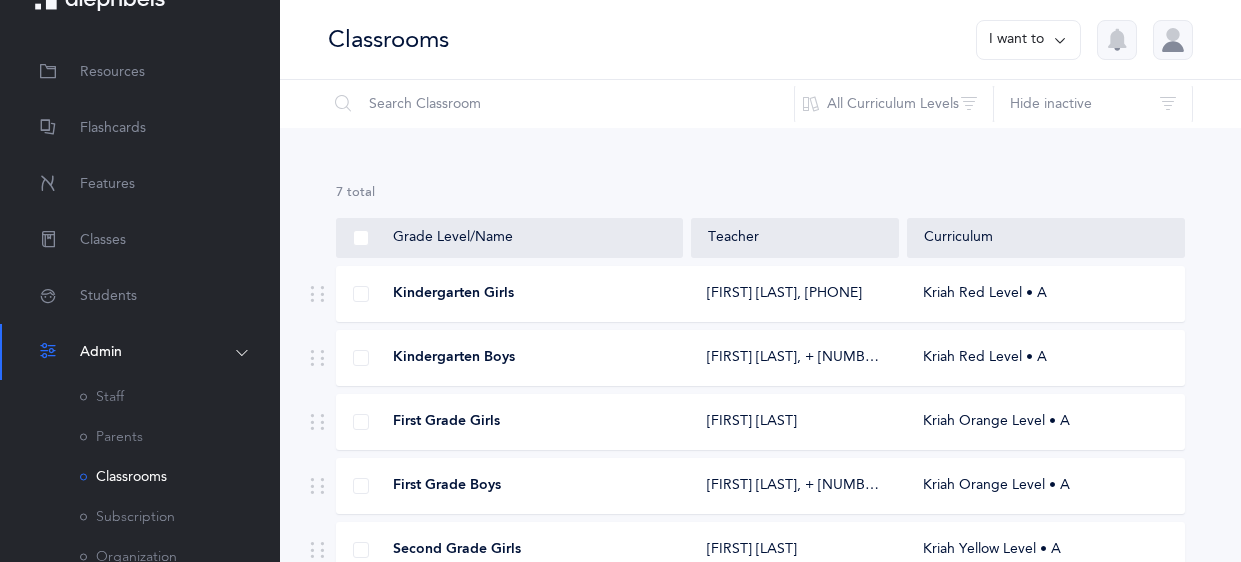 click at bounding box center [1173, 40] 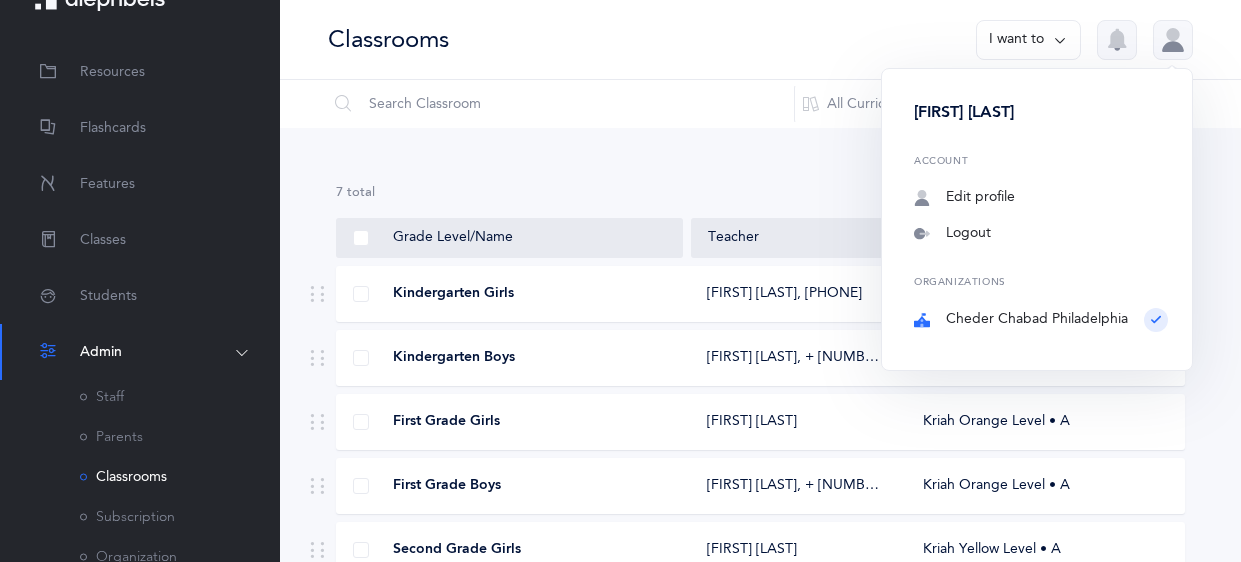 click on "Classrooms
I want to
[FIRST] [LAST]
Account
Edit profile
Notifications
Logout
Organizations
[ORGANIZATION]" at bounding box center (760, 40) 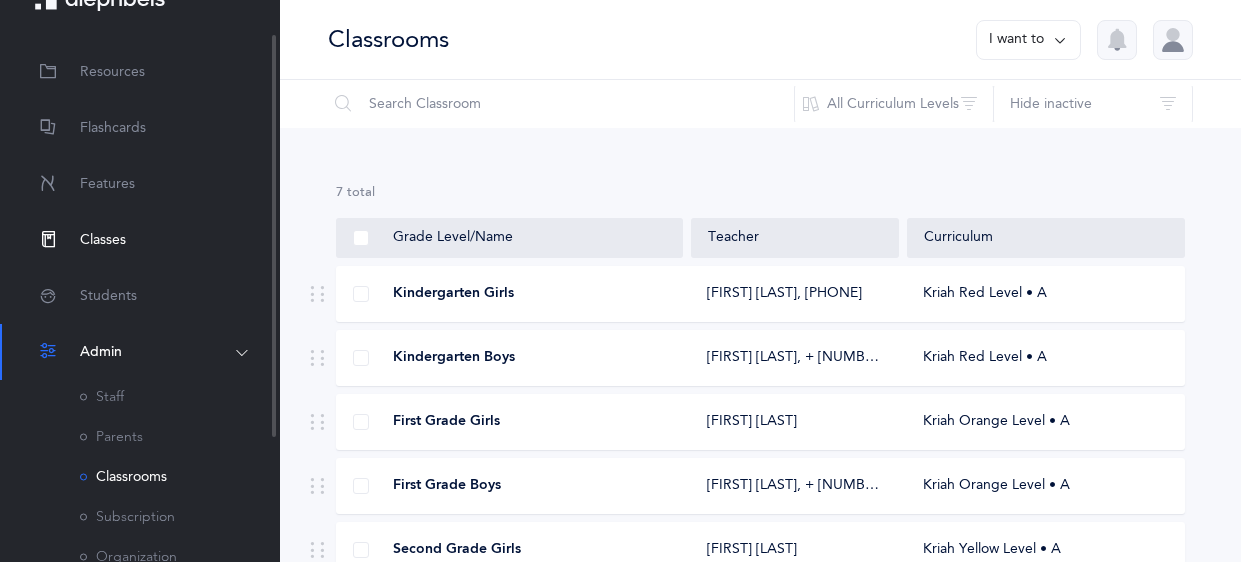 click on "Classes" at bounding box center [103, 240] 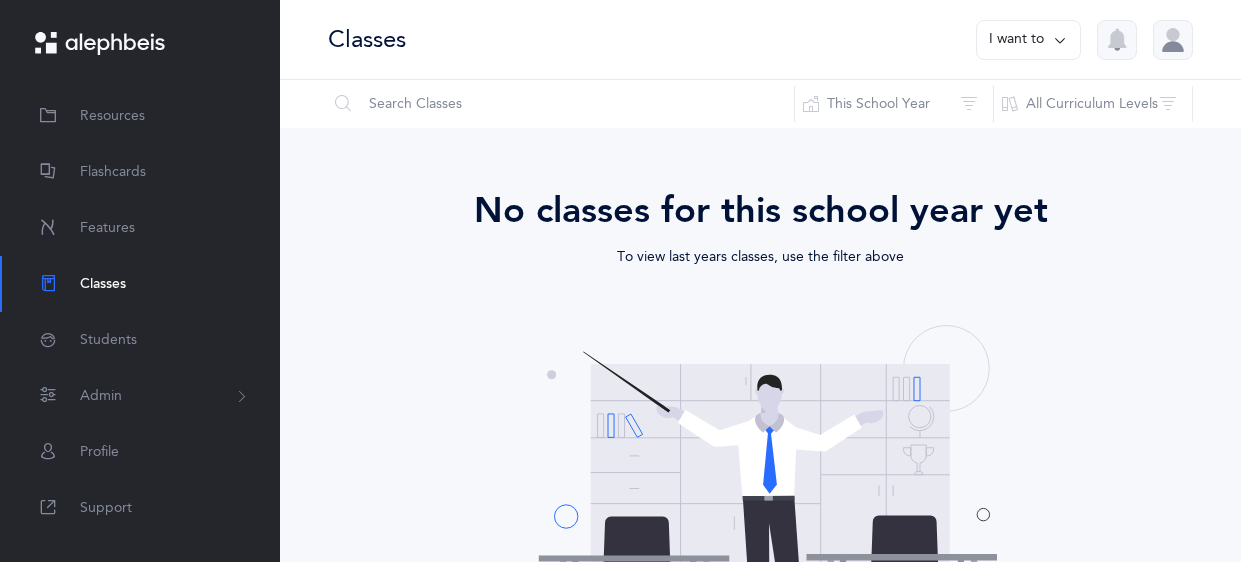 click at bounding box center [1060, 40] 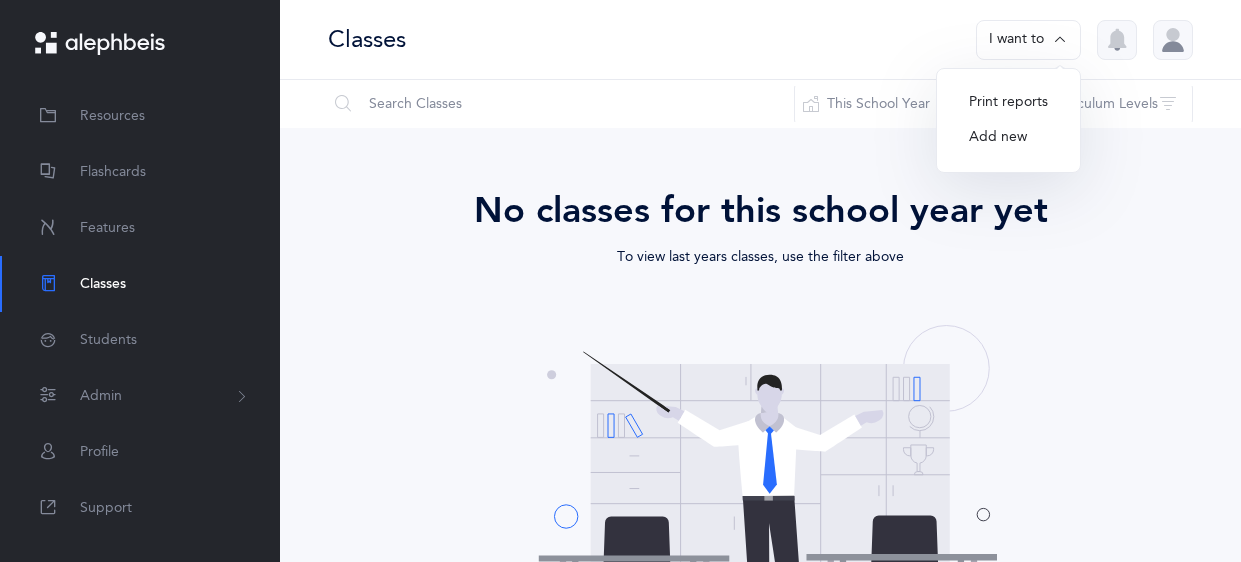 click on "Add new" at bounding box center (1008, 138) 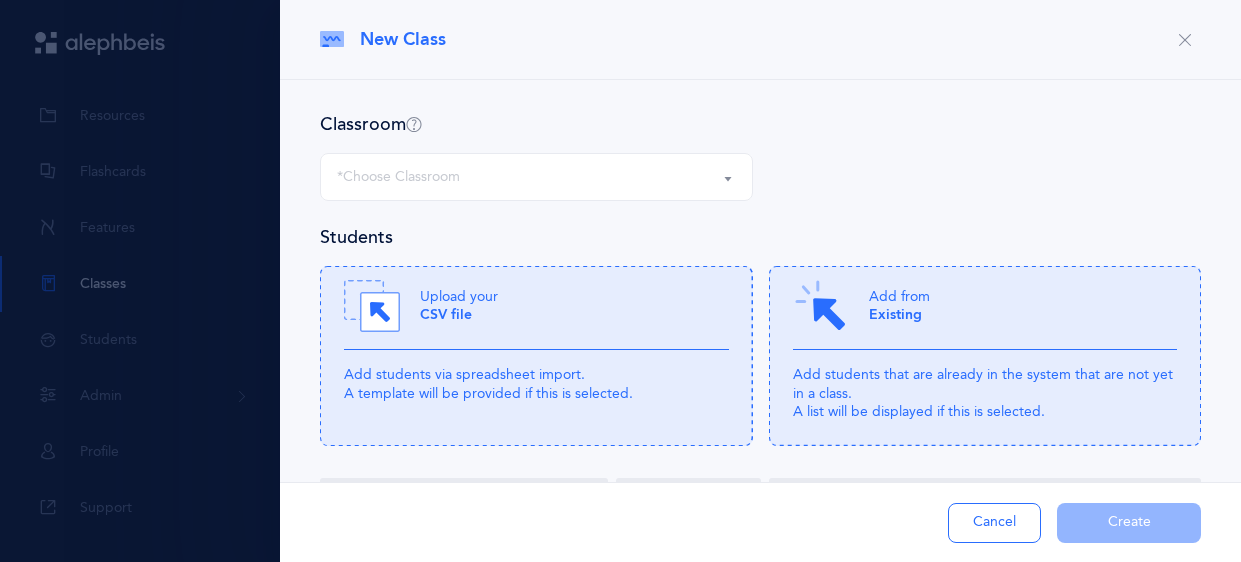 click on "*Choose Classroom" at bounding box center [536, 177] 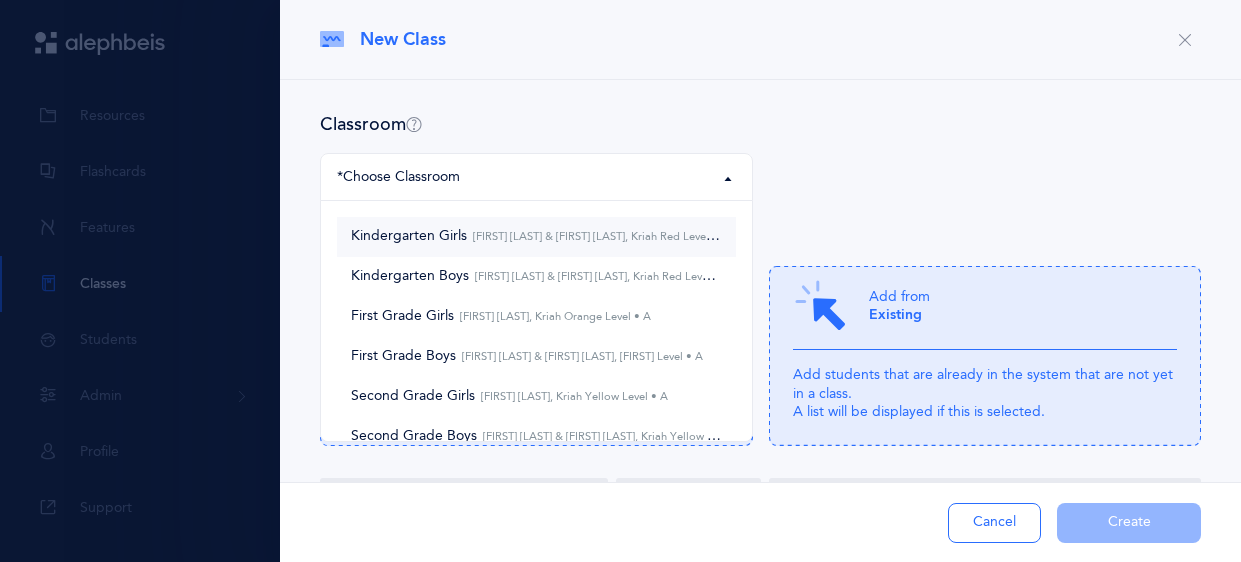 click on "[FIRST] [LAST] & [FIRST] [LAST], Kriah Red Level • A" at bounding box center [598, 236] 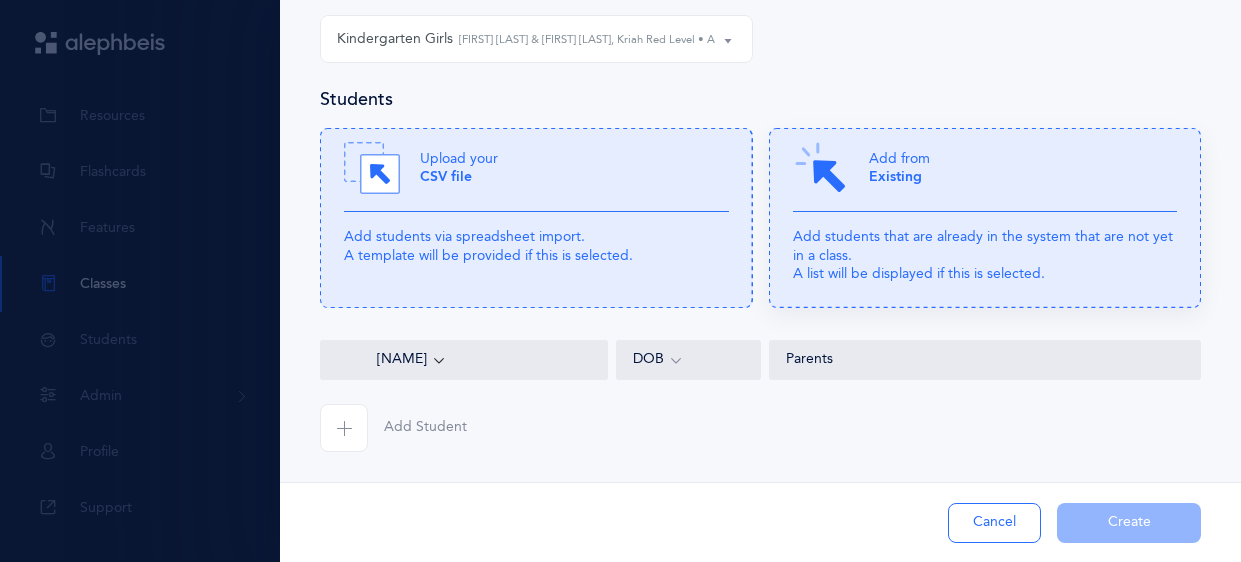 scroll, scrollTop: 139, scrollLeft: 0, axis: vertical 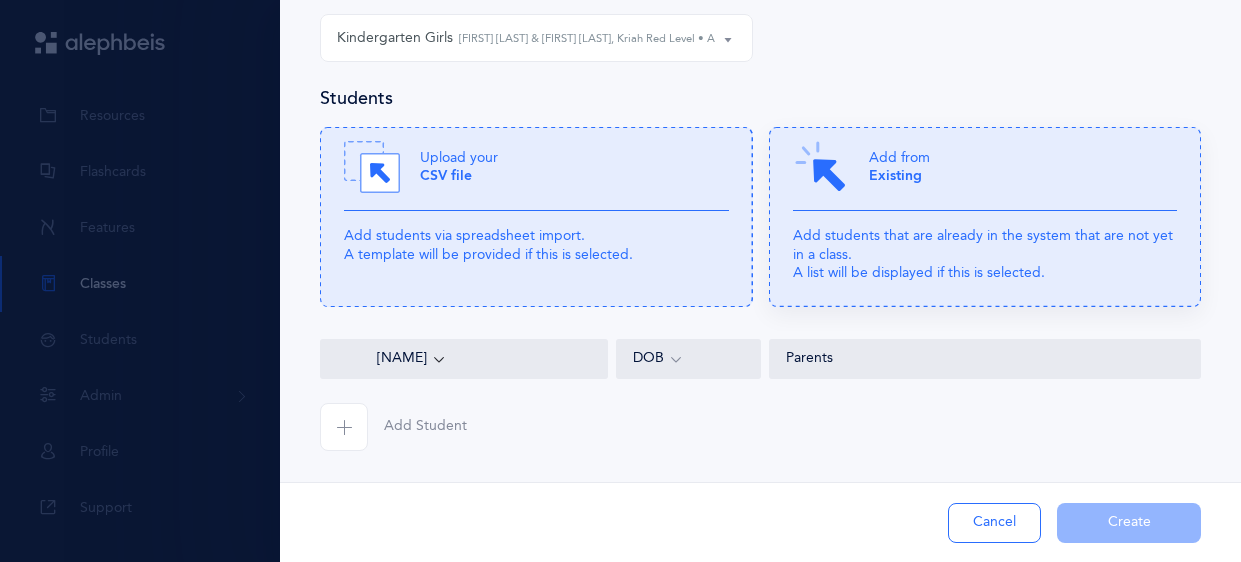 click on "Add students that are already in the system that are not yet in a class.
A list will be displayed if this is selected." at bounding box center (985, 254) 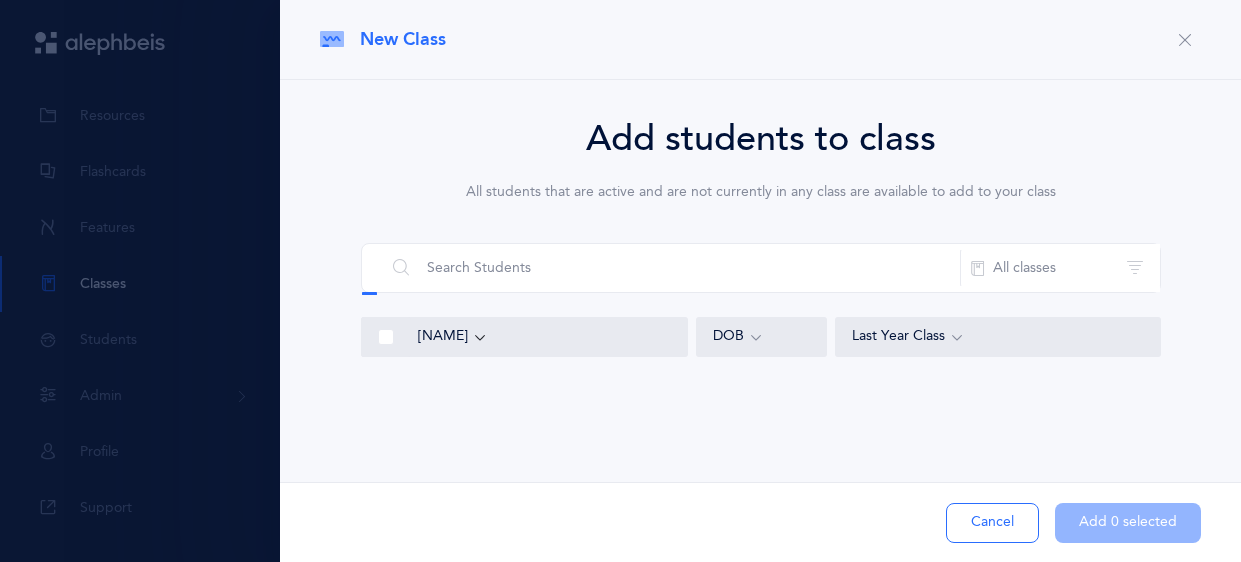 scroll, scrollTop: 0, scrollLeft: 0, axis: both 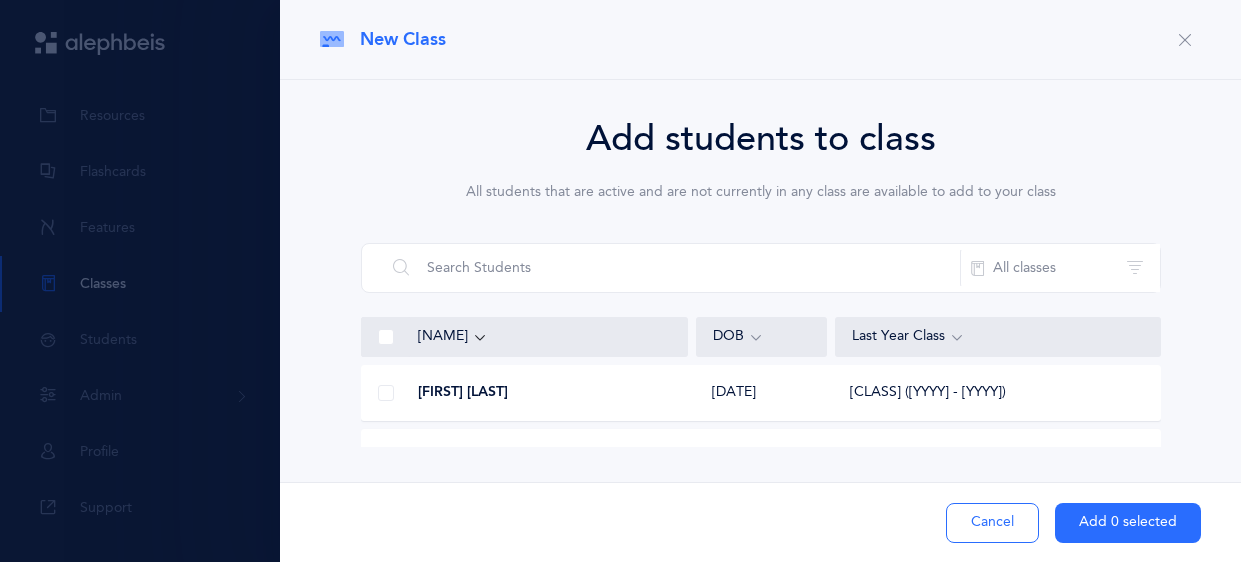 click on "Cancel" at bounding box center (992, 523) 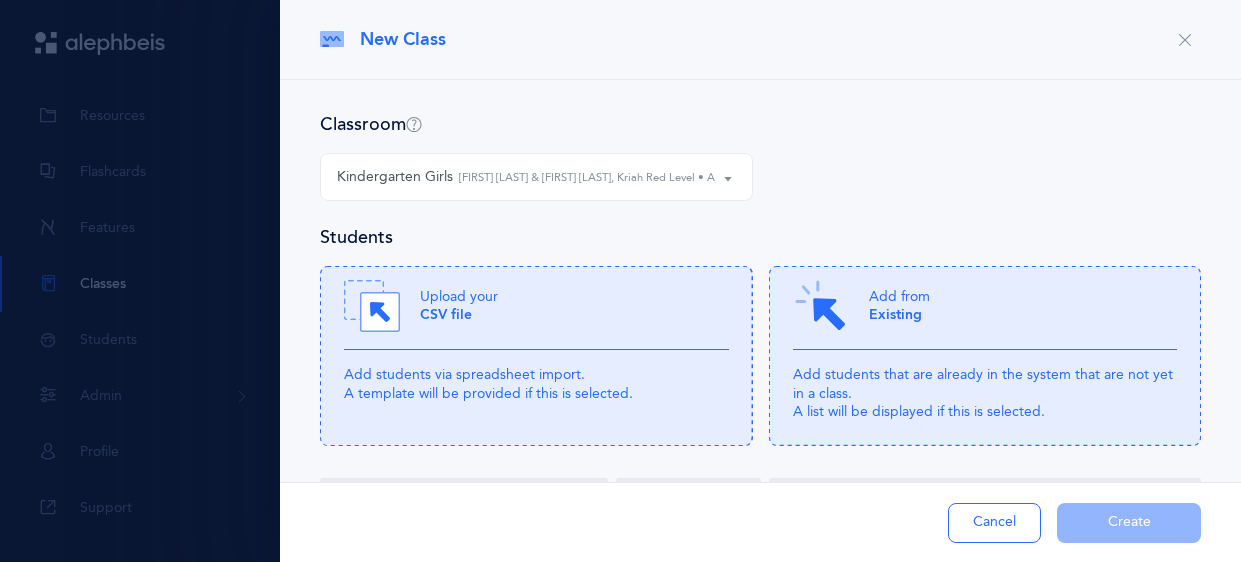click on "Kindergarten Girls [FIRST] [LAST] & [FIRST] [LAST], Kriah [LEVEL] • A" at bounding box center (526, 177) 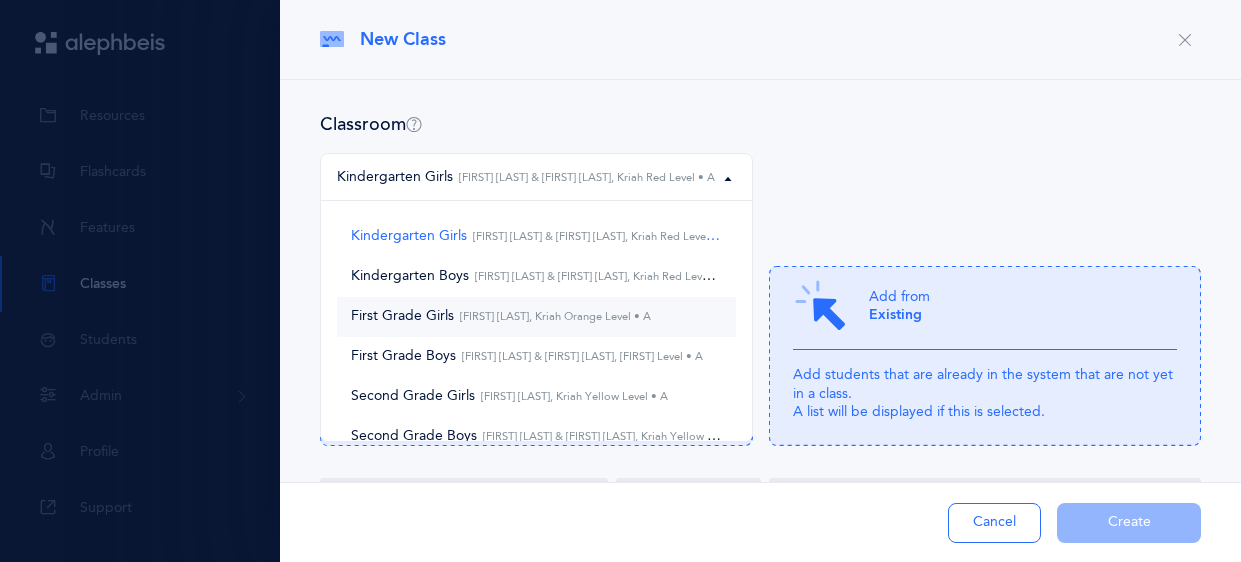 click on "[FIRST] [LAST], Kriah Orange Level • A" at bounding box center [552, 316] 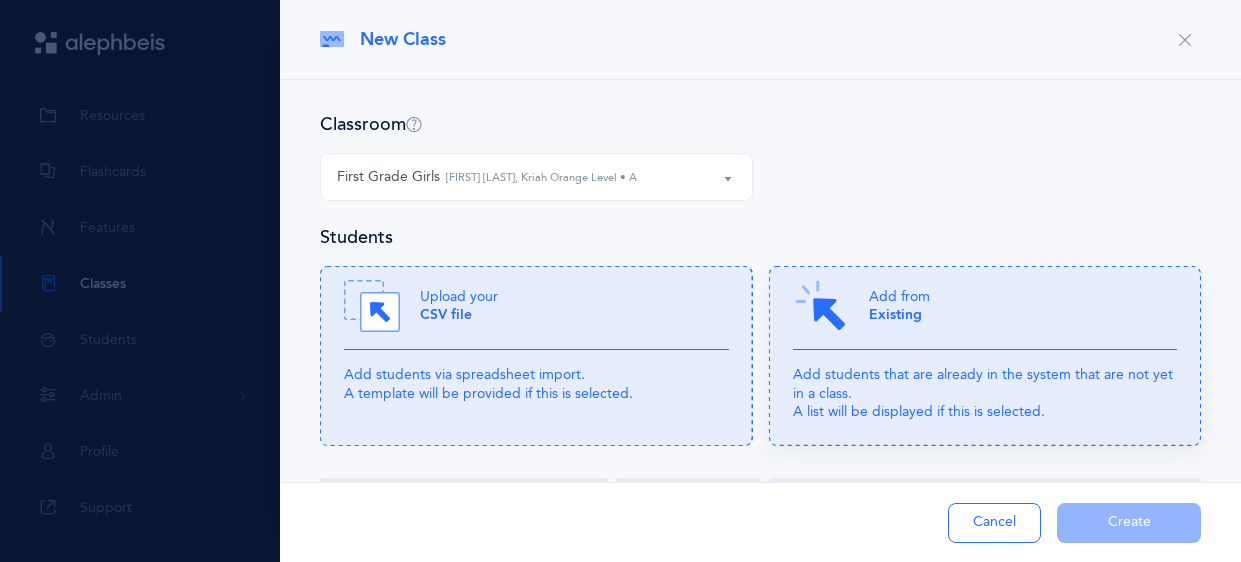 click on "Add students that are already in the system that are not yet in a class.
A list will be displayed if this is selected." at bounding box center (985, 393) 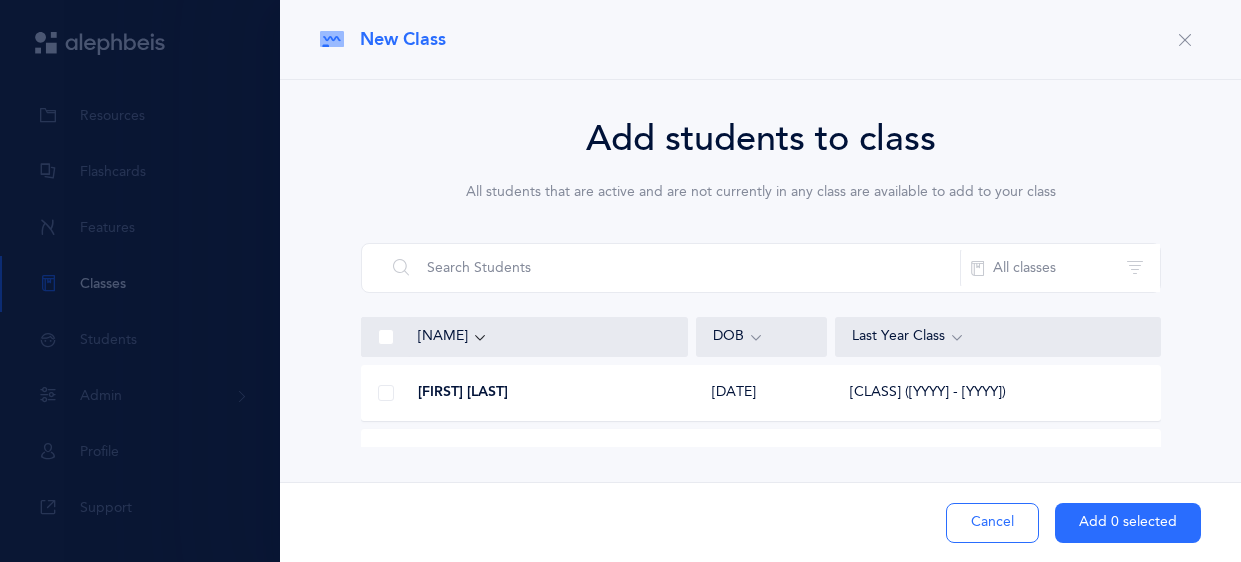 scroll, scrollTop: 194, scrollLeft: 0, axis: vertical 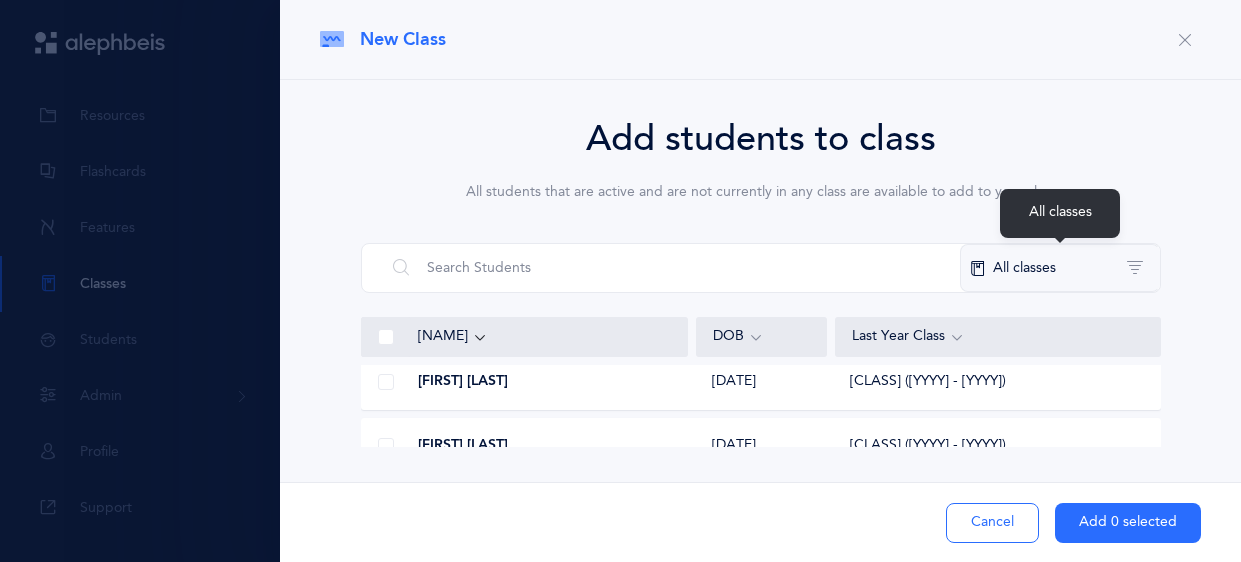 click on "All classes" at bounding box center (1060, 268) 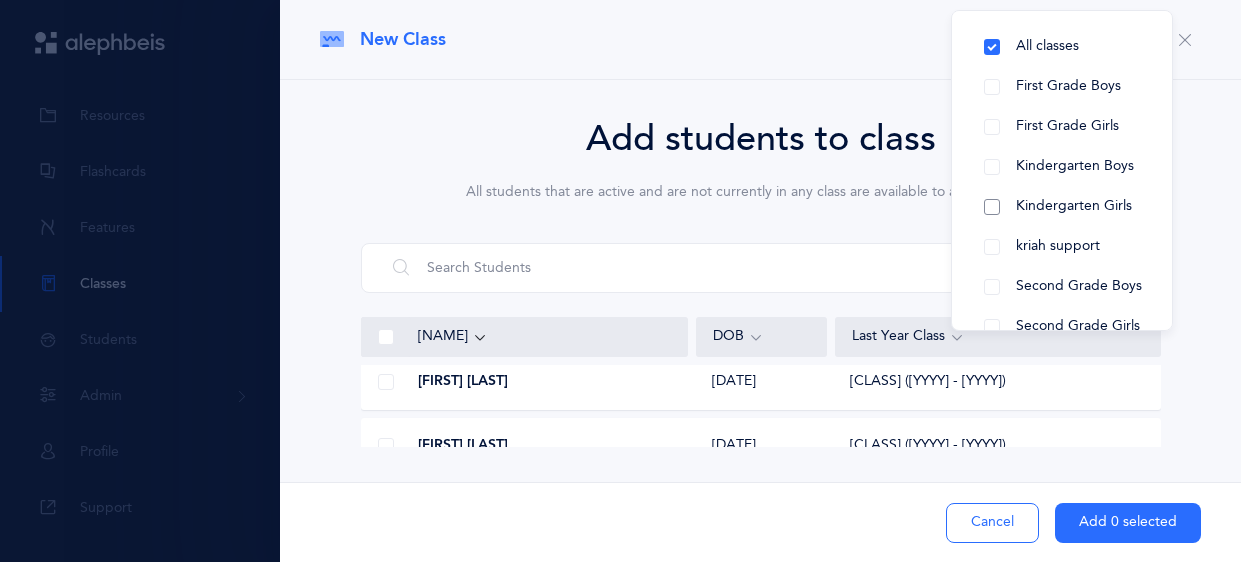 click on "Kindergarten Girls" at bounding box center (1062, 207) 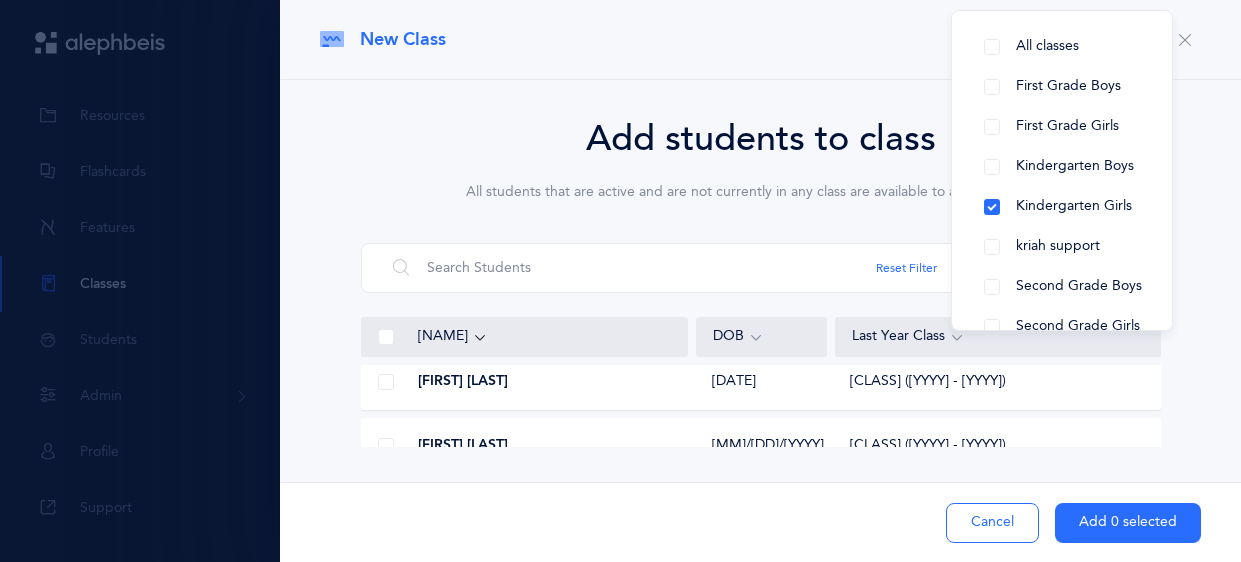 click at bounding box center [386, 382] 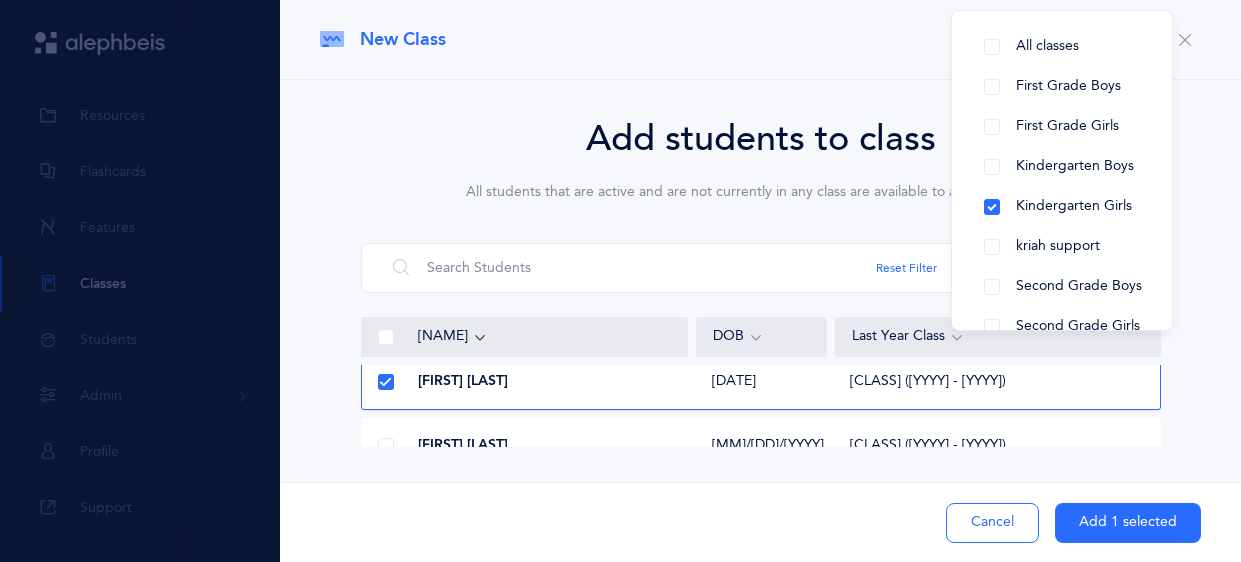 click at bounding box center (386, 446) 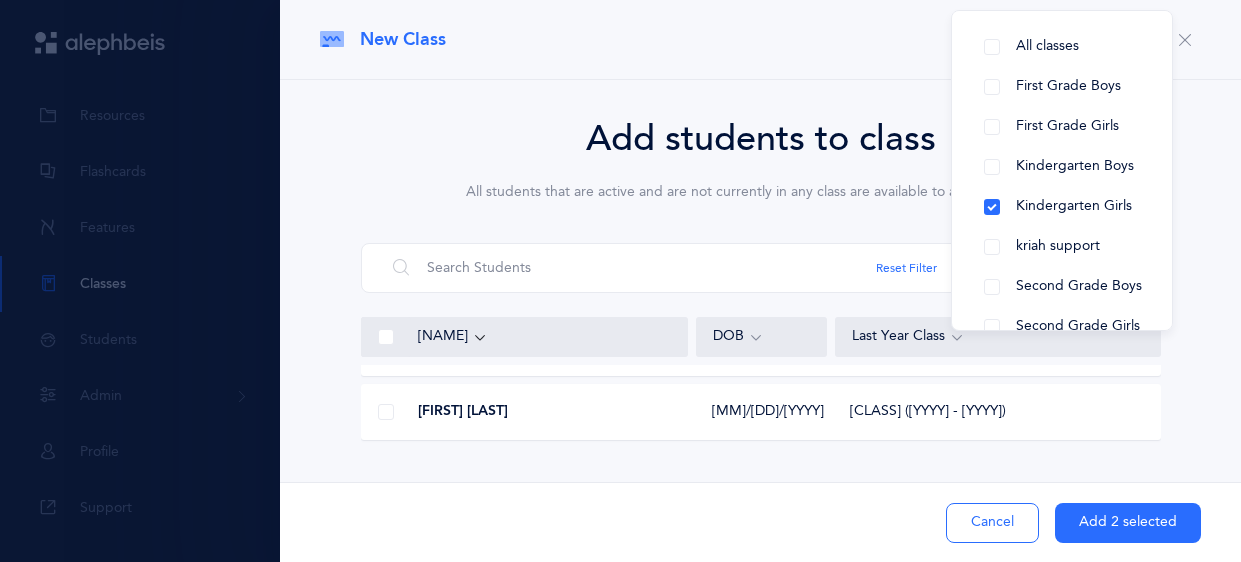 scroll, scrollTop: 303, scrollLeft: 0, axis: vertical 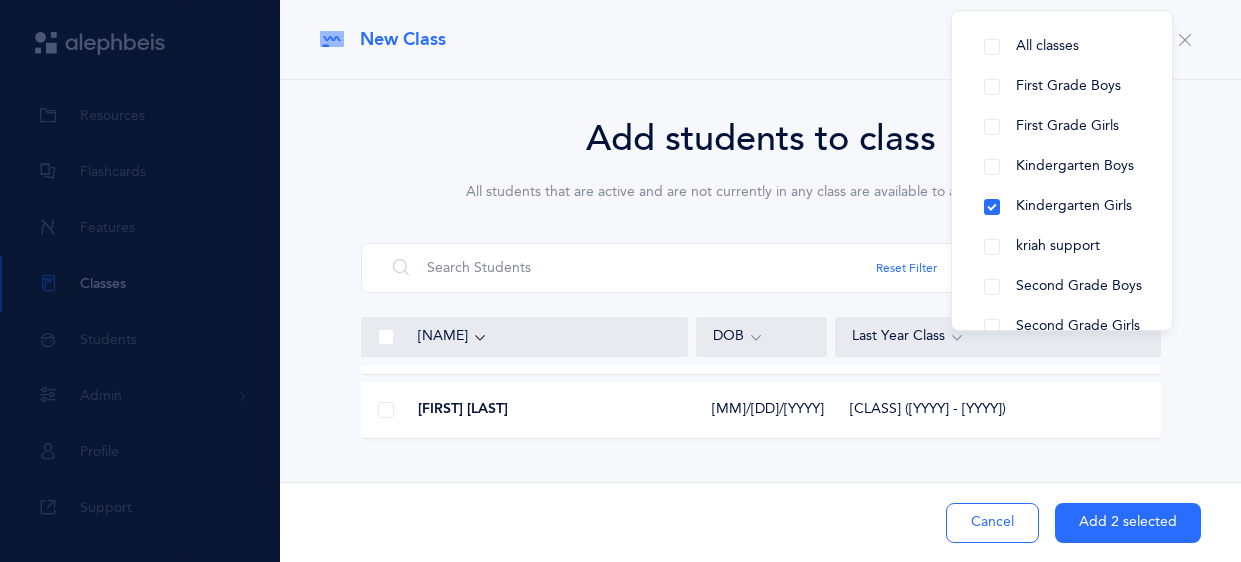 click at bounding box center [386, 410] 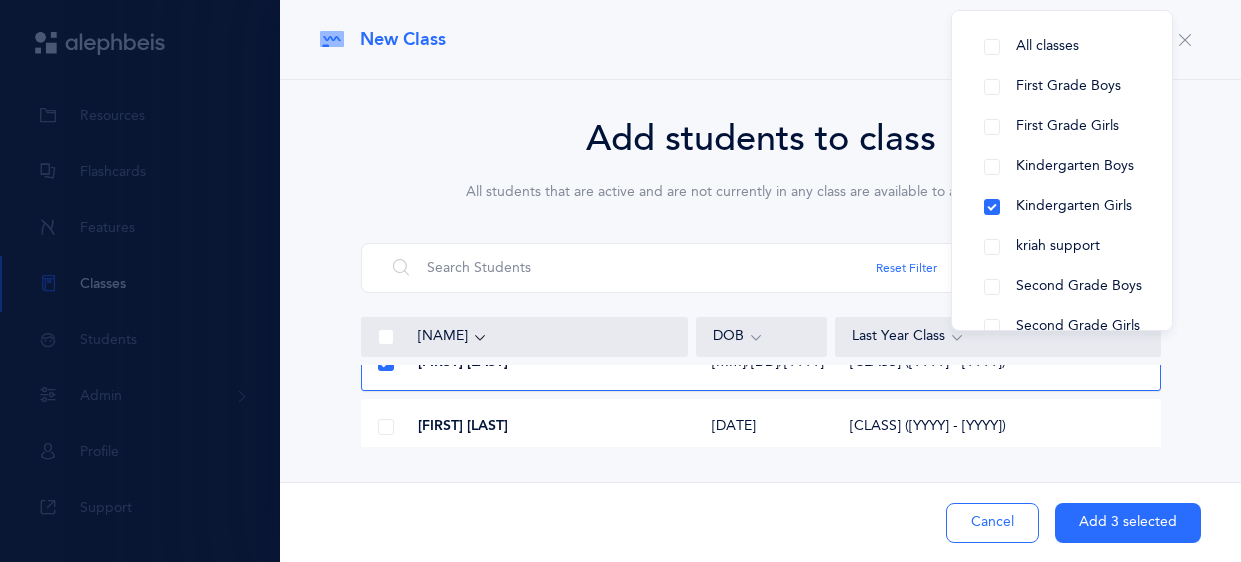 scroll, scrollTop: 352, scrollLeft: 0, axis: vertical 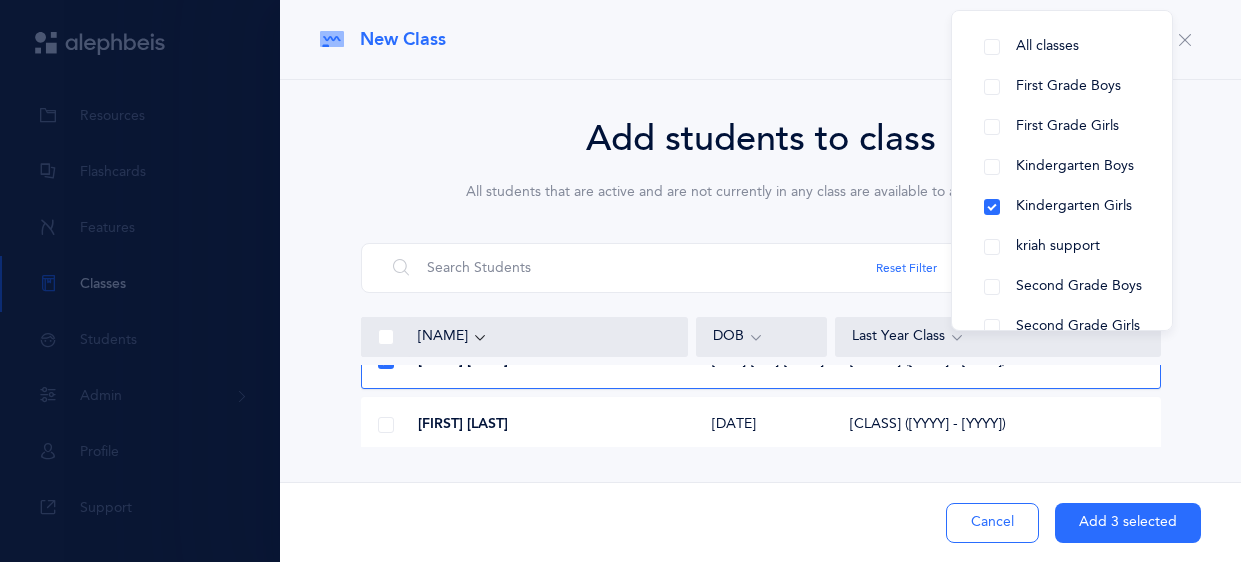 click at bounding box center (386, 425) 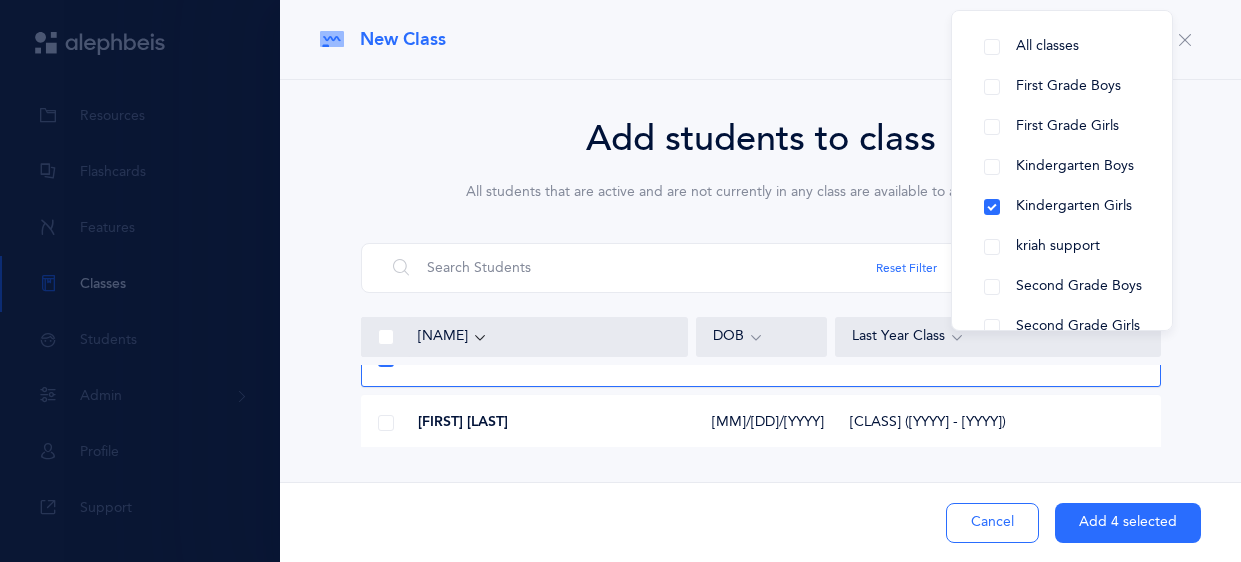 scroll, scrollTop: 419, scrollLeft: 0, axis: vertical 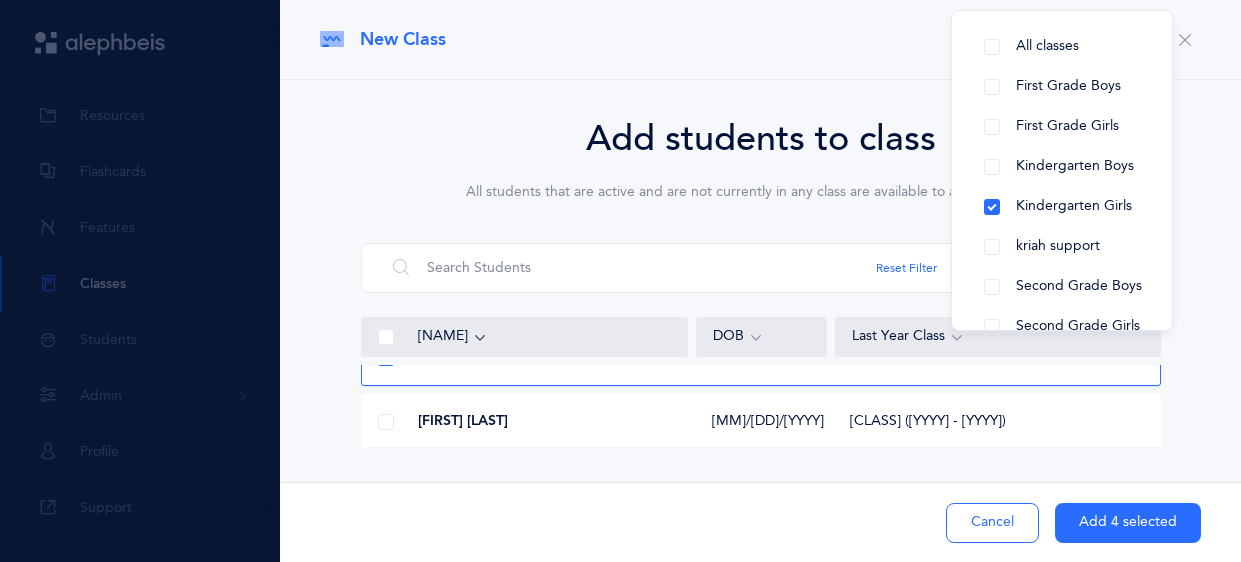 click at bounding box center [386, 422] 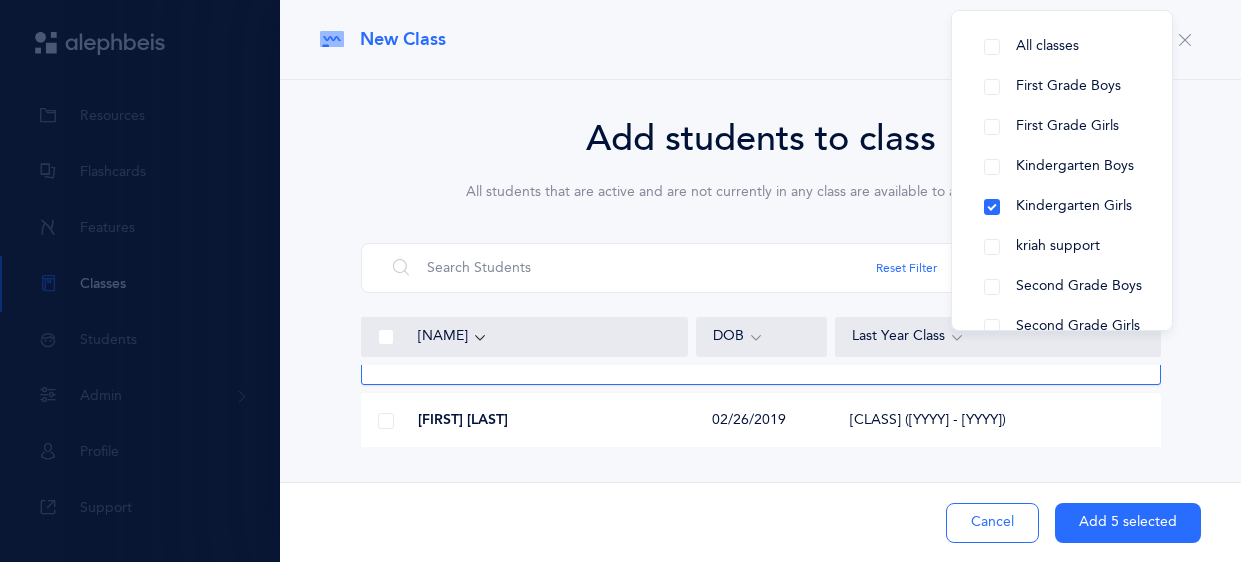 scroll, scrollTop: 486, scrollLeft: 0, axis: vertical 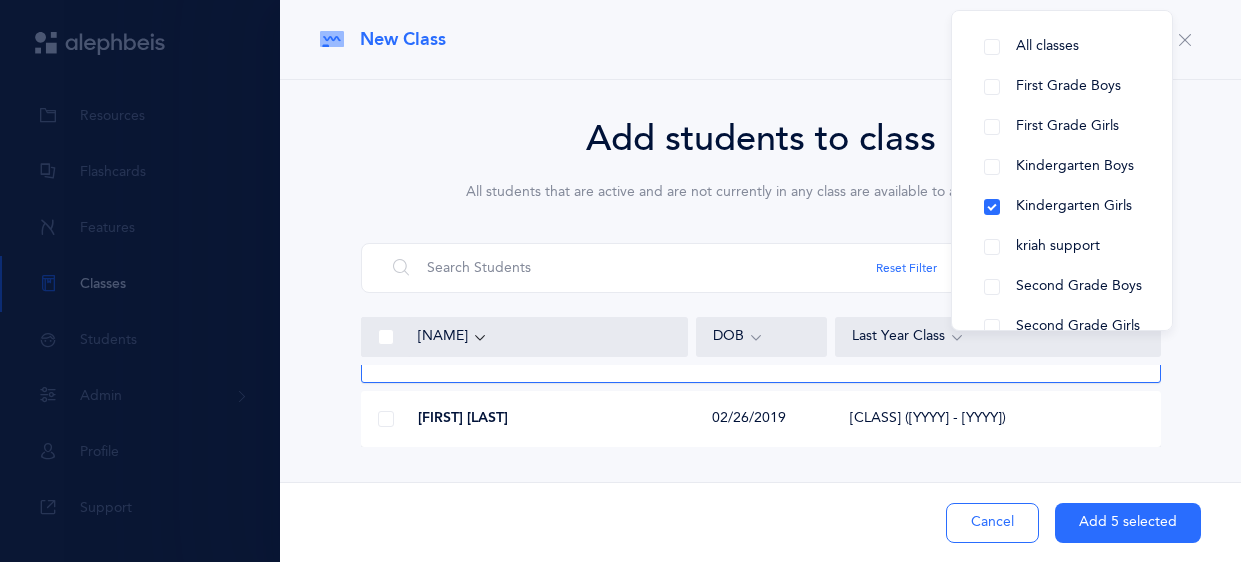 click at bounding box center (386, 419) 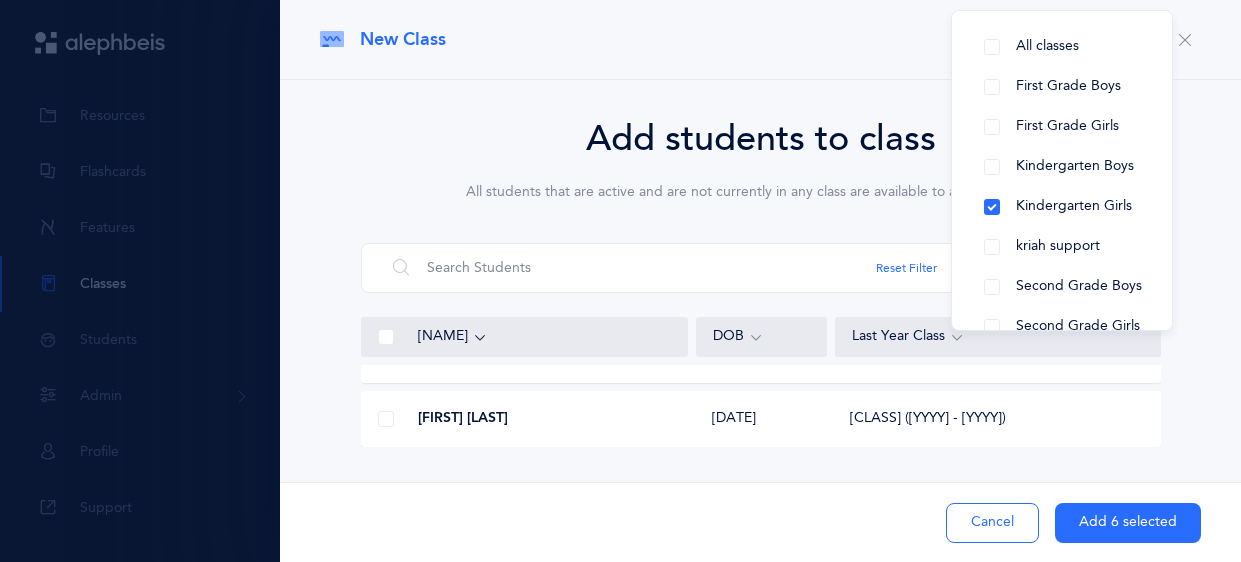 scroll, scrollTop: 622, scrollLeft: 0, axis: vertical 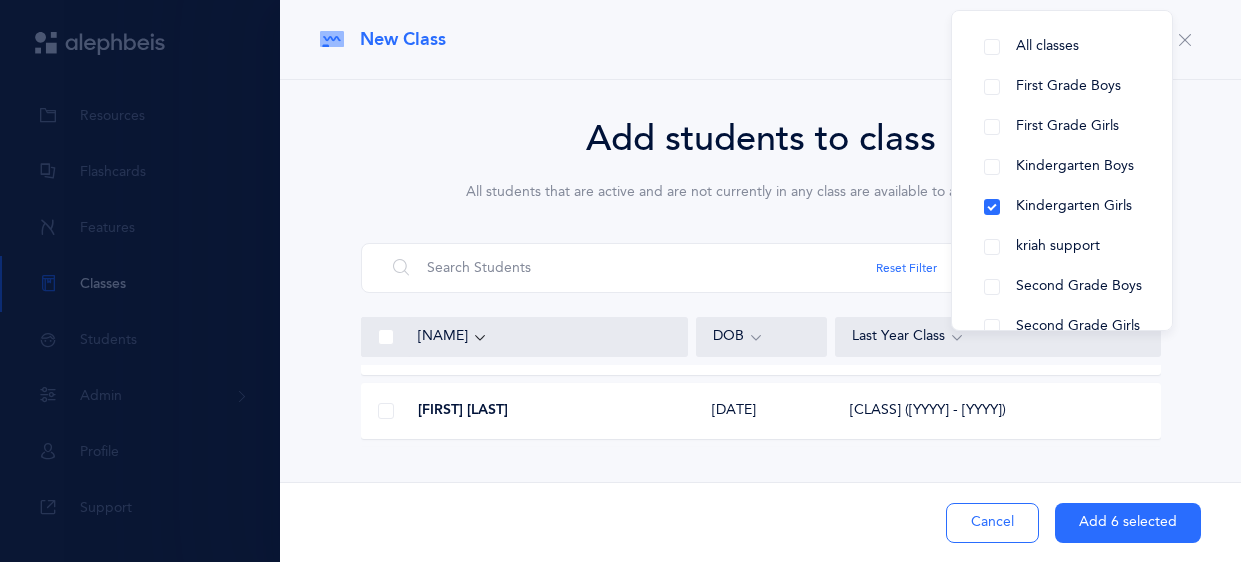 click at bounding box center [386, 411] 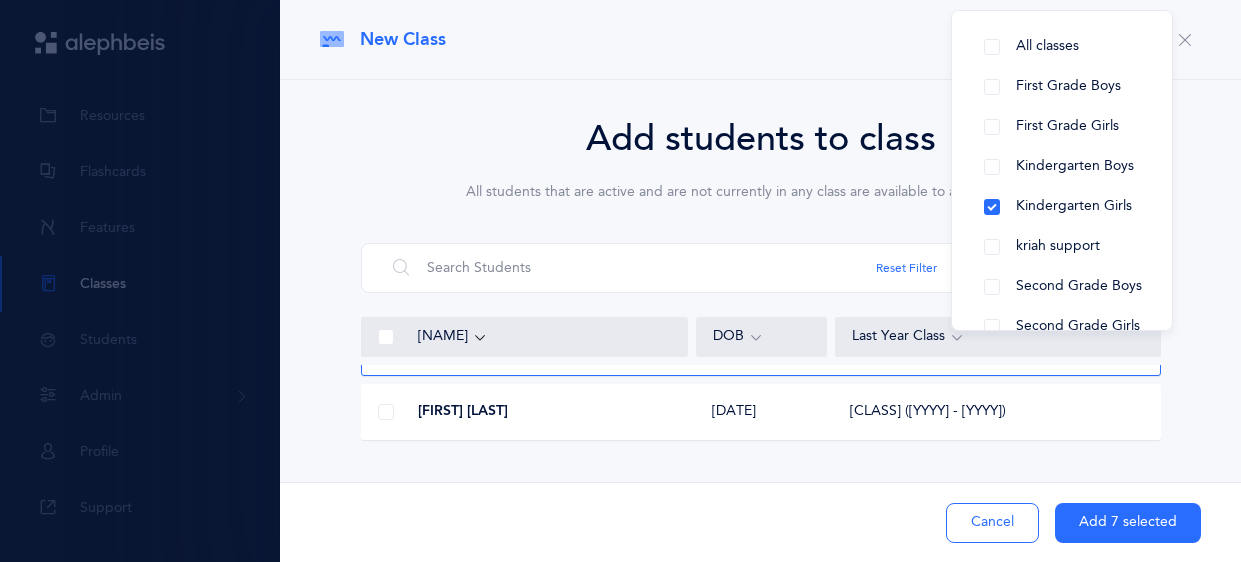 scroll, scrollTop: 688, scrollLeft: 0, axis: vertical 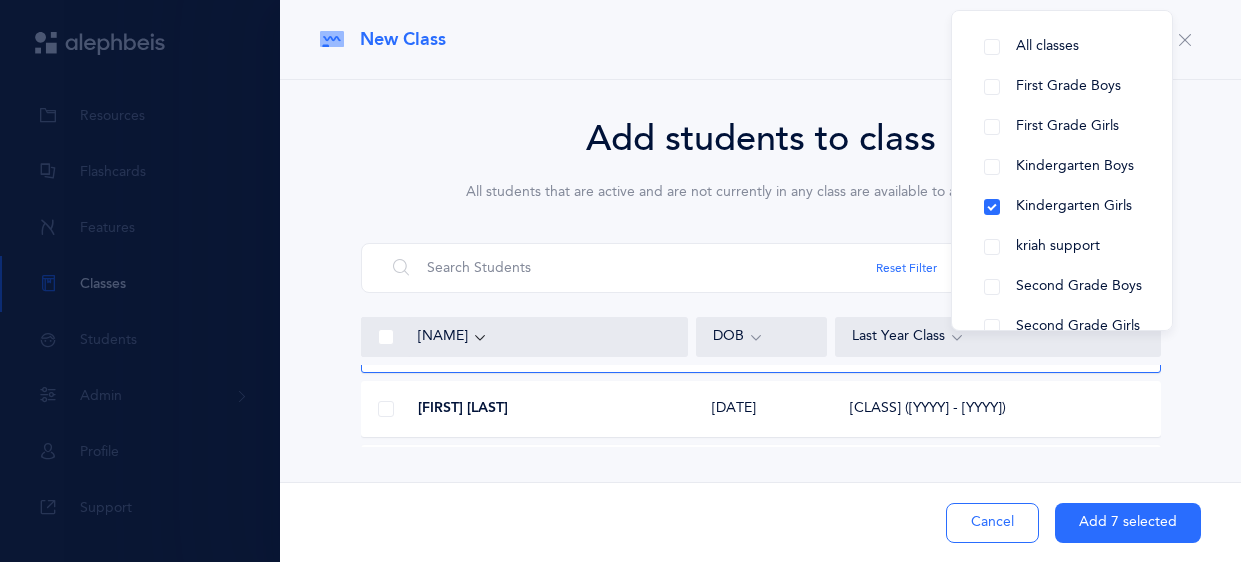 click at bounding box center [386, 409] 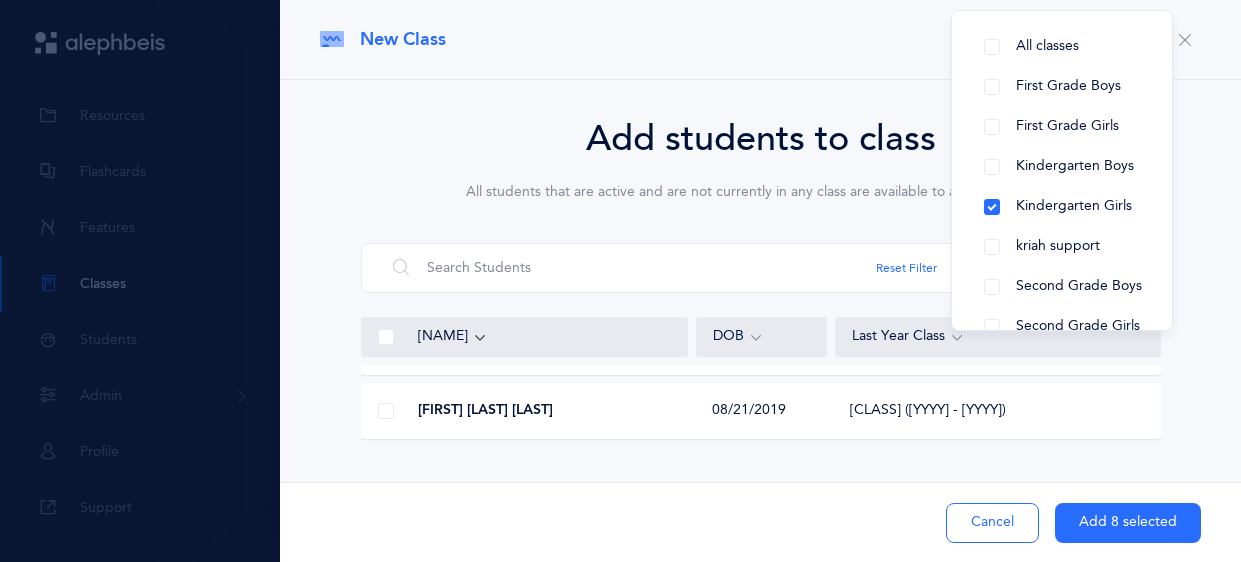 scroll, scrollTop: 816, scrollLeft: 0, axis: vertical 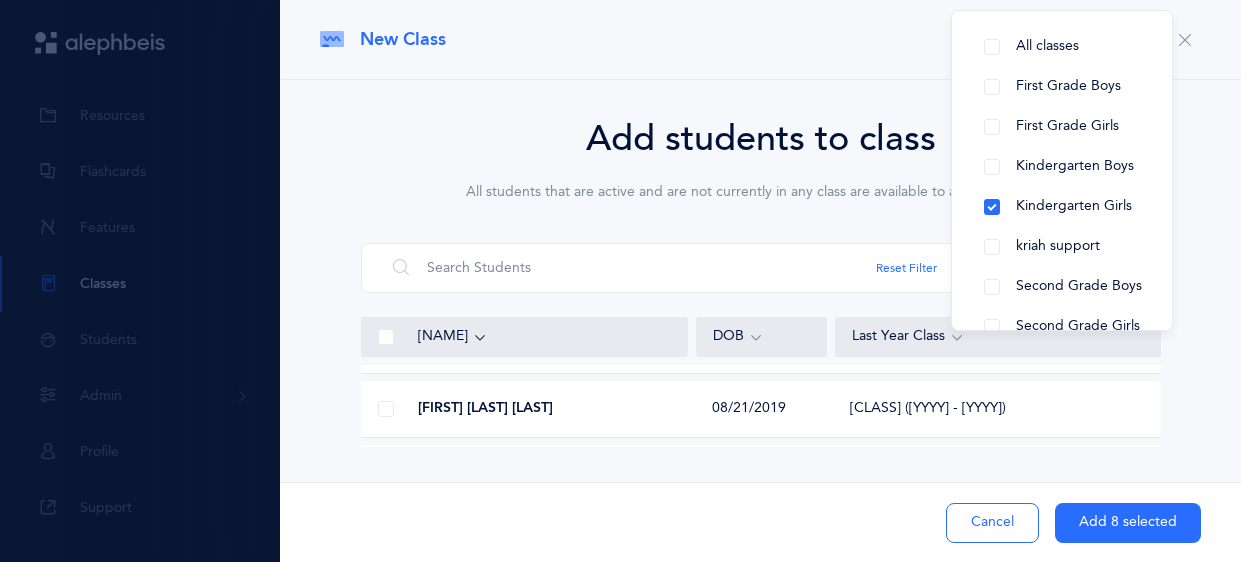 click at bounding box center [386, 409] 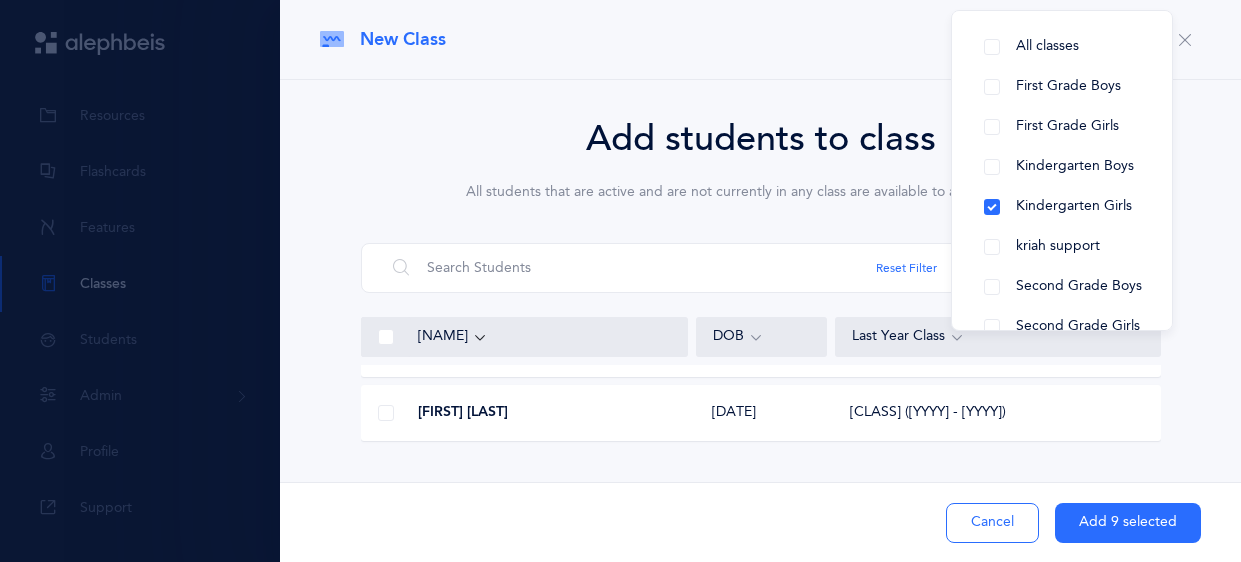 scroll, scrollTop: 941, scrollLeft: 0, axis: vertical 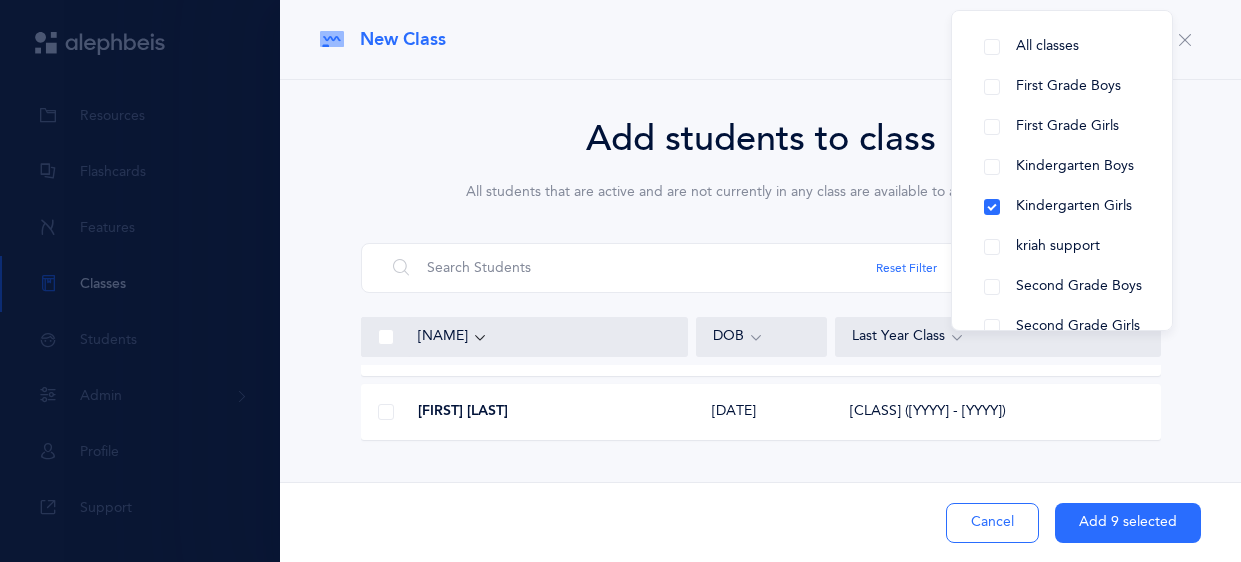 click at bounding box center [386, 412] 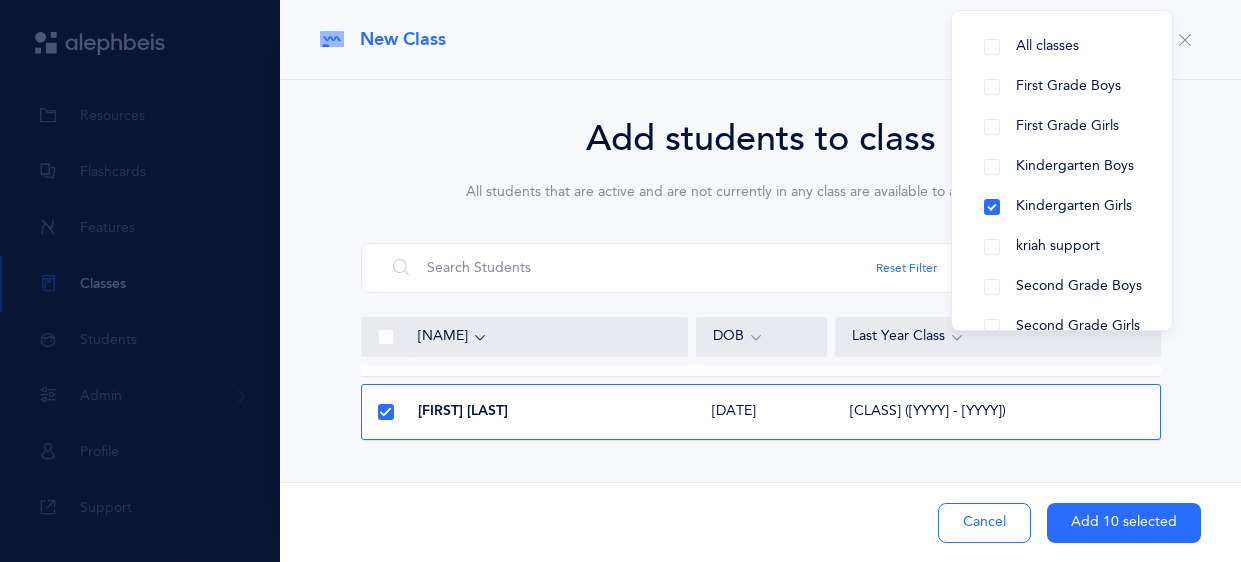 scroll, scrollTop: 282, scrollLeft: 0, axis: vertical 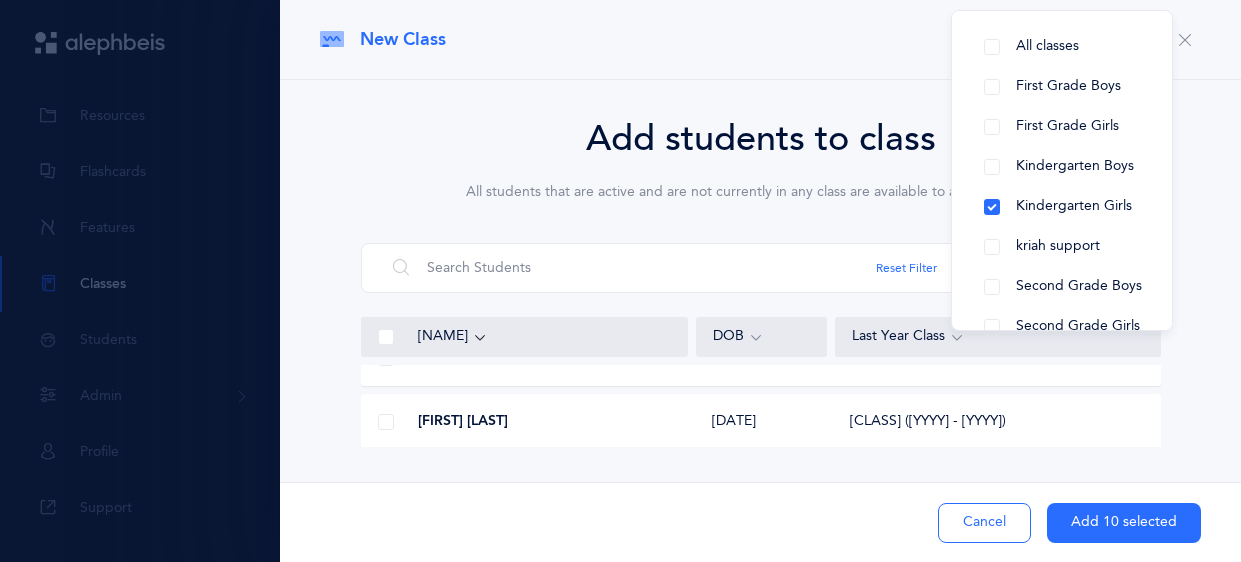 click at bounding box center (386, 422) 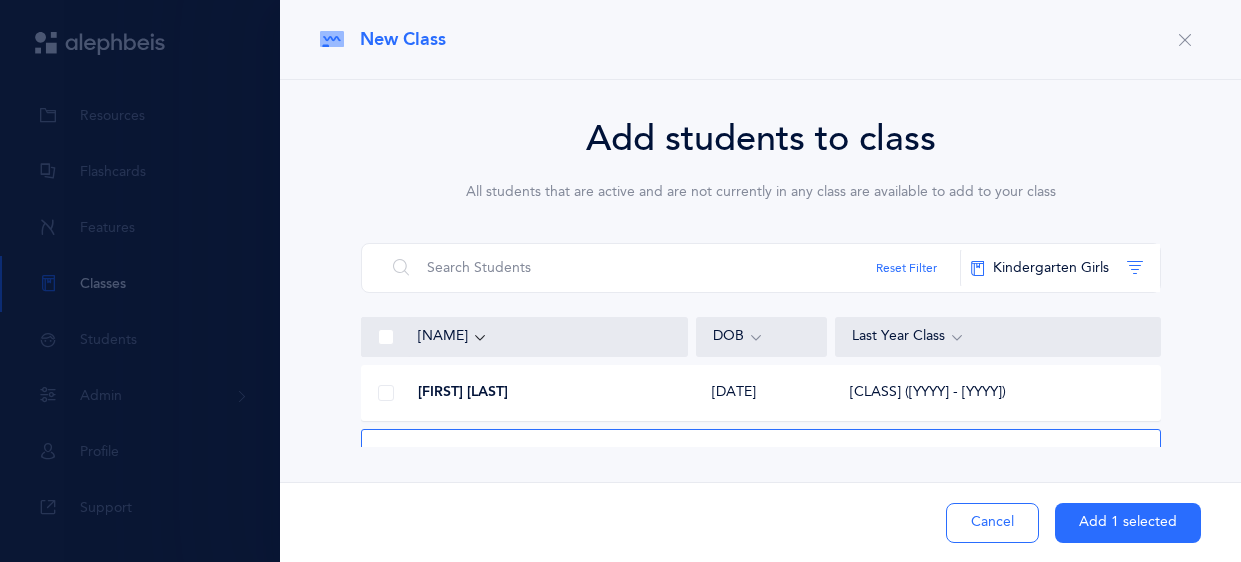 scroll, scrollTop: 0, scrollLeft: 0, axis: both 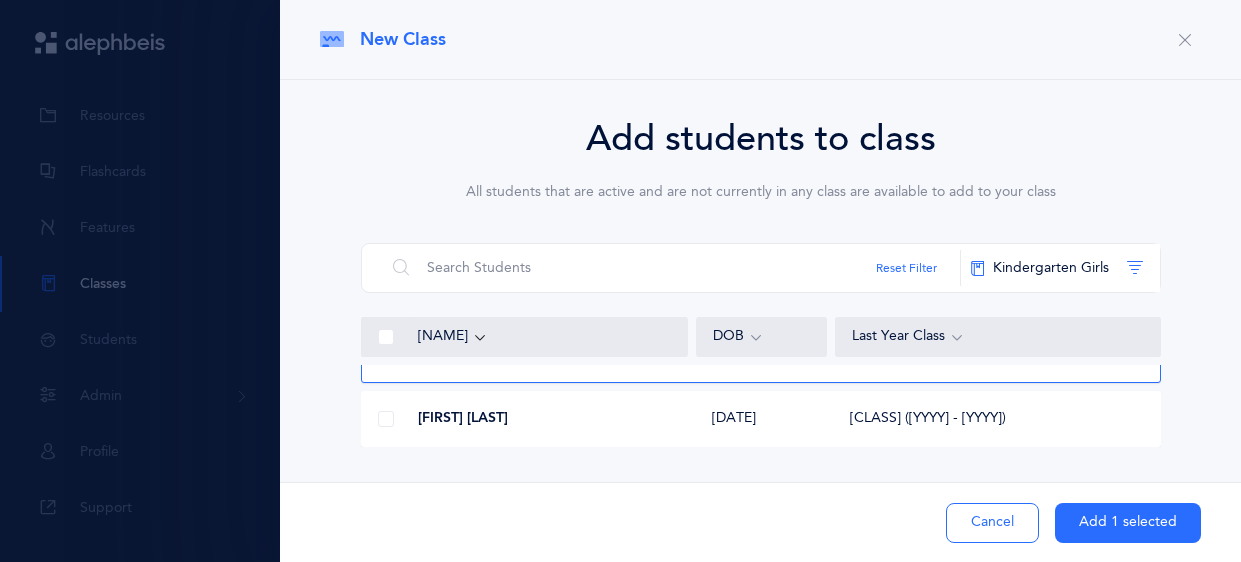 click at bounding box center [386, 419] 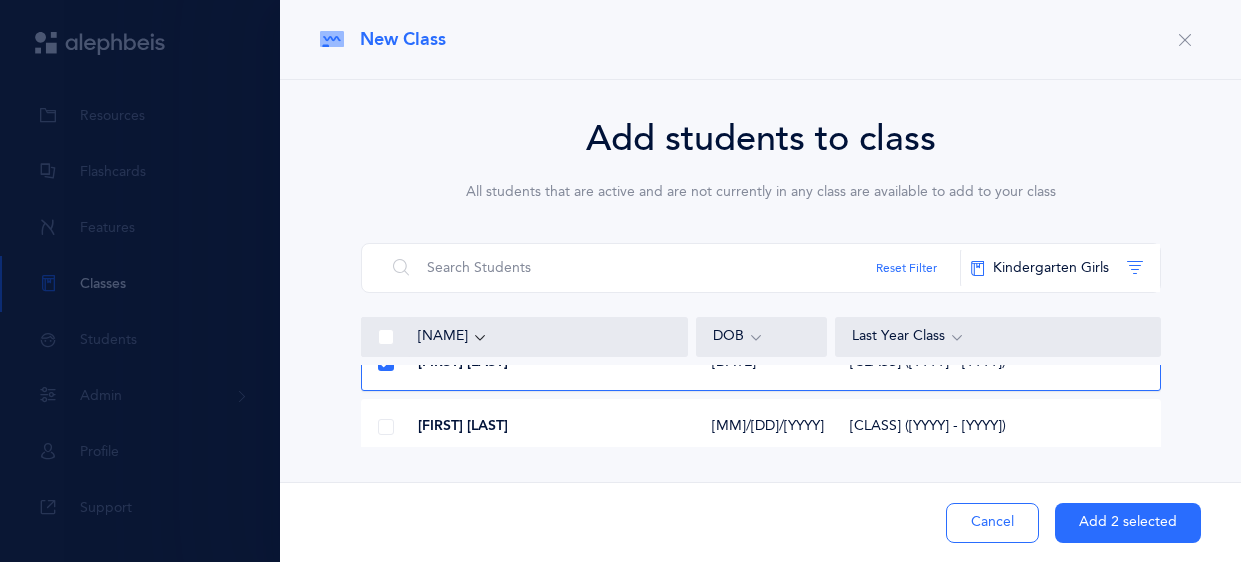 scroll, scrollTop: 161, scrollLeft: 0, axis: vertical 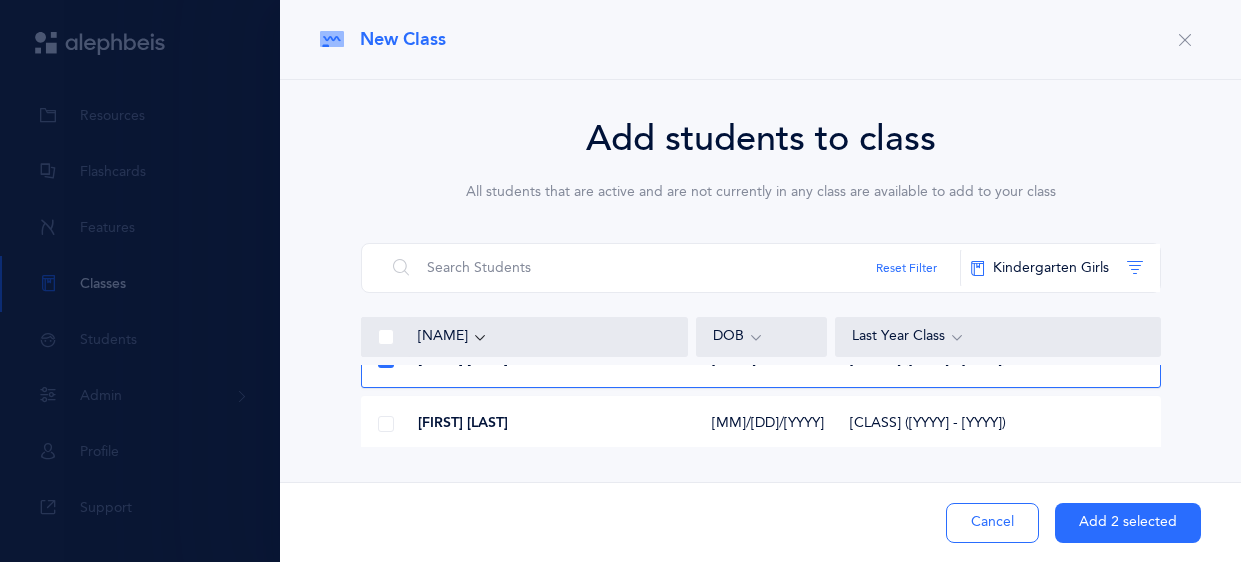 click at bounding box center (386, 424) 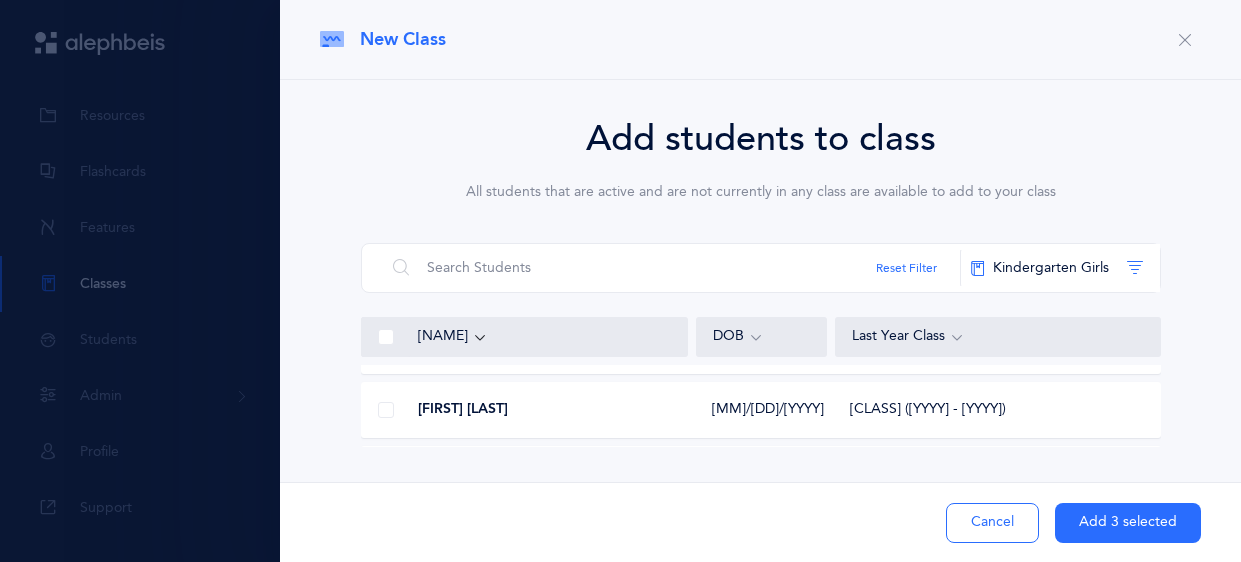 scroll, scrollTop: 304, scrollLeft: 0, axis: vertical 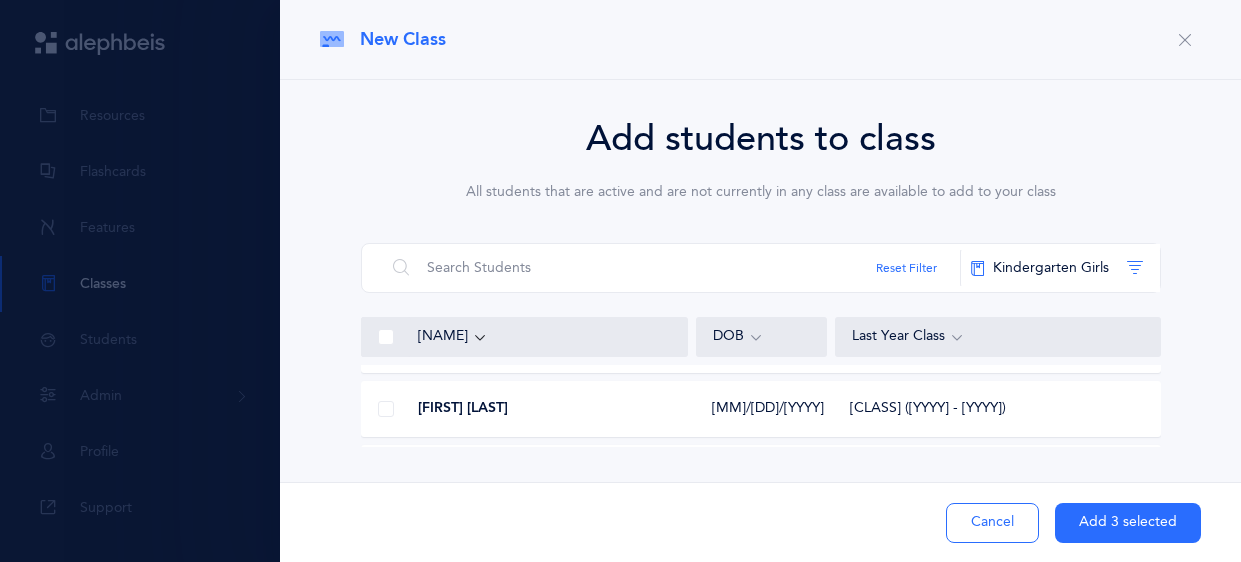 click at bounding box center (386, 409) 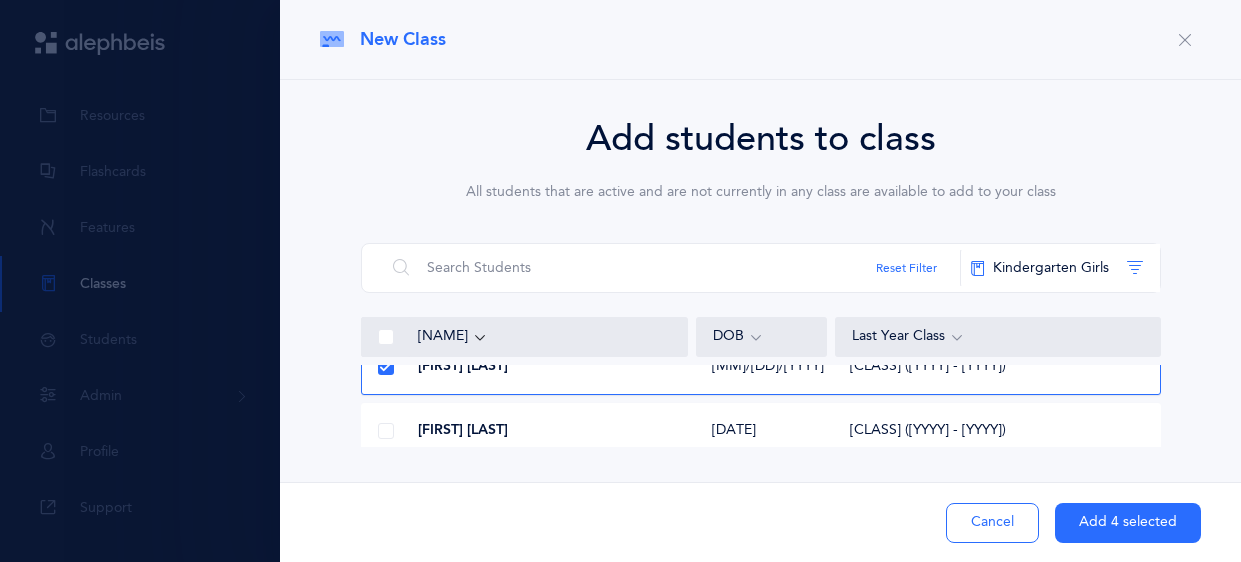 scroll, scrollTop: 352, scrollLeft: 0, axis: vertical 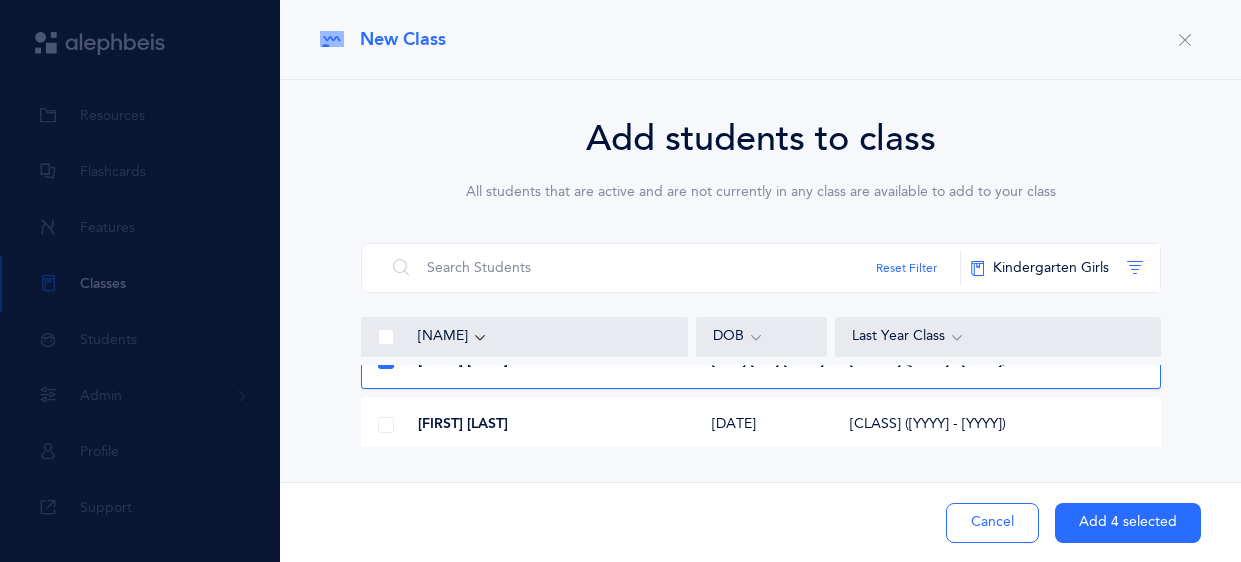 click at bounding box center (386, 425) 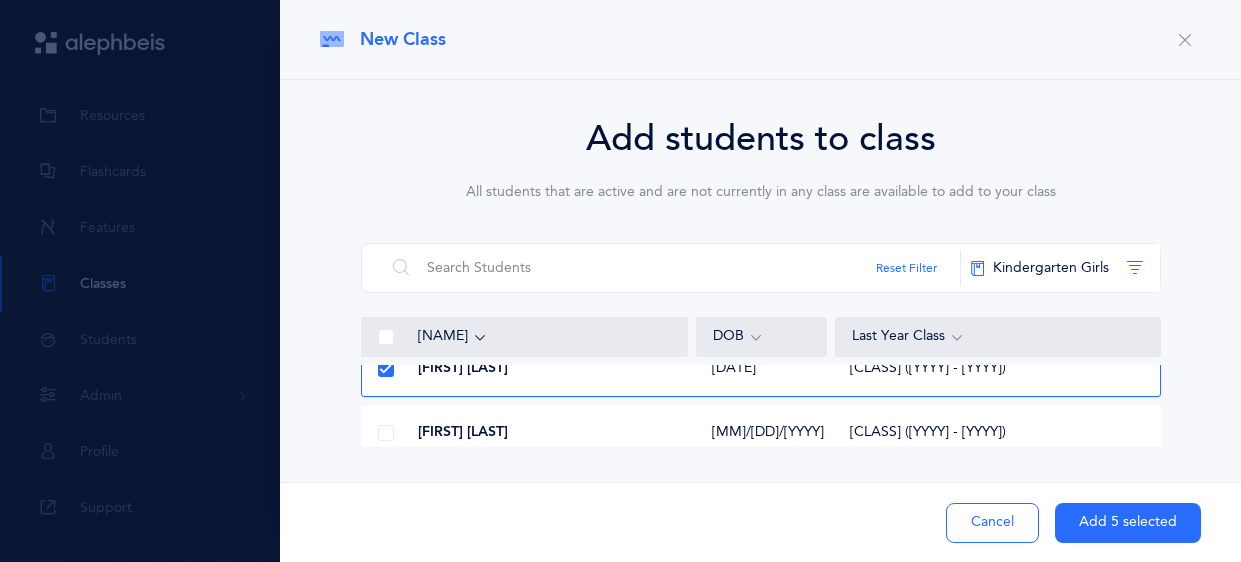 scroll, scrollTop: 410, scrollLeft: 0, axis: vertical 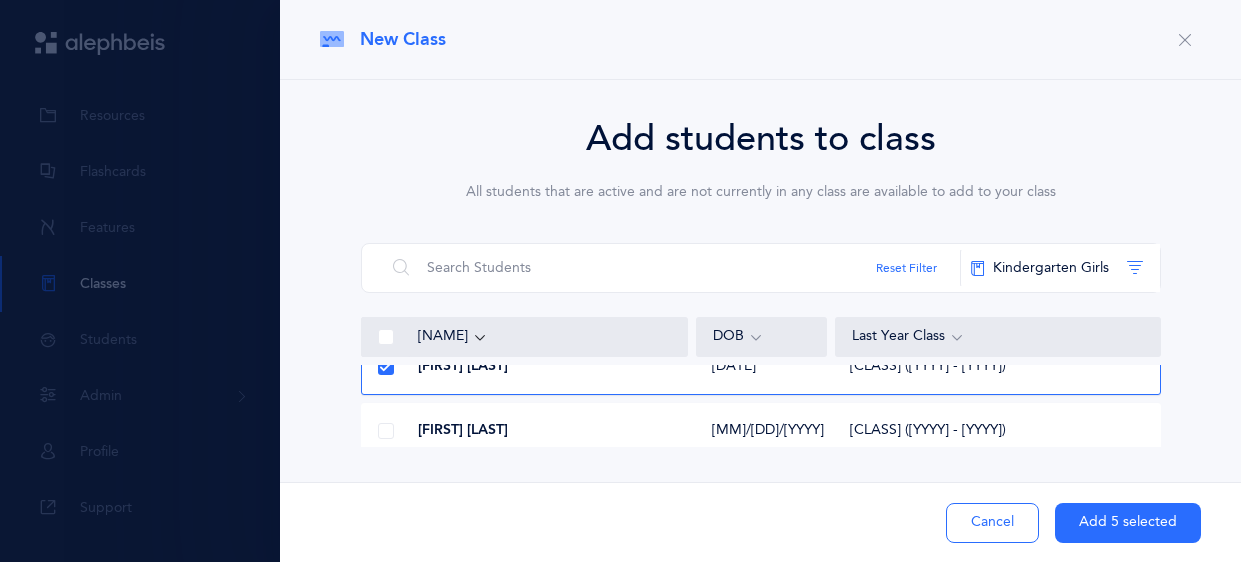 click at bounding box center [386, 431] 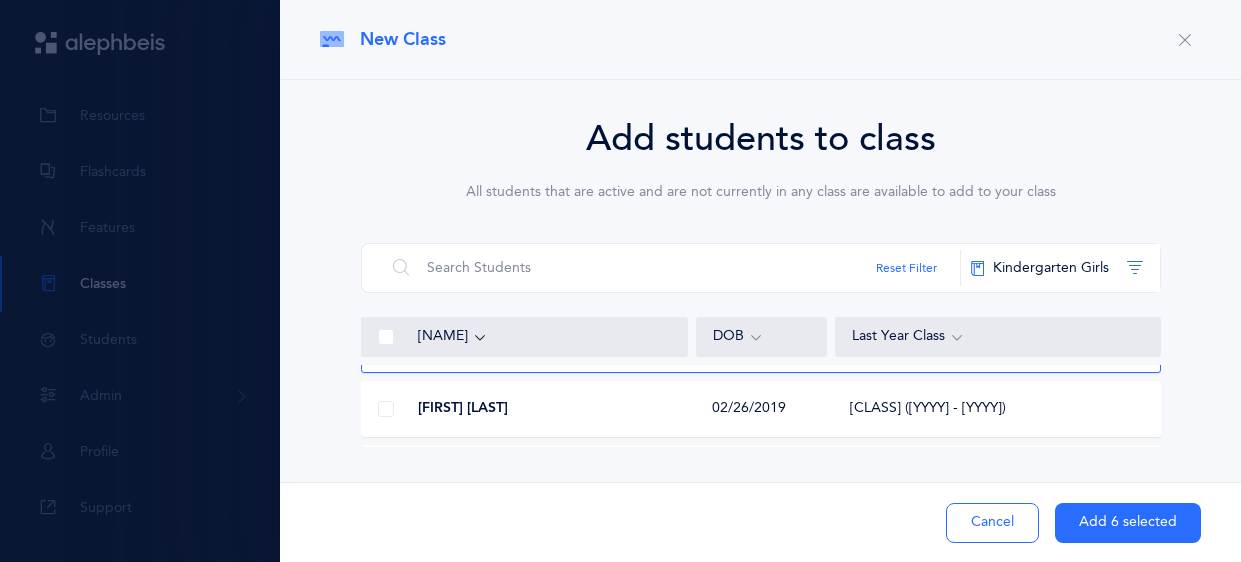 scroll, scrollTop: 498, scrollLeft: 0, axis: vertical 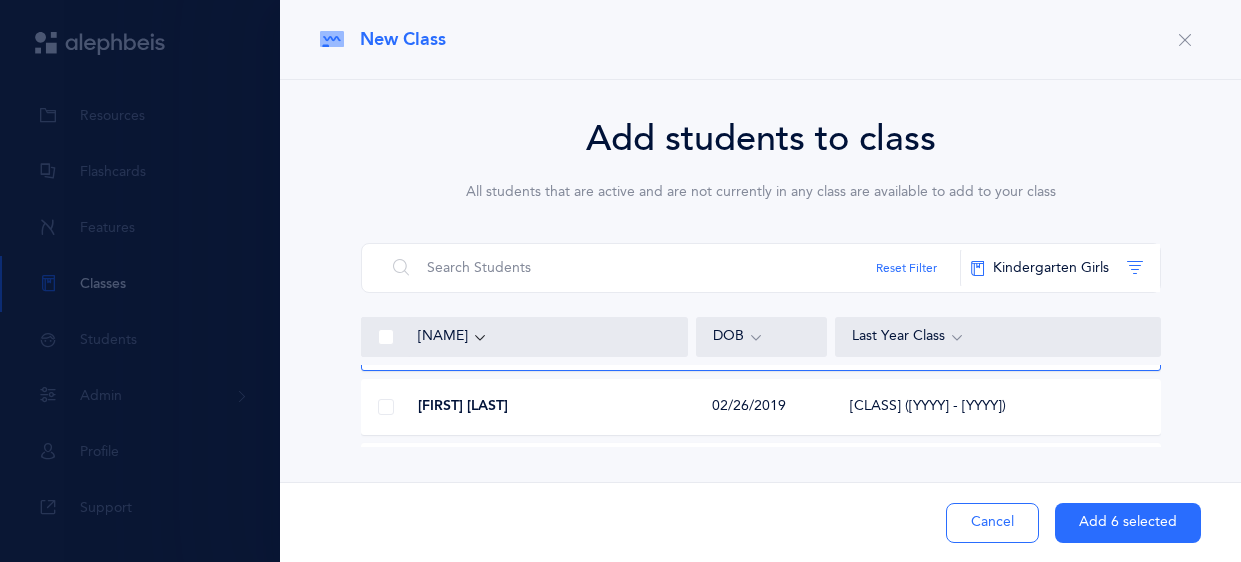 click at bounding box center [386, 407] 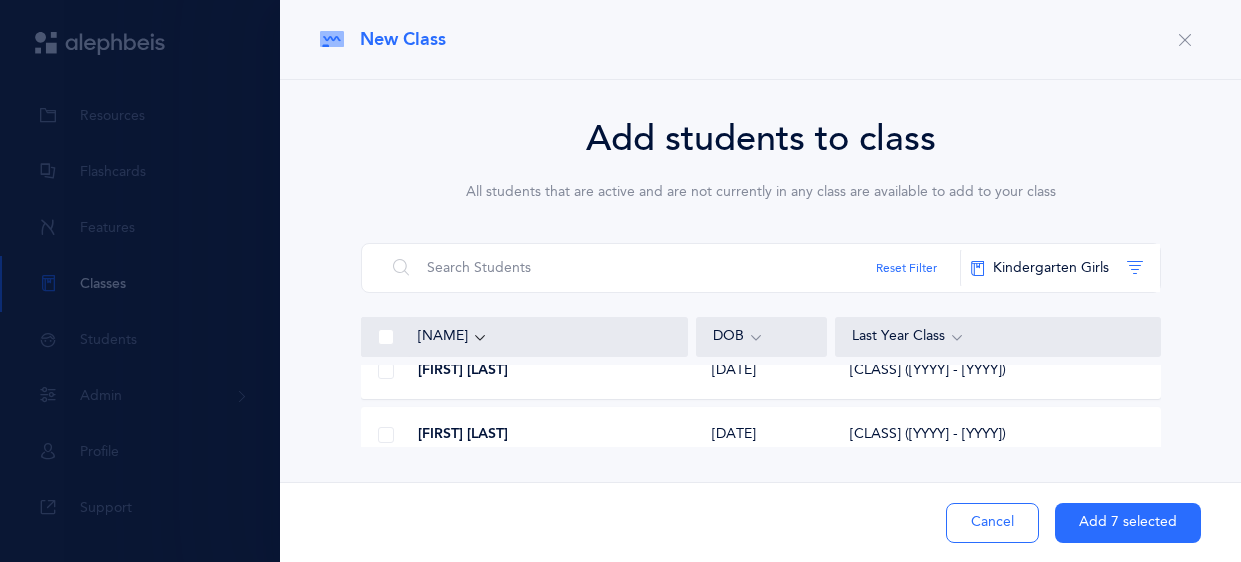 scroll, scrollTop: 663, scrollLeft: 0, axis: vertical 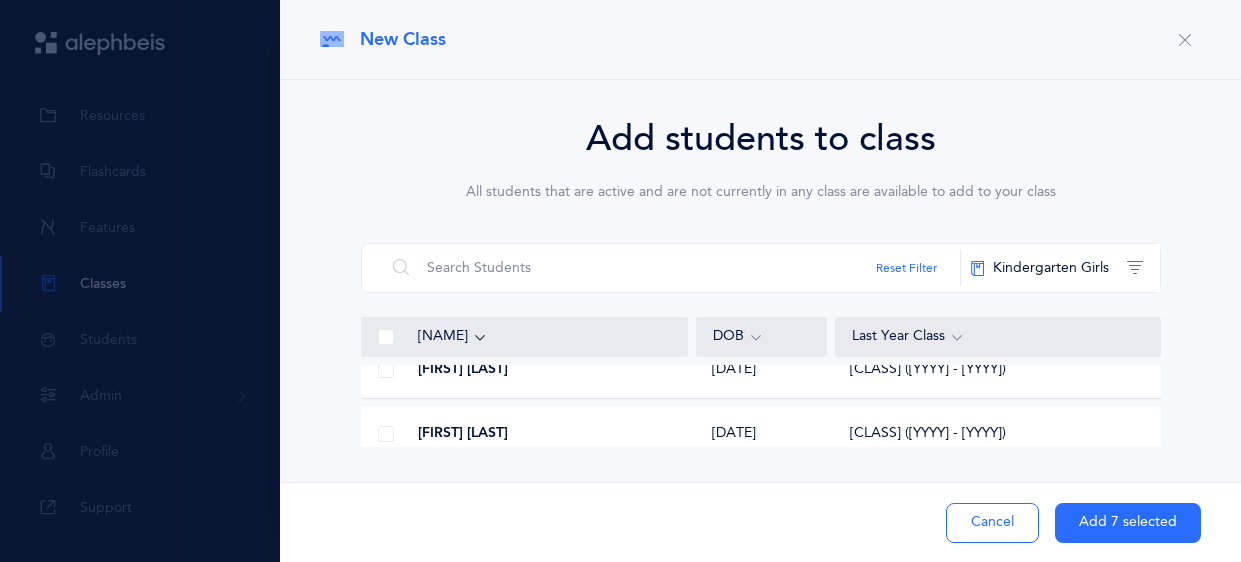 click at bounding box center (386, 370) 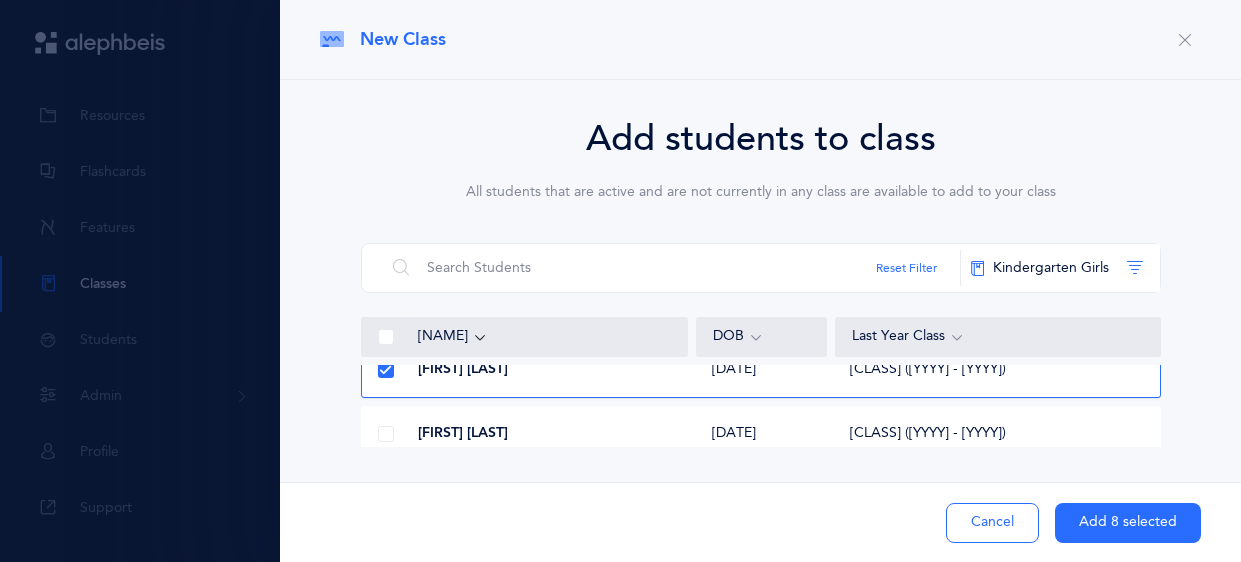 click at bounding box center [386, 434] 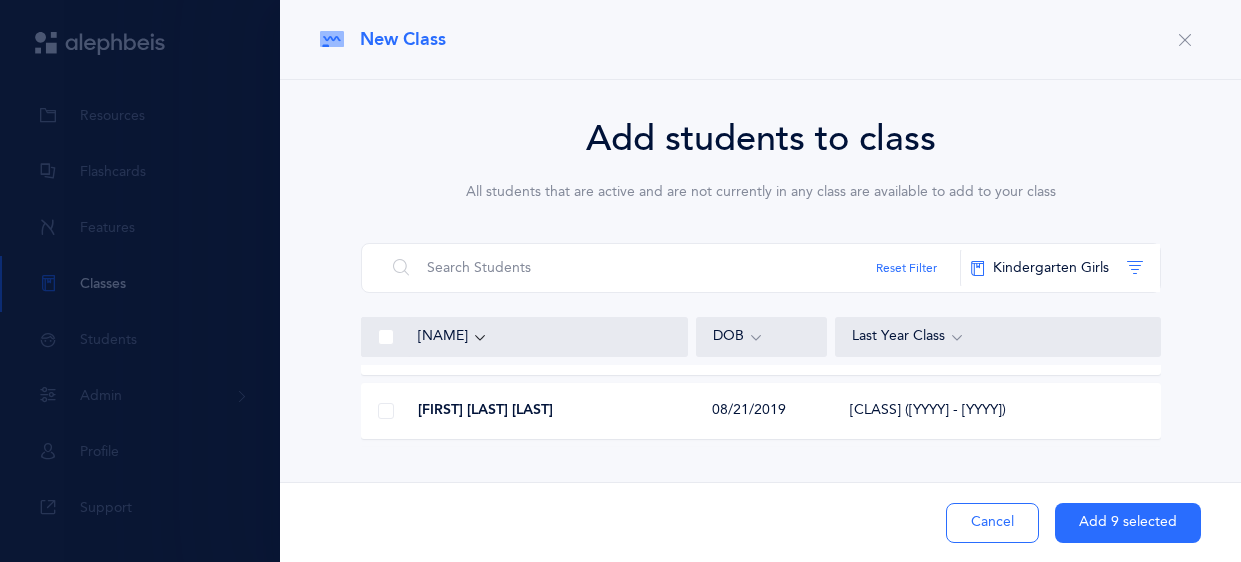 scroll, scrollTop: 816, scrollLeft: 0, axis: vertical 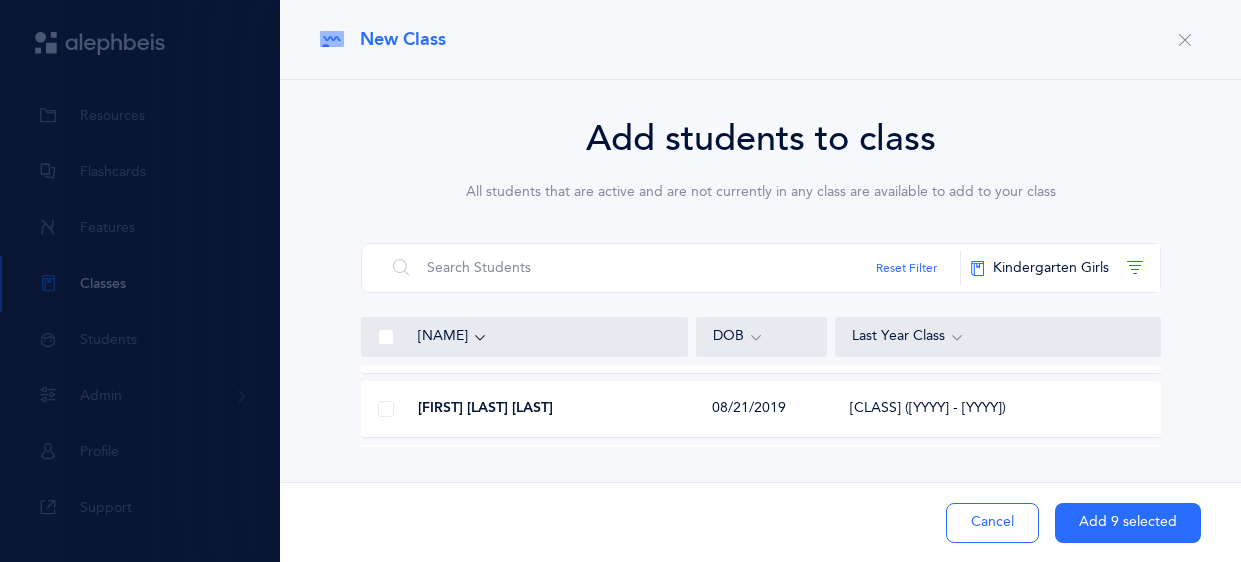 click at bounding box center [386, 409] 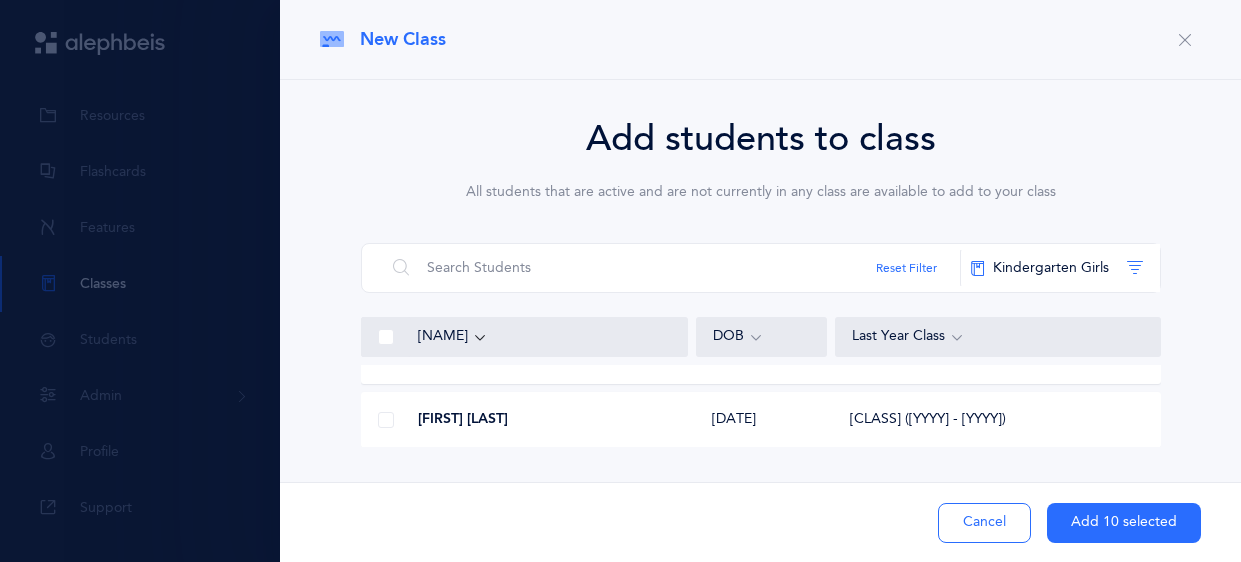 scroll, scrollTop: 938, scrollLeft: 0, axis: vertical 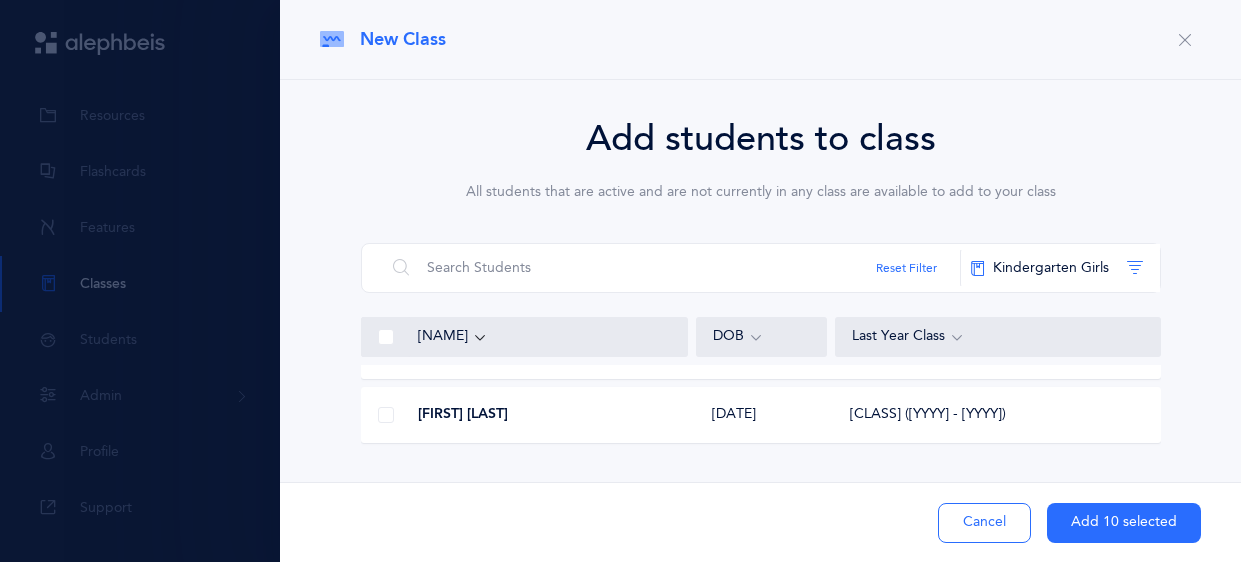 click at bounding box center (386, 415) 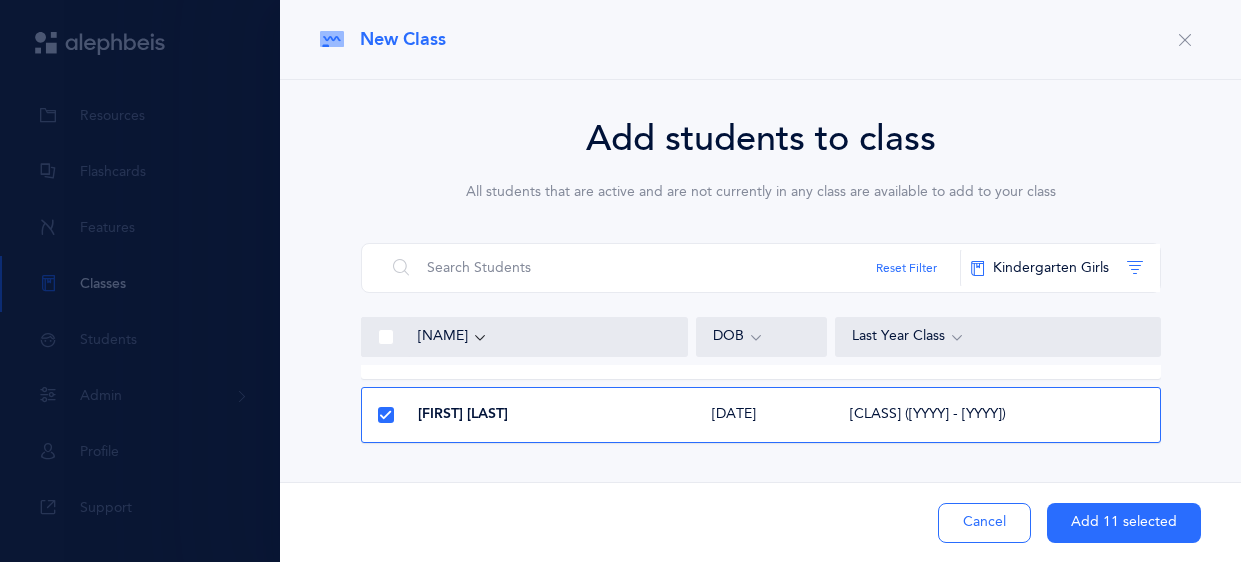 click on "Add 11 selected" at bounding box center [1124, 523] 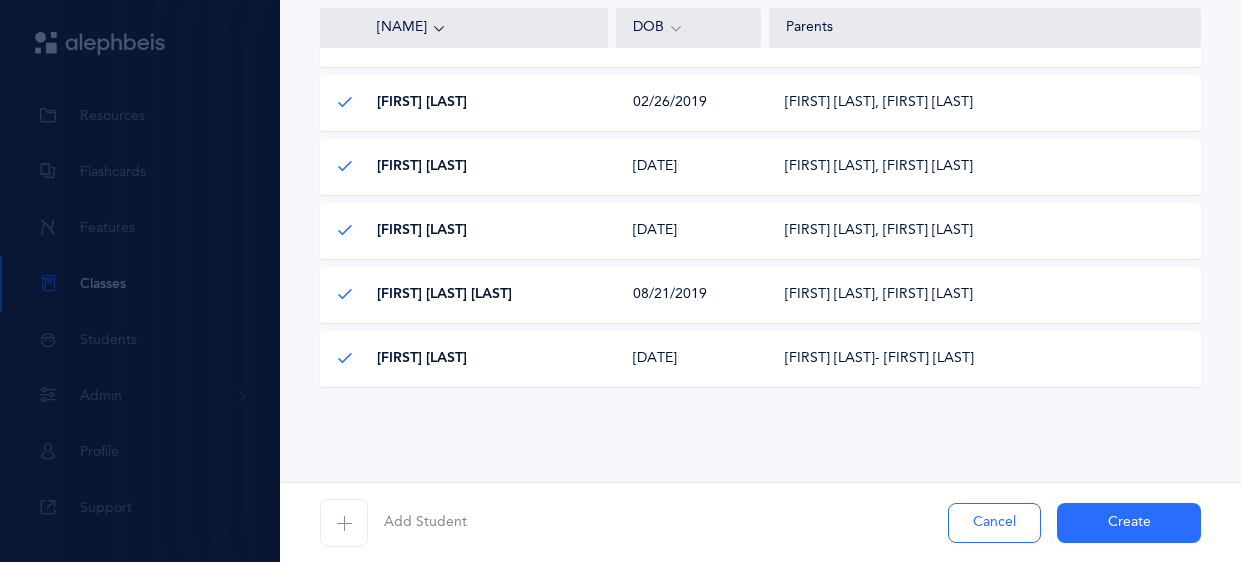scroll, scrollTop: 843, scrollLeft: 0, axis: vertical 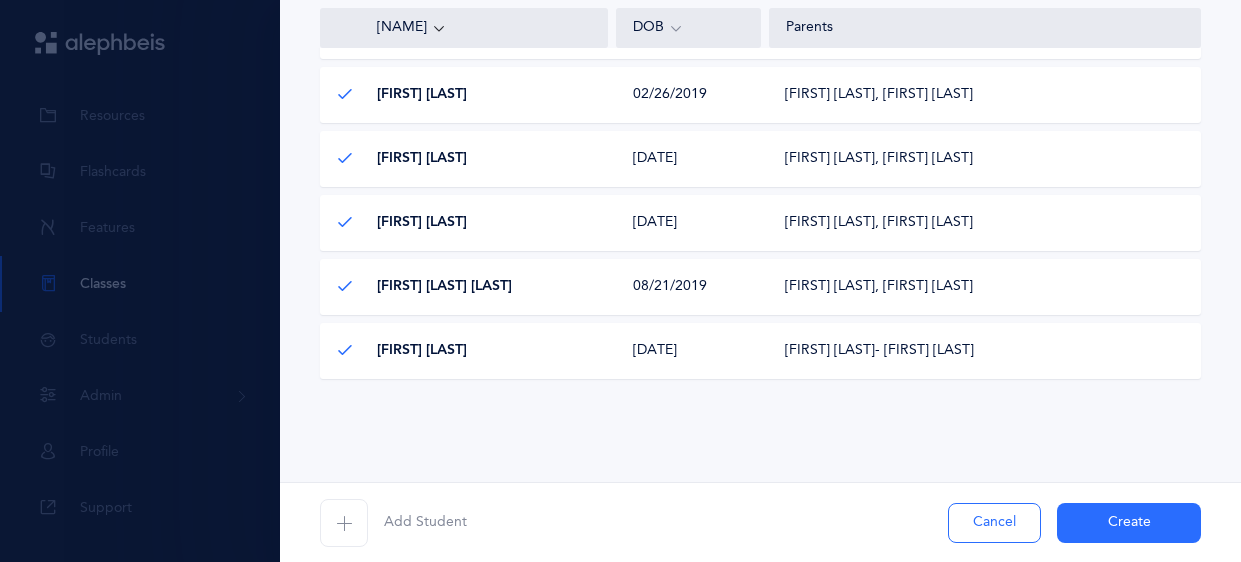 click on "Create" at bounding box center [1129, 523] 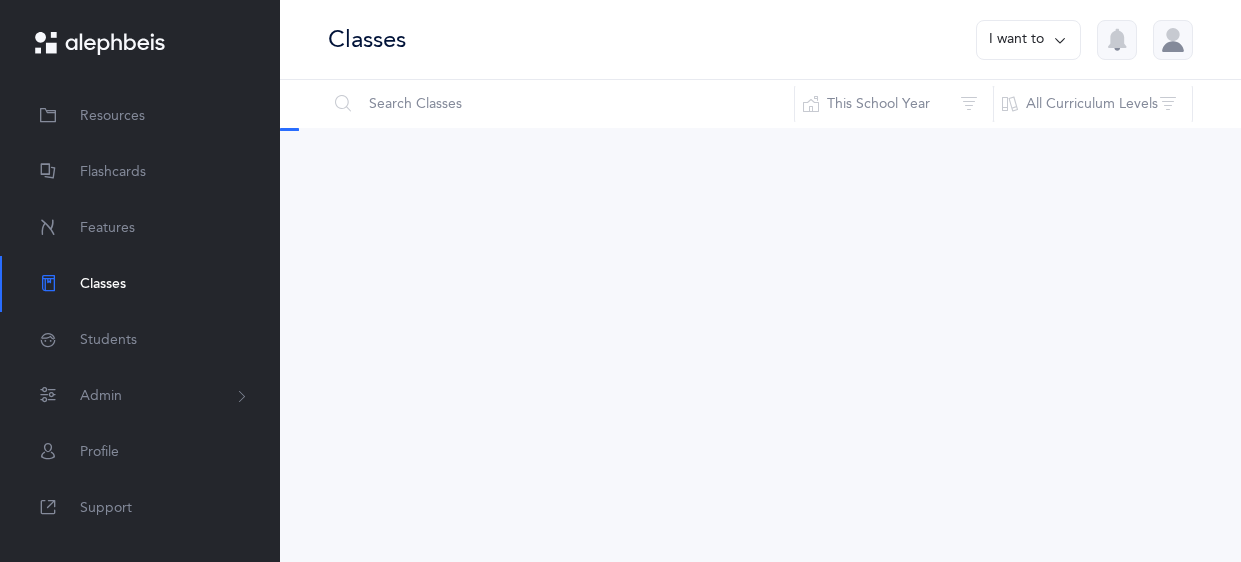 scroll, scrollTop: 0, scrollLeft: 0, axis: both 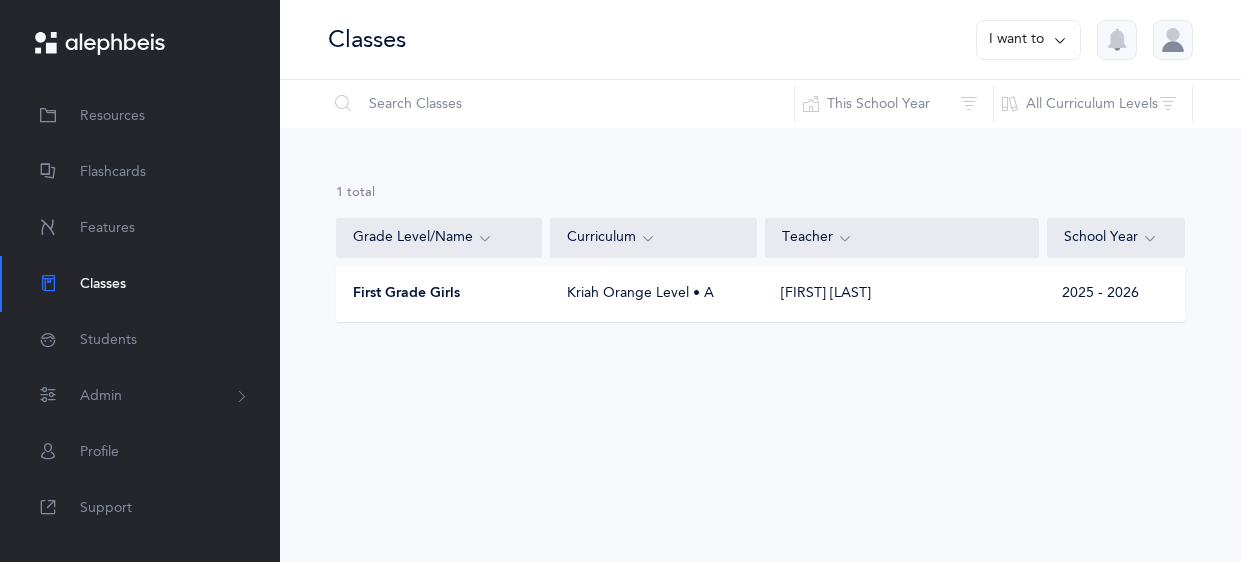 click on "I want to" at bounding box center [1028, 40] 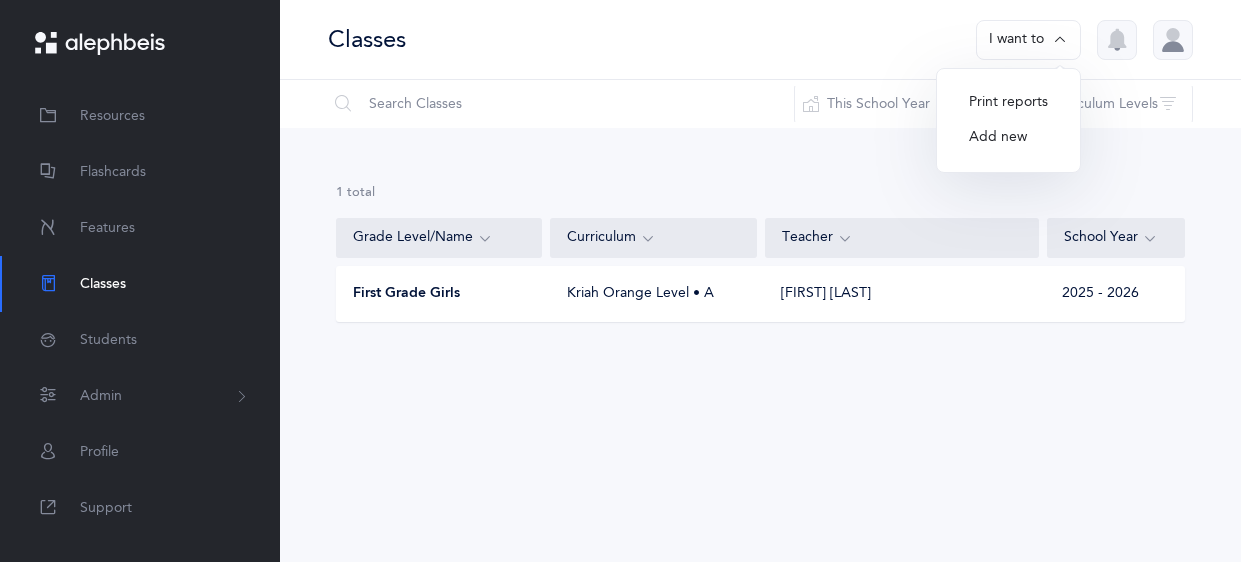 click on "Add new" at bounding box center [1008, 138] 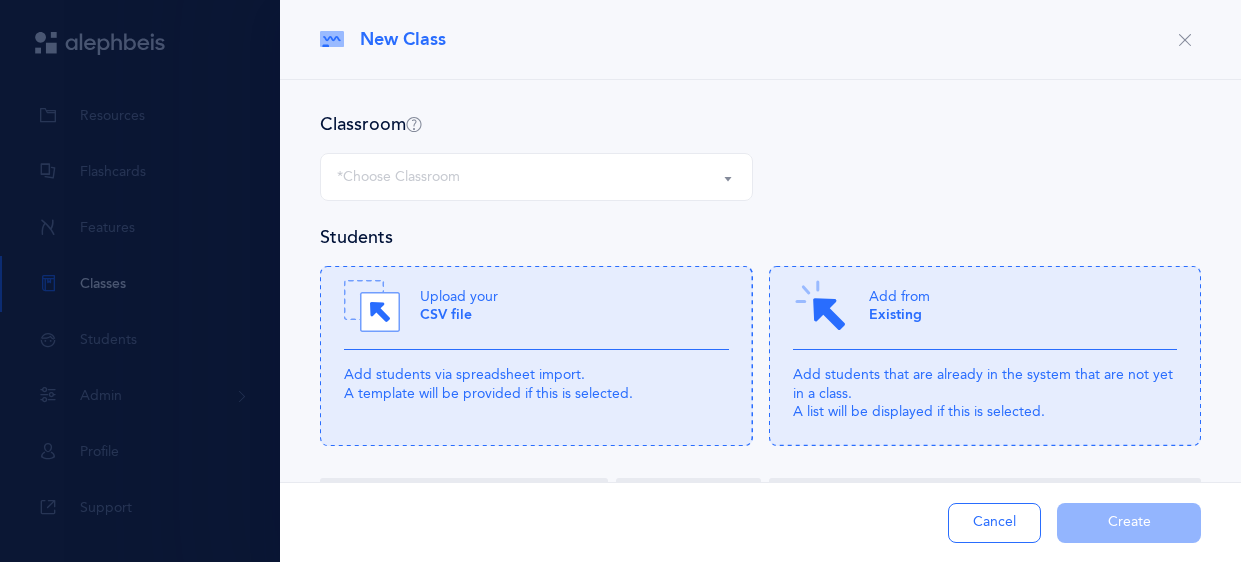 click on "*Choose Classroom" at bounding box center [536, 177] 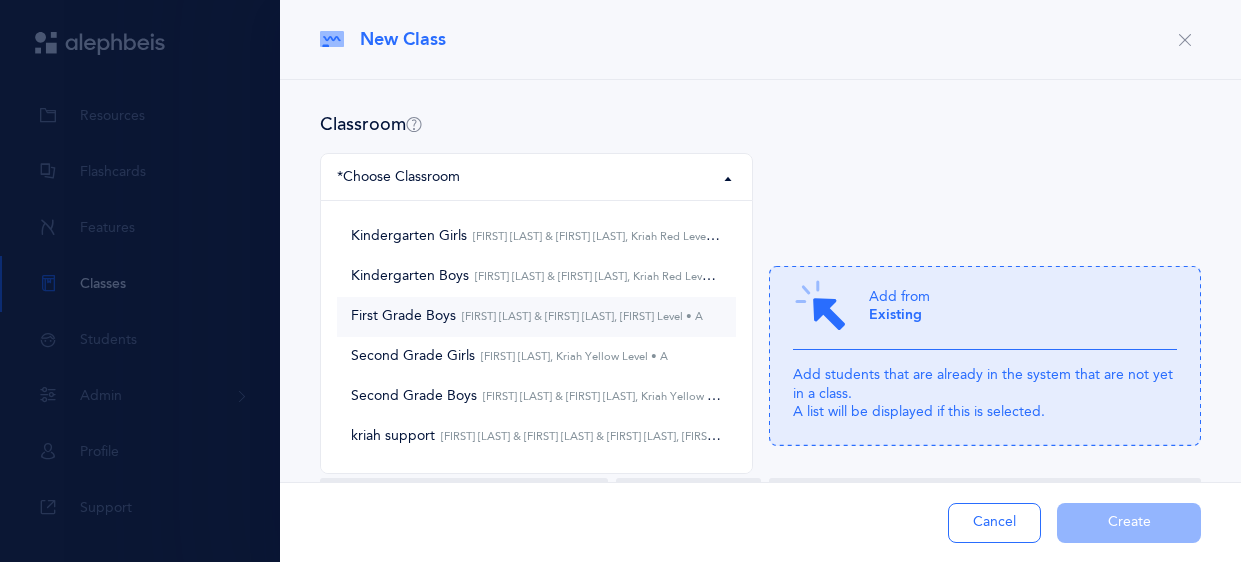 click on "[FIRST] [LAST] & [FIRST] [LAST], [FIRST] Level • A" at bounding box center [579, 316] 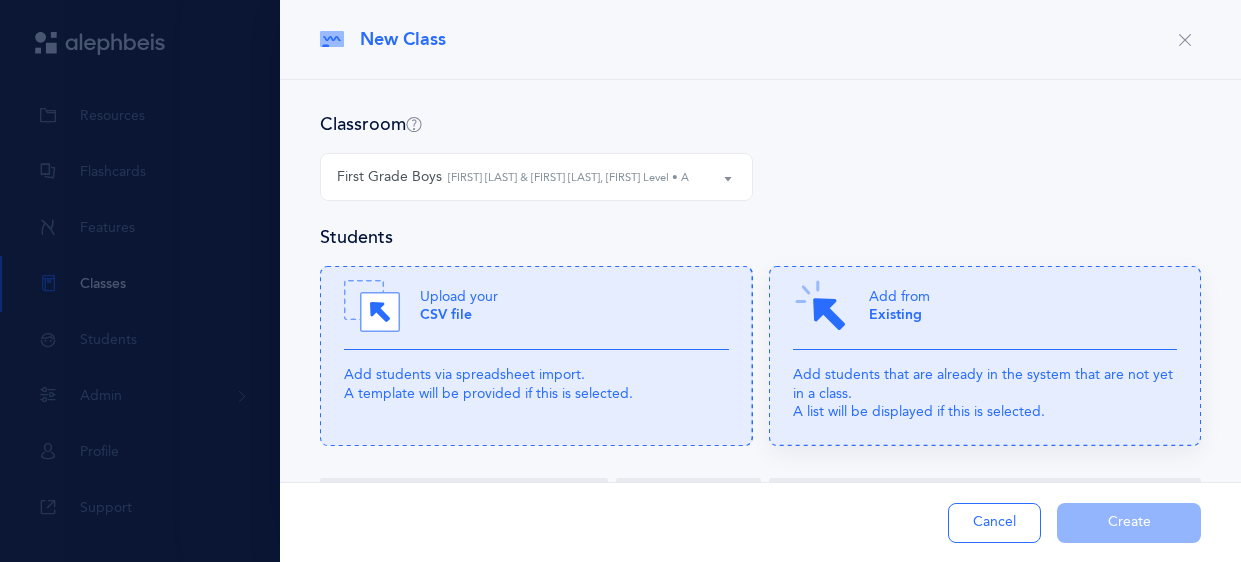 click on "Add students that are already in the system that are not yet in a class.
A list will be displayed if this is selected." at bounding box center (985, 393) 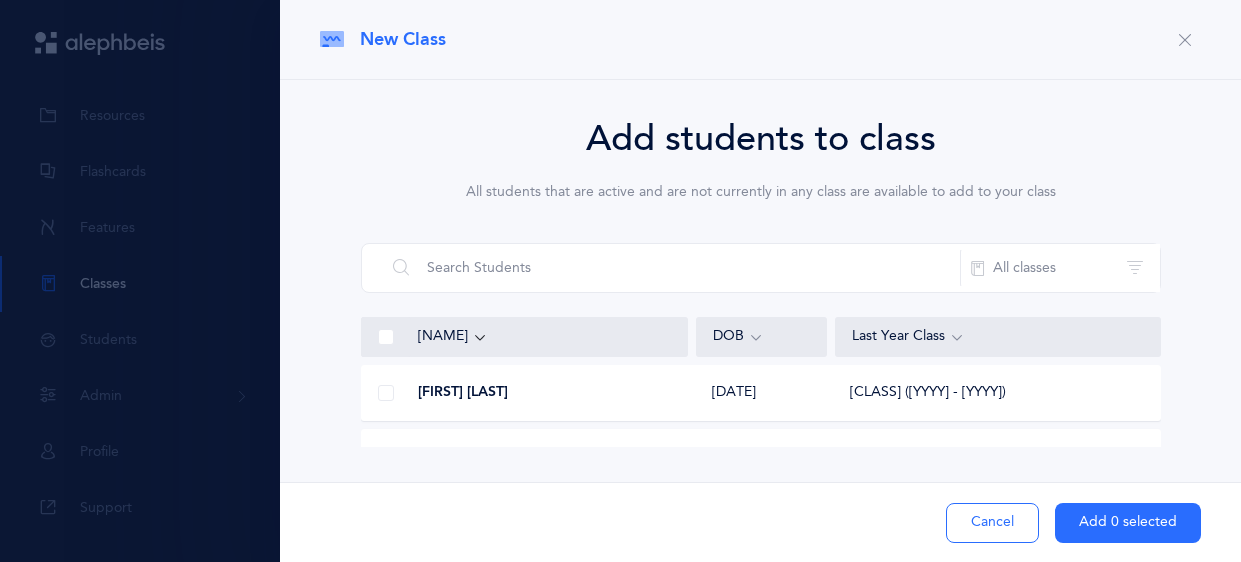 click at bounding box center [386, 393] 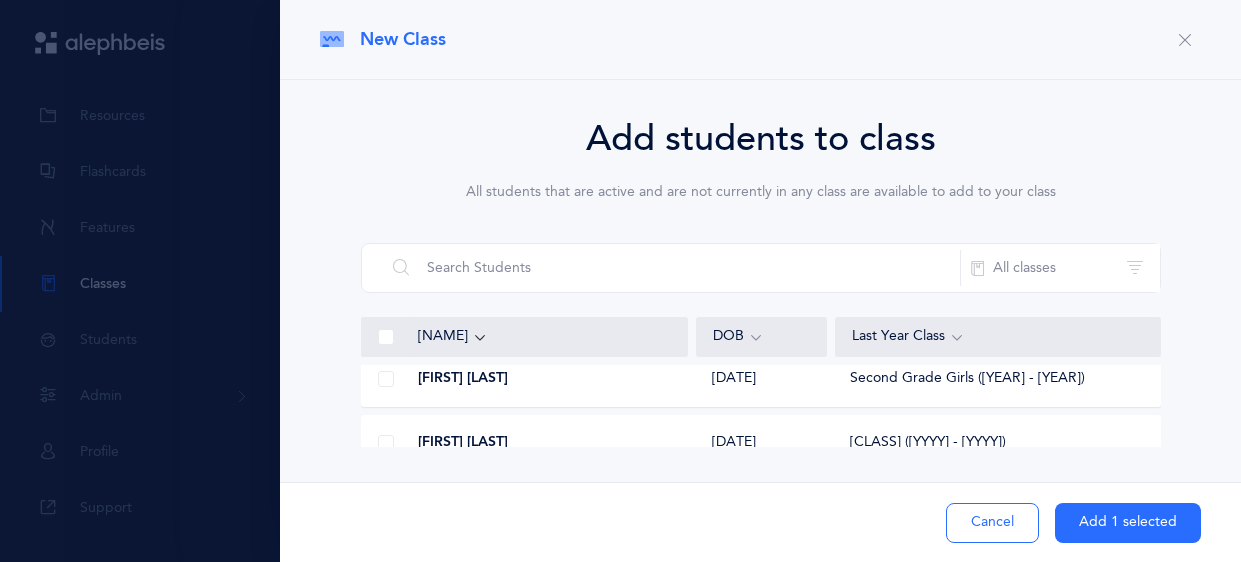 scroll, scrollTop: 79, scrollLeft: 0, axis: vertical 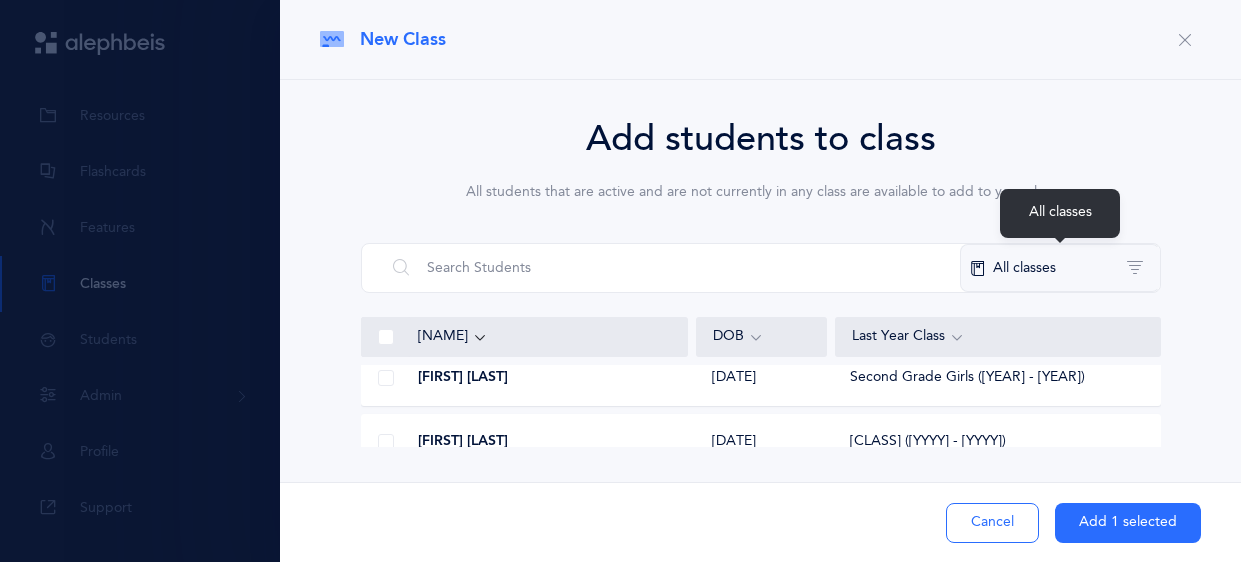 click on "All classes" at bounding box center (1060, 268) 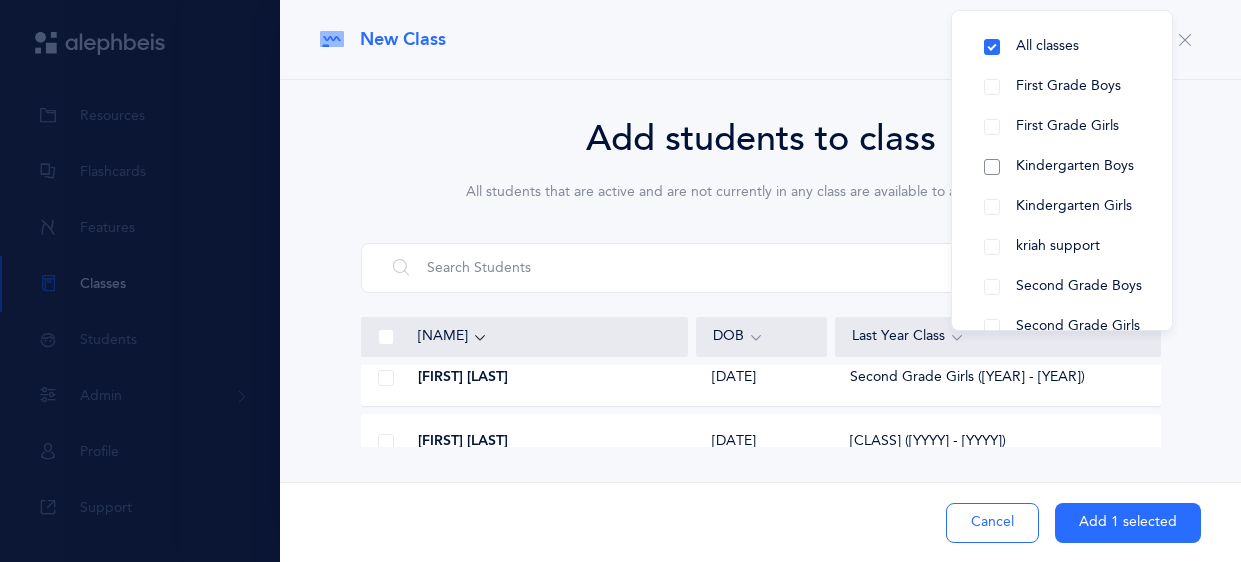 click on "Kindergarten Boys" at bounding box center [1062, 167] 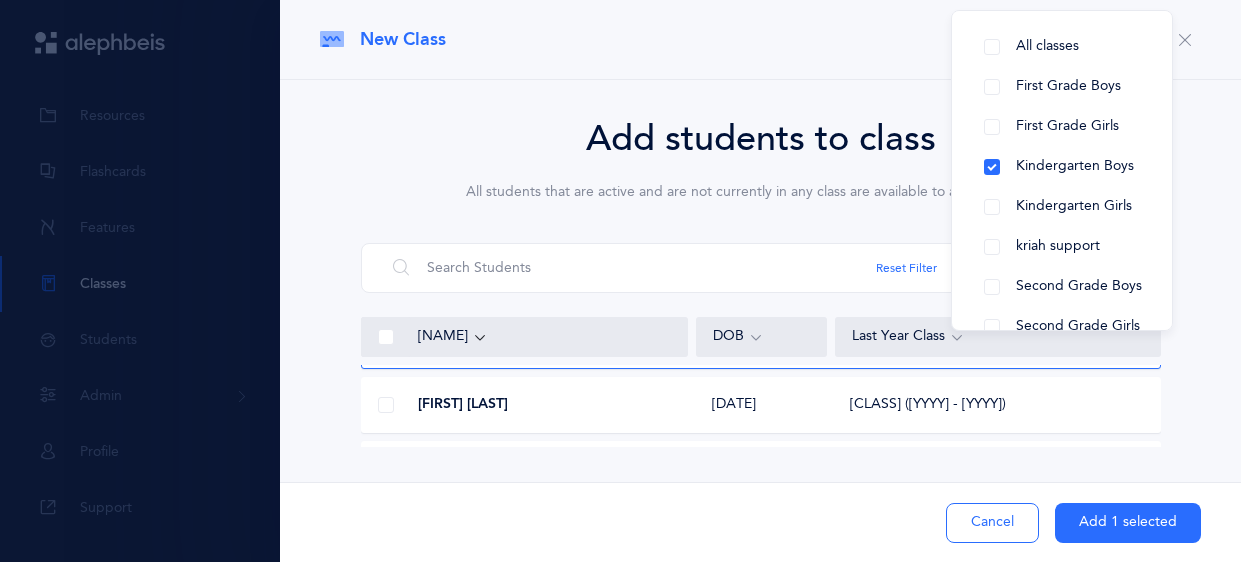 scroll, scrollTop: 57, scrollLeft: 0, axis: vertical 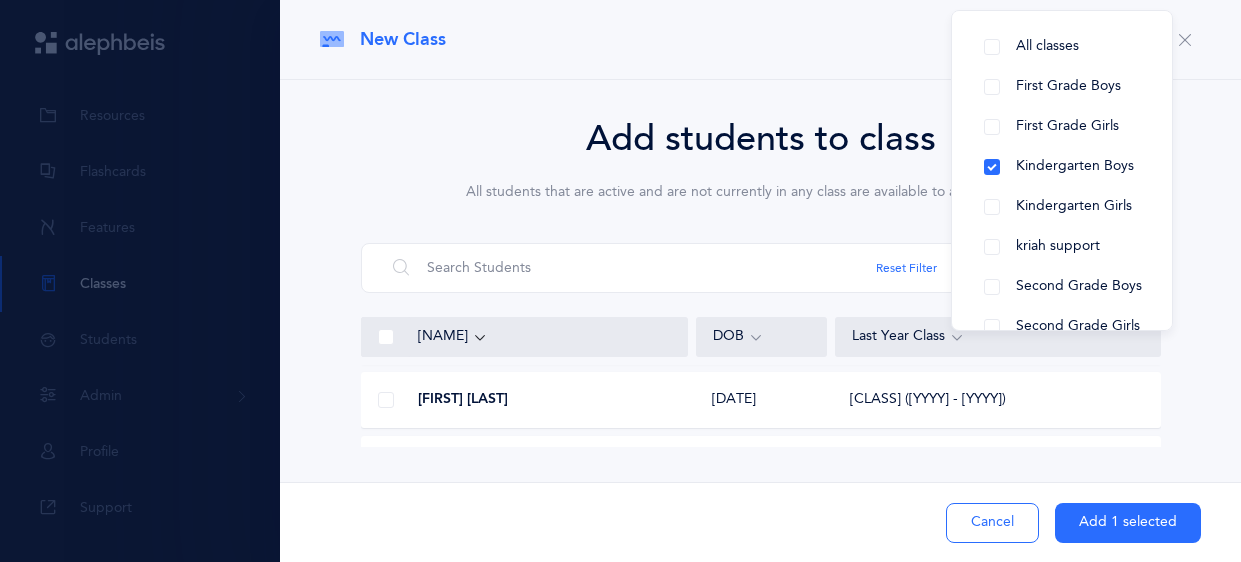click at bounding box center (386, 400) 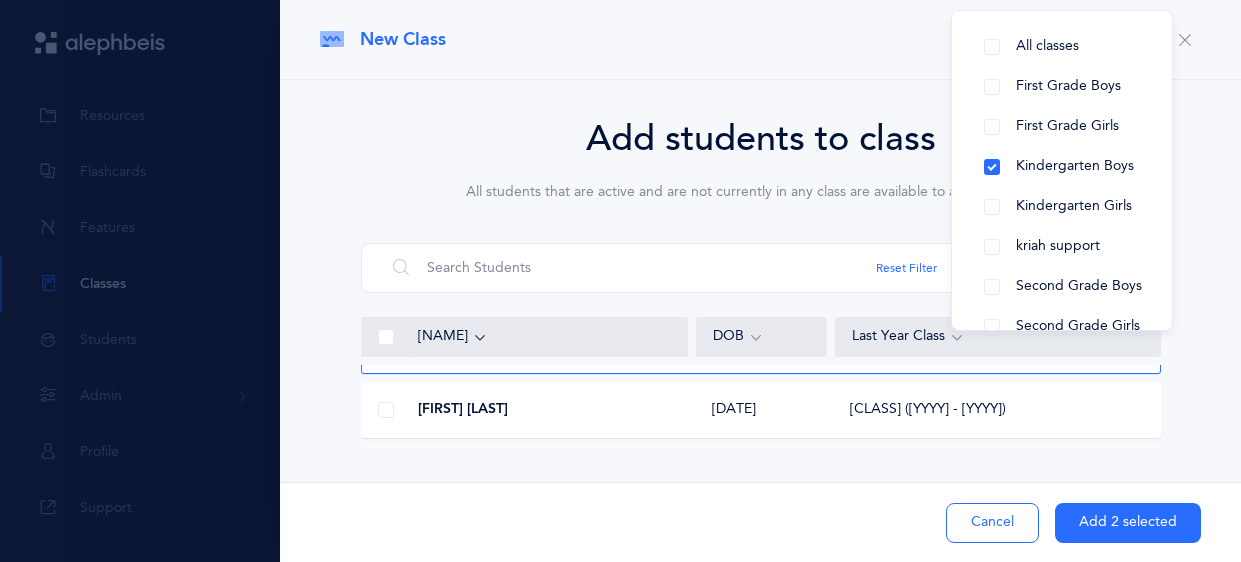 scroll, scrollTop: 117, scrollLeft: 0, axis: vertical 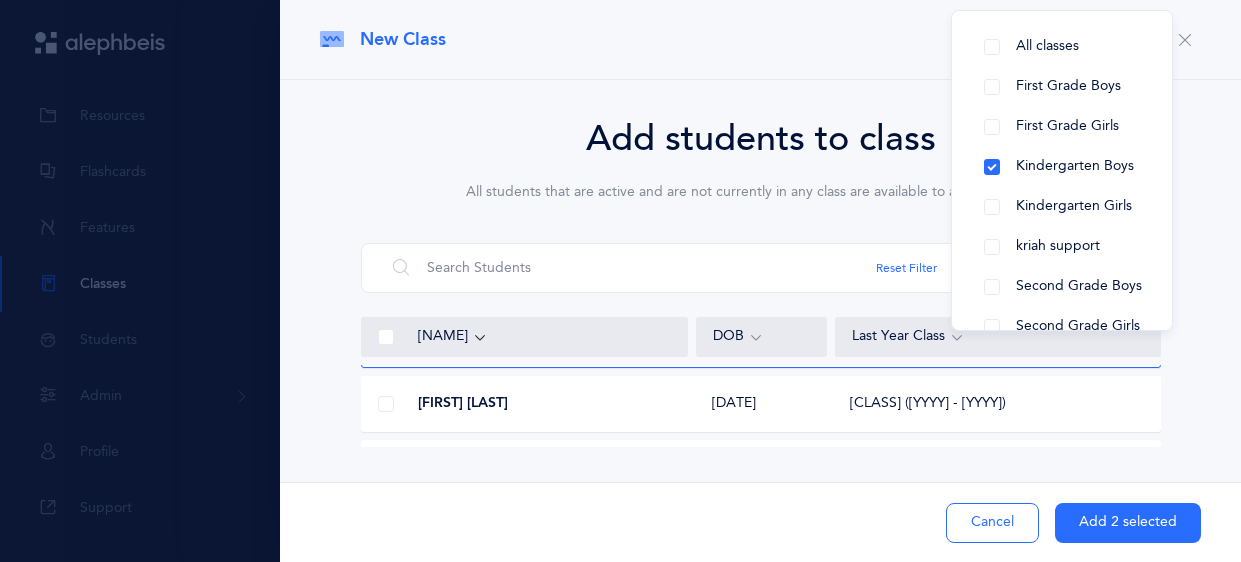 click at bounding box center (386, 404) 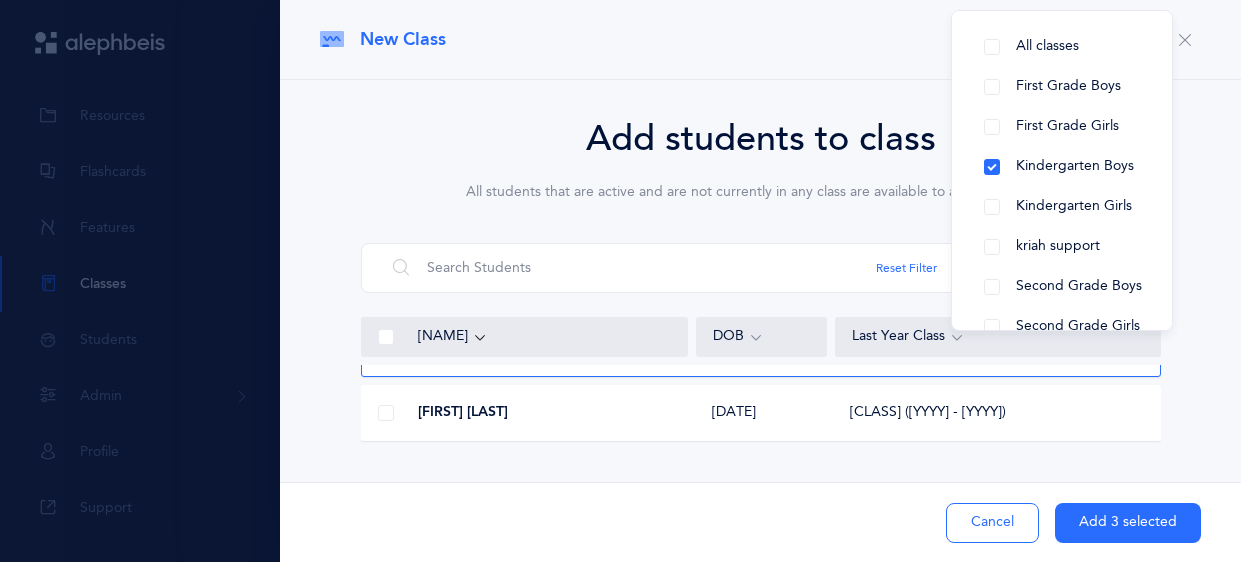 scroll, scrollTop: 174, scrollLeft: 0, axis: vertical 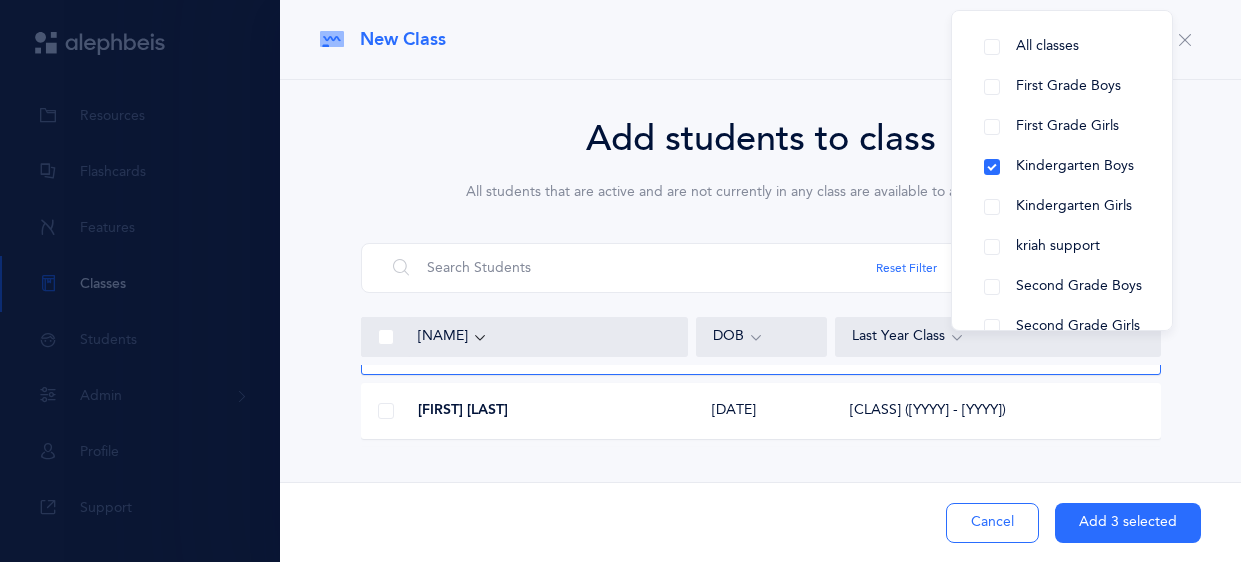click at bounding box center (386, 411) 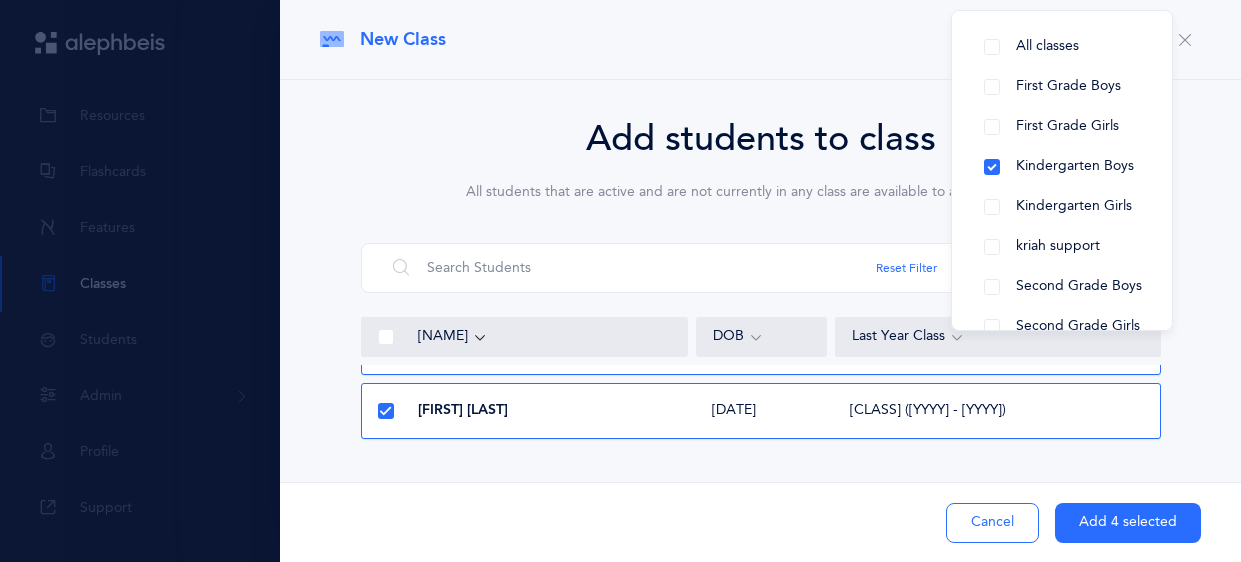 click at bounding box center (620, 281) 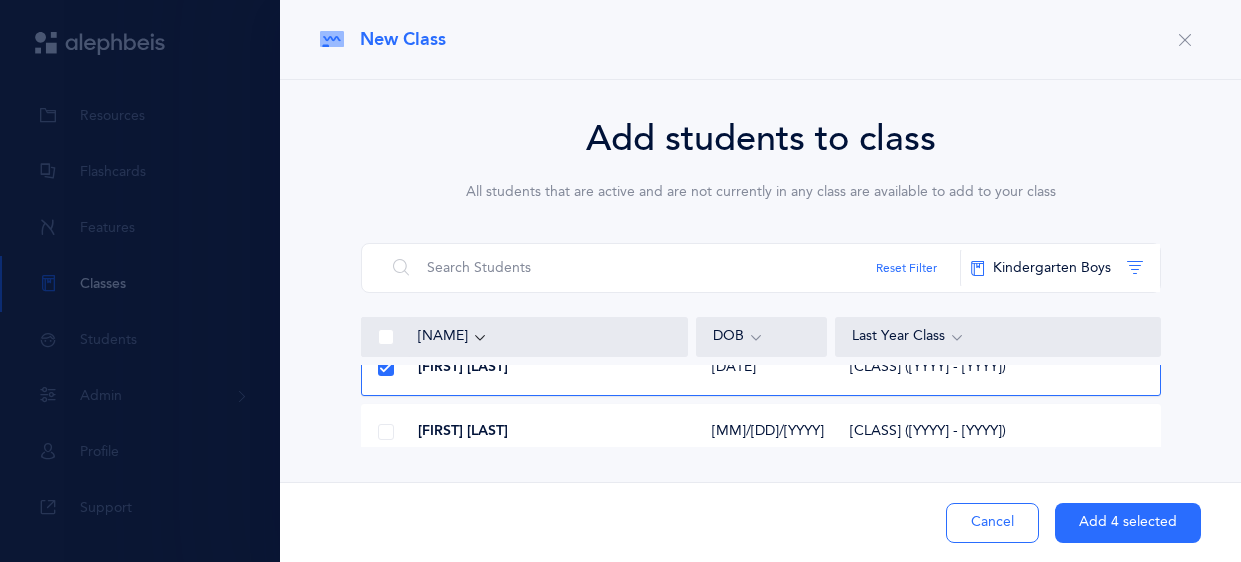 scroll, scrollTop: 222, scrollLeft: 0, axis: vertical 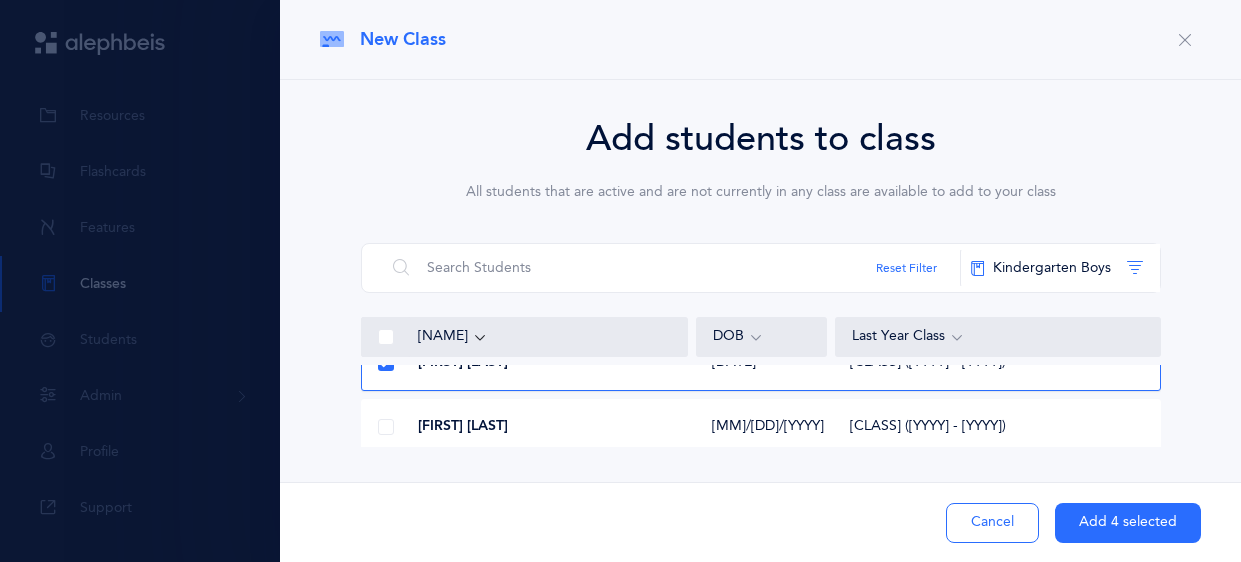 click at bounding box center (386, 427) 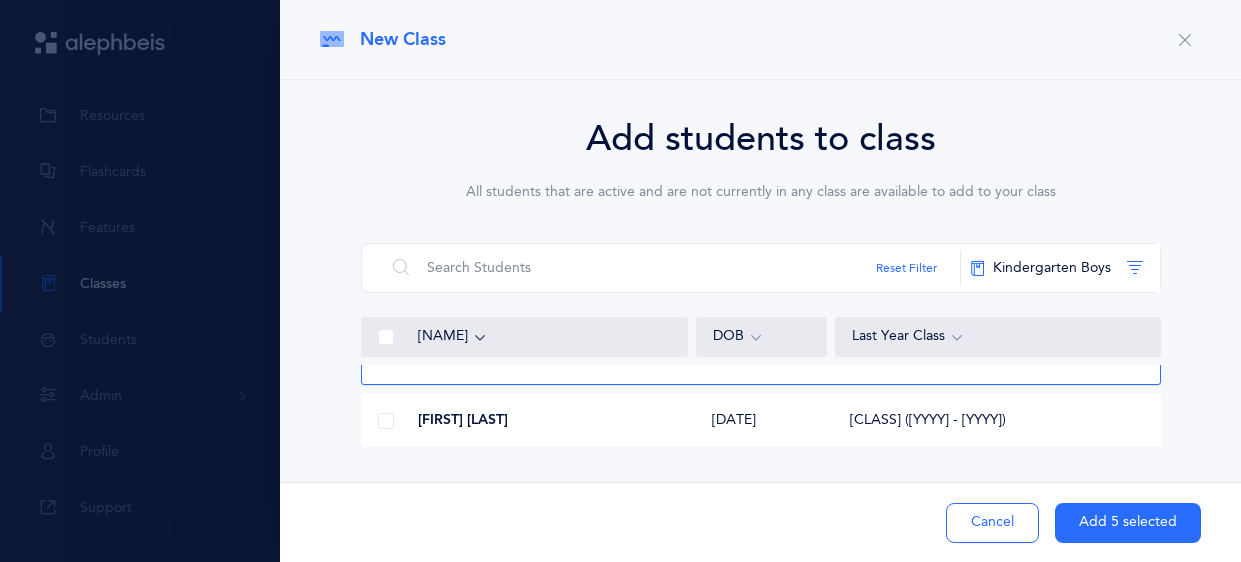 scroll, scrollTop: 294, scrollLeft: 0, axis: vertical 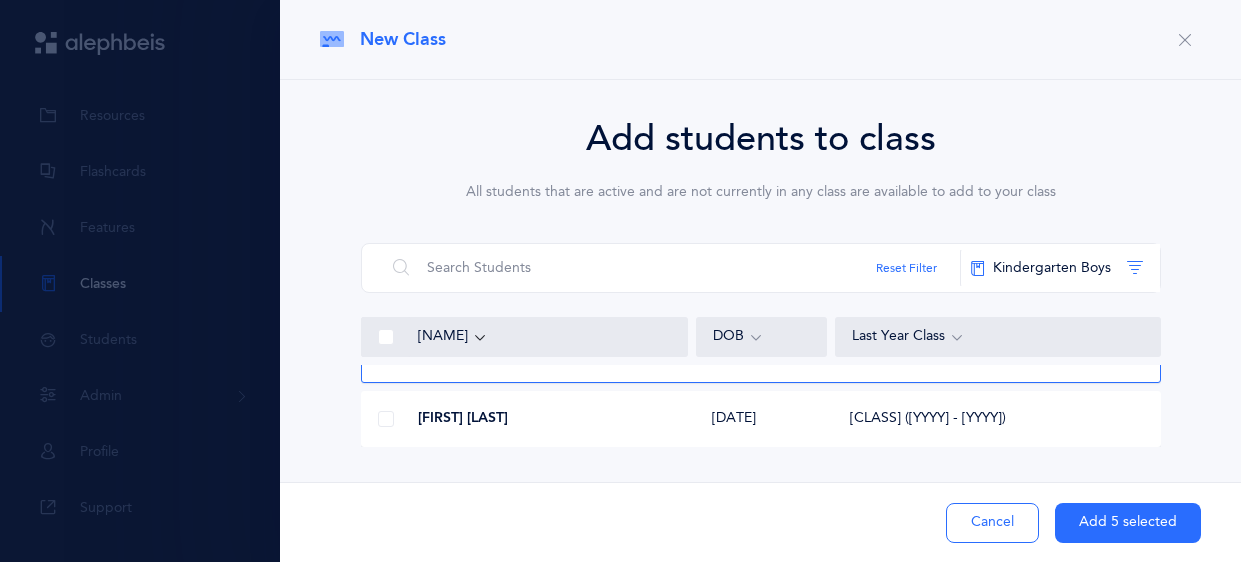 click at bounding box center [386, 419] 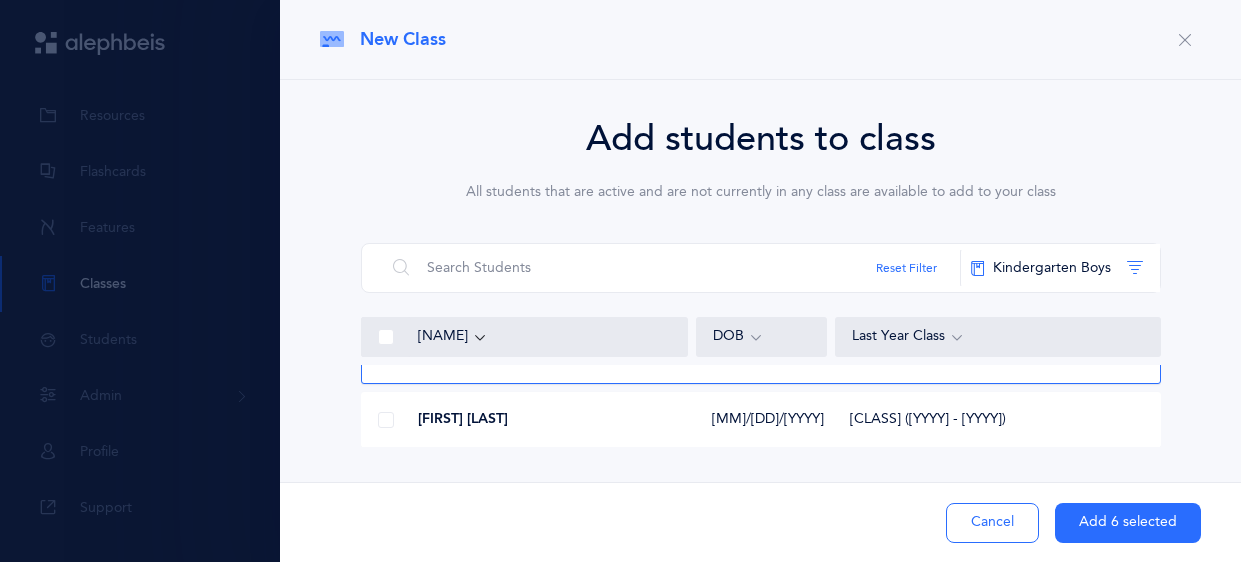 scroll, scrollTop: 359, scrollLeft: 0, axis: vertical 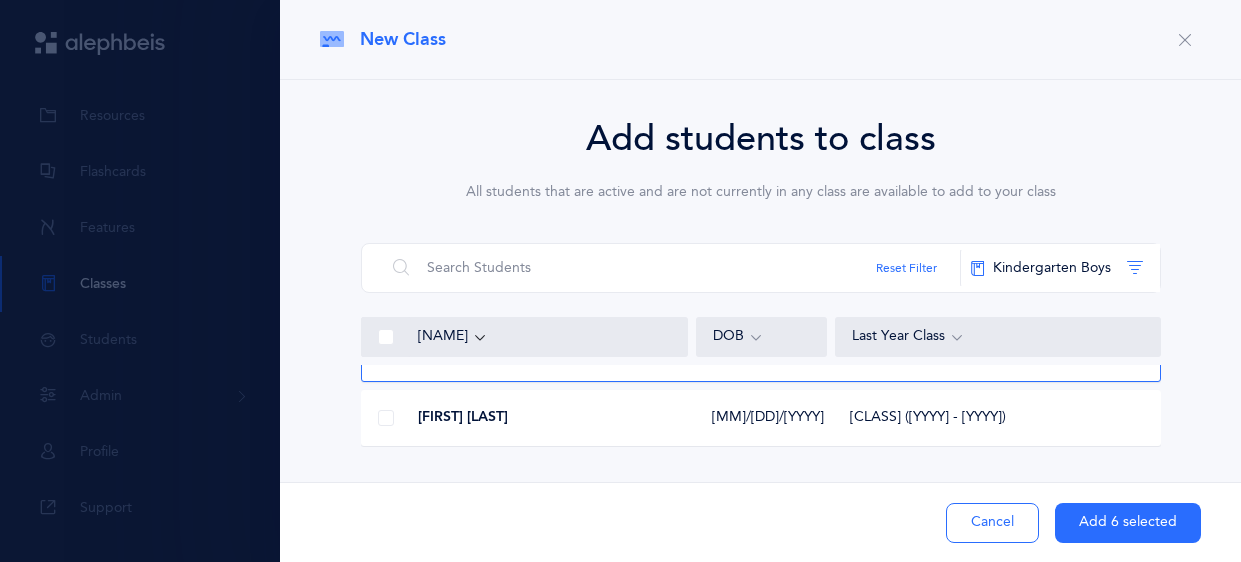 click at bounding box center (386, 418) 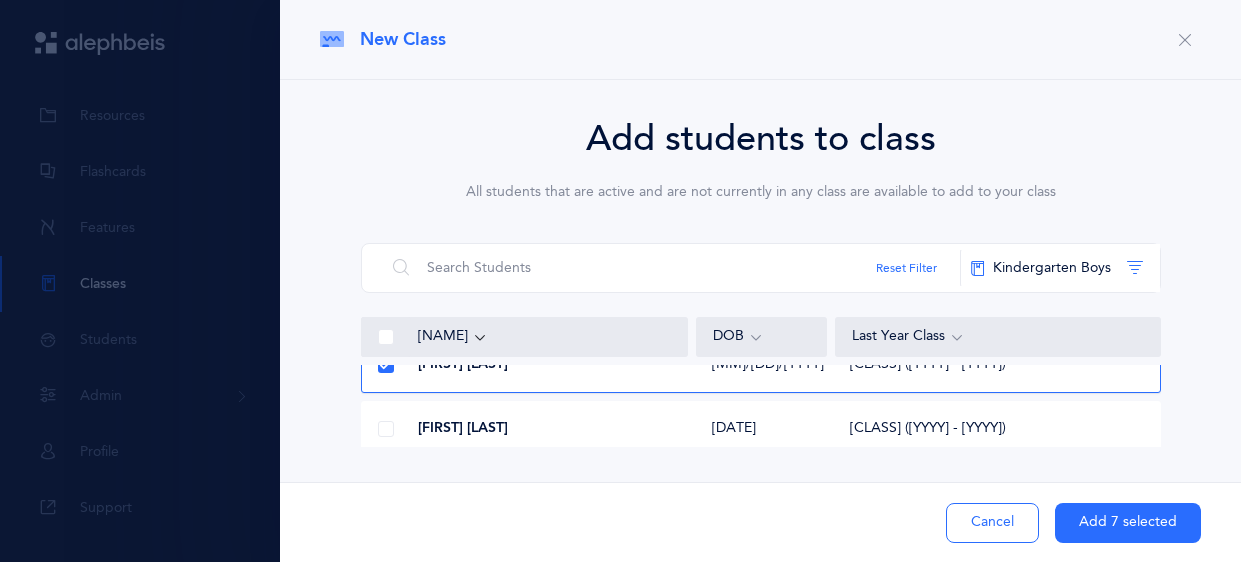 scroll, scrollTop: 414, scrollLeft: 0, axis: vertical 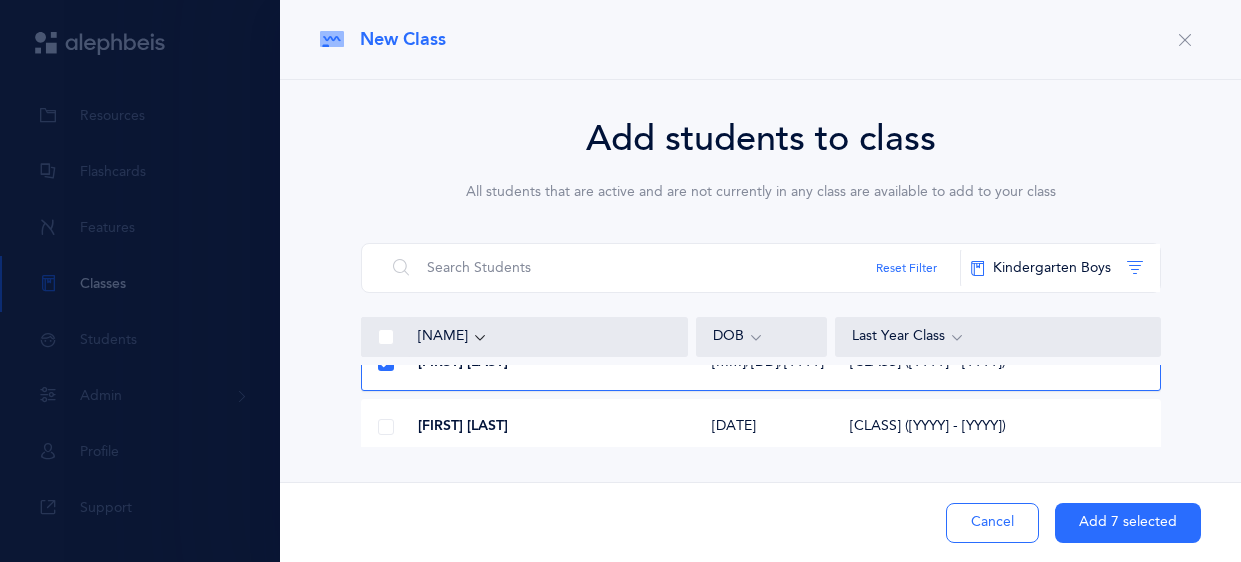 click at bounding box center (386, 427) 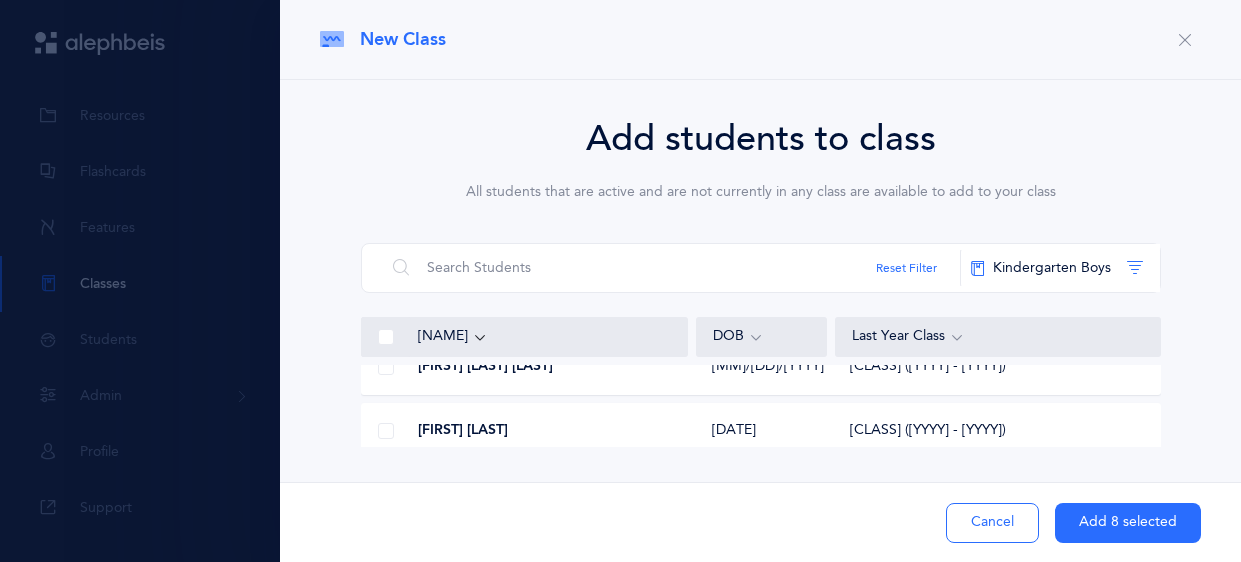 scroll, scrollTop: 544, scrollLeft: 0, axis: vertical 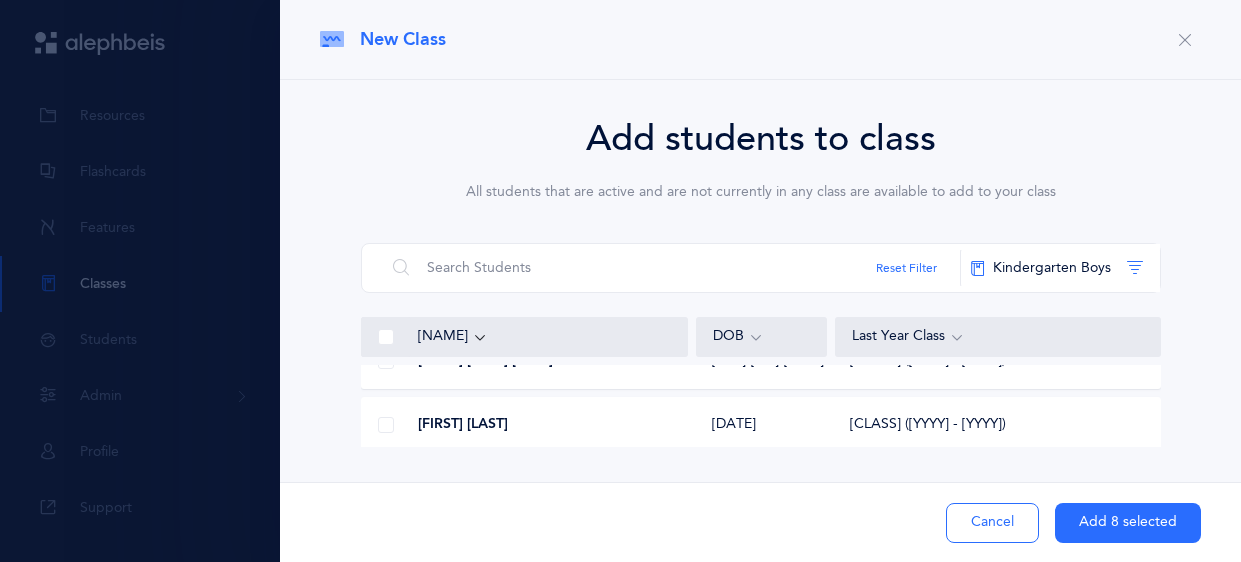 click at bounding box center [386, 425] 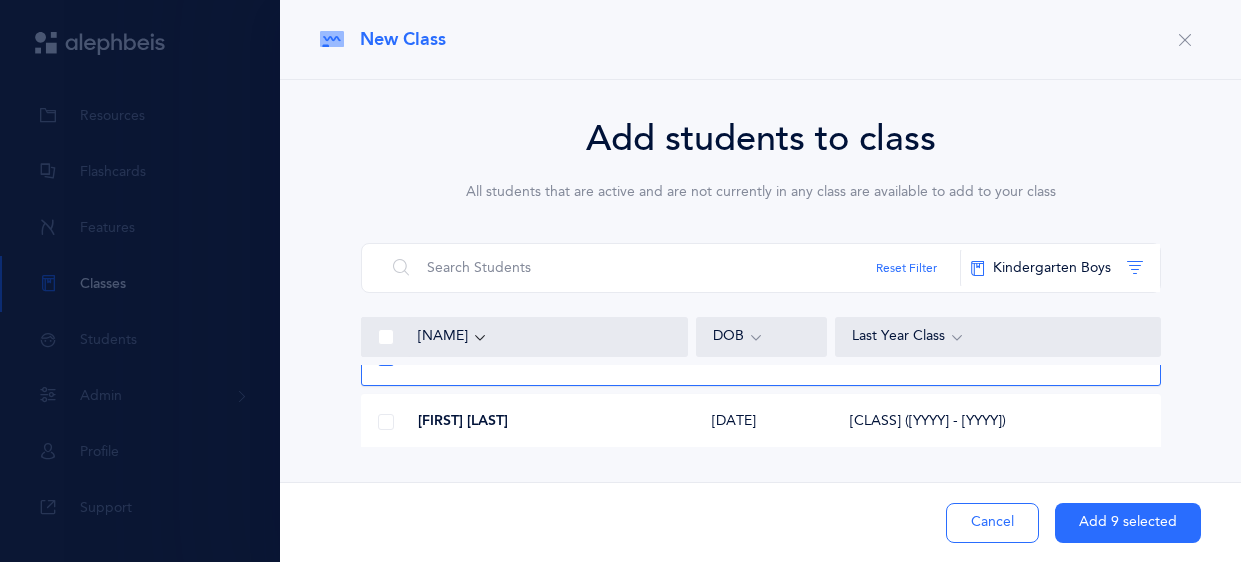 scroll, scrollTop: 613, scrollLeft: 0, axis: vertical 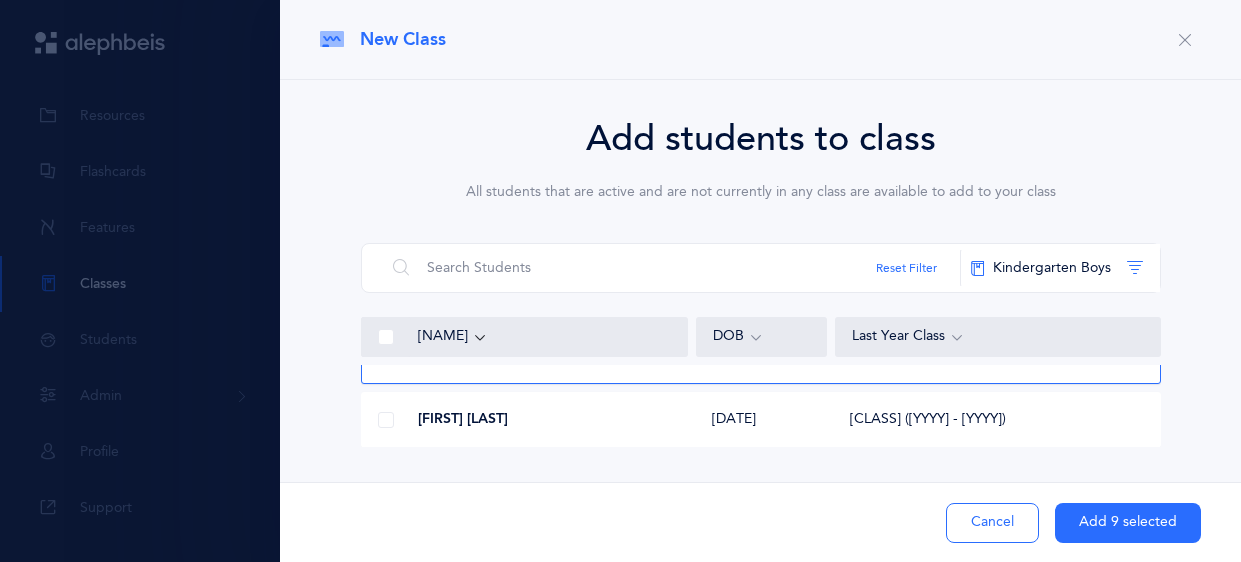 click at bounding box center [386, 420] 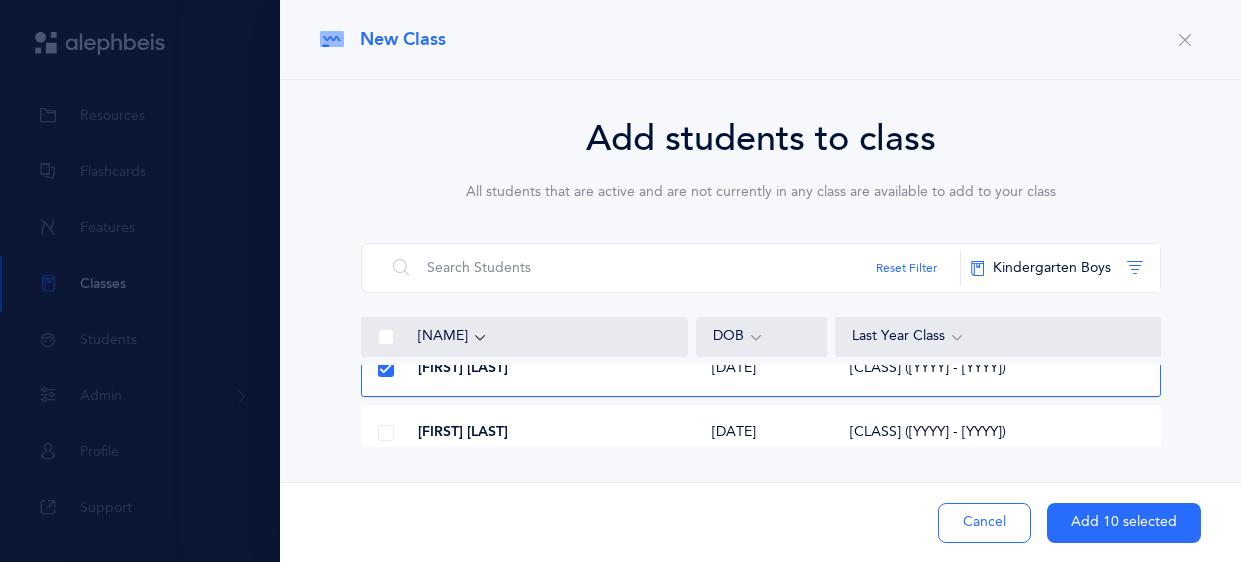 scroll, scrollTop: 670, scrollLeft: 0, axis: vertical 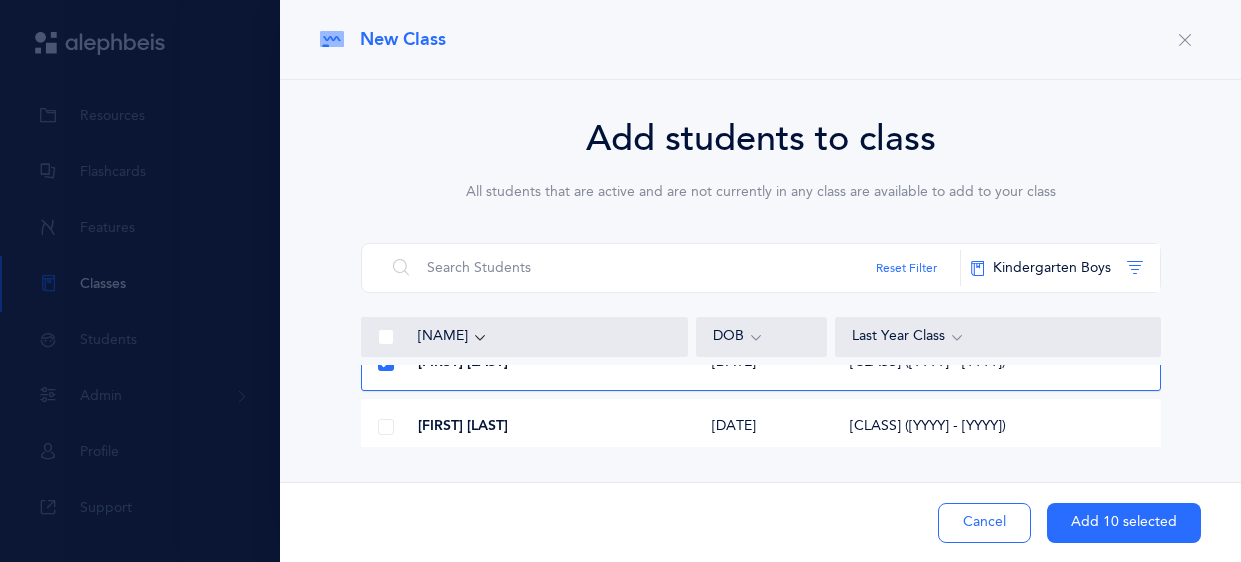 click at bounding box center (386, 427) 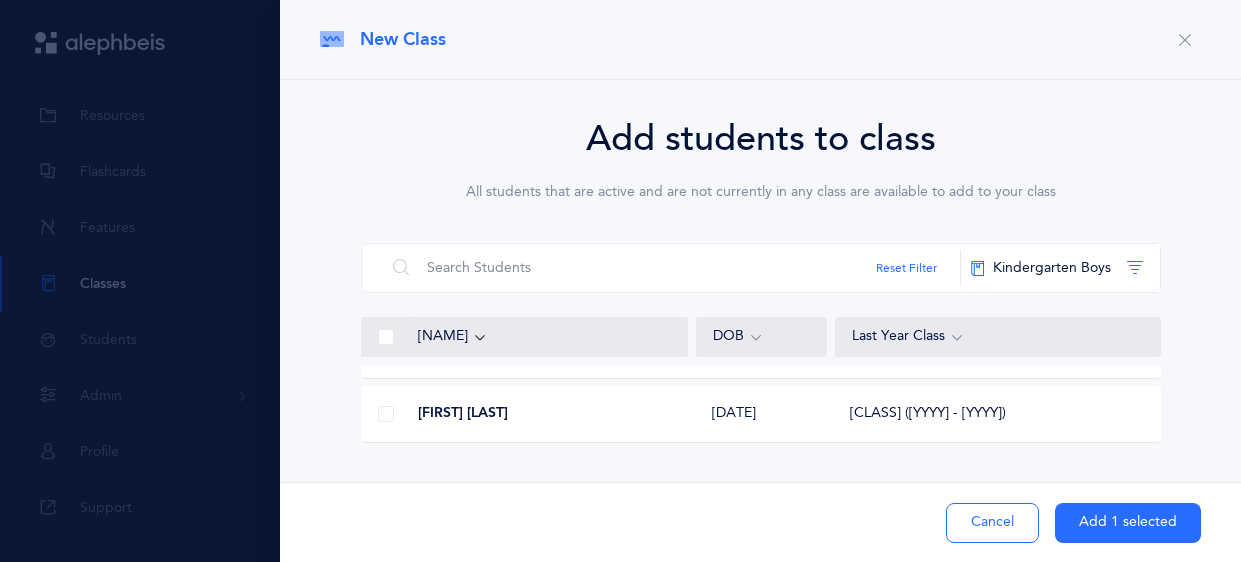 scroll, scrollTop: 0, scrollLeft: 0, axis: both 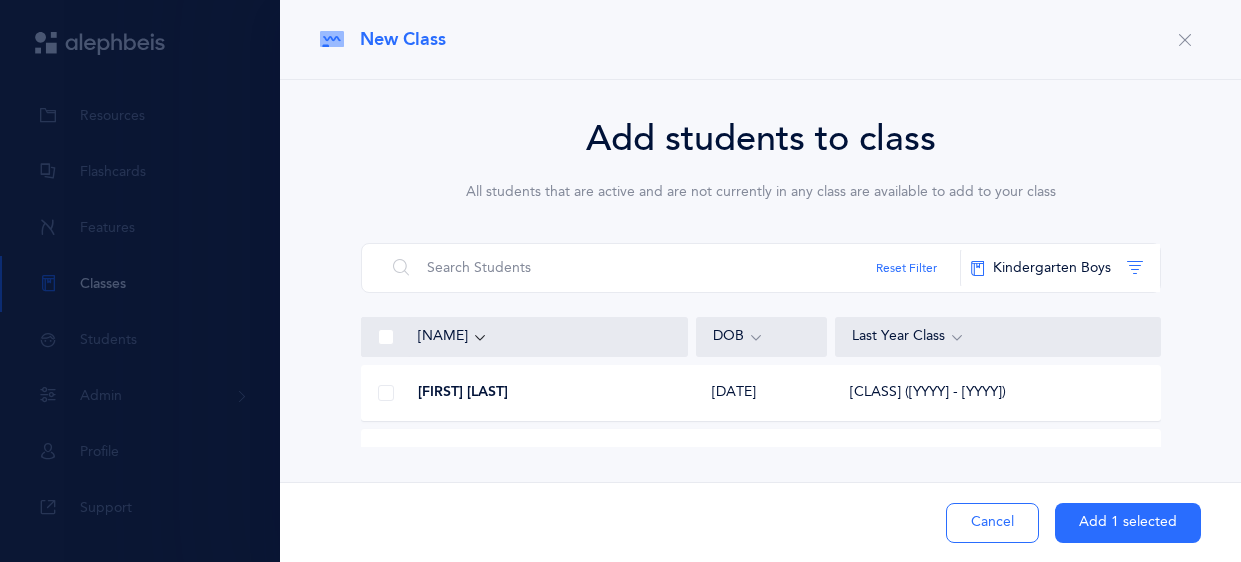 click at bounding box center [386, 337] 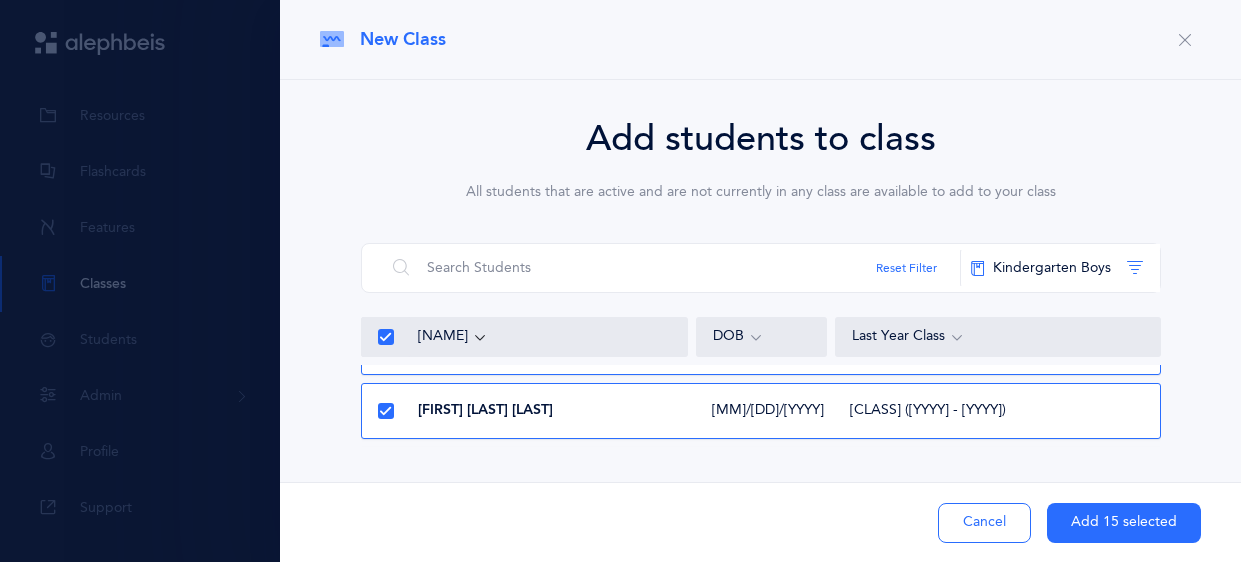scroll, scrollTop: 500, scrollLeft: 0, axis: vertical 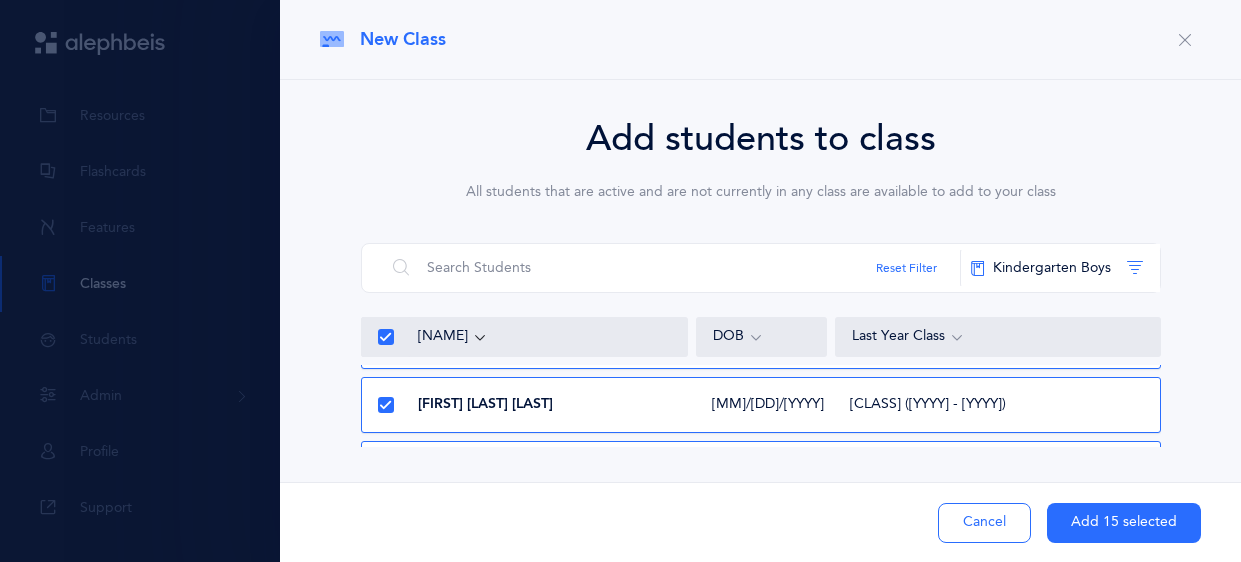 click at bounding box center [385, 405] 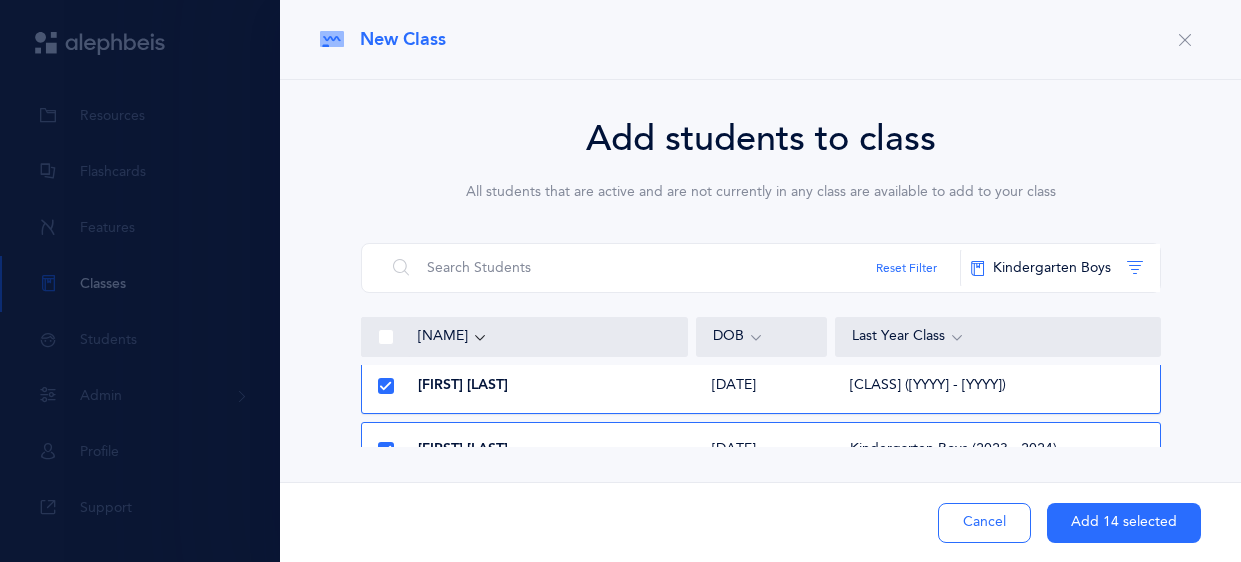 scroll, scrollTop: 772, scrollLeft: 0, axis: vertical 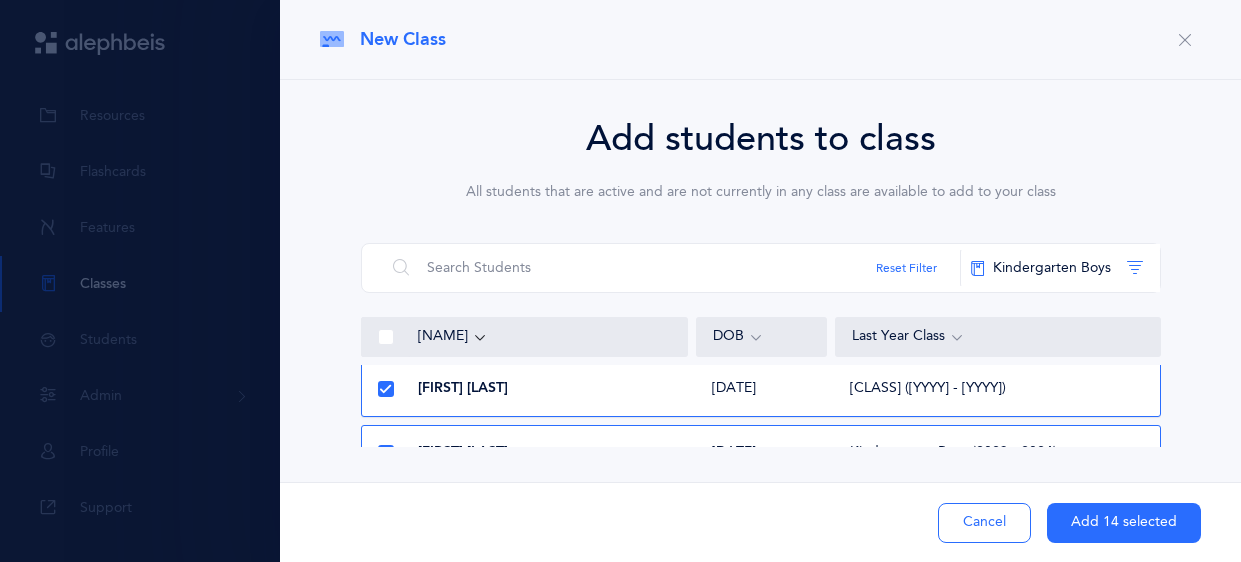 click at bounding box center (385, 389) 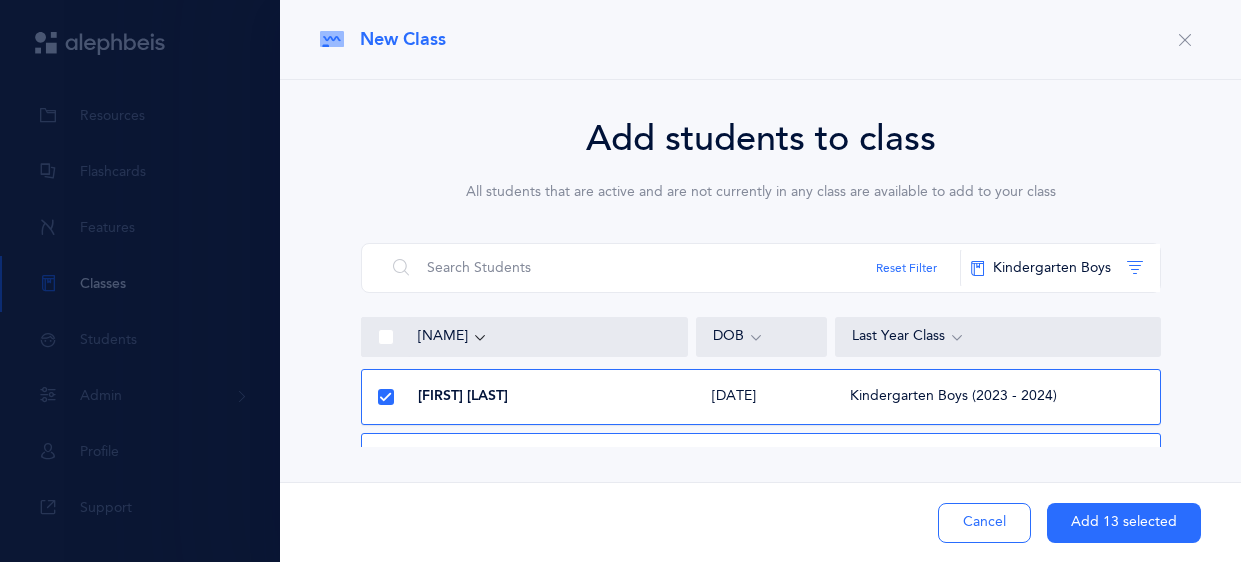 scroll, scrollTop: 830, scrollLeft: 0, axis: vertical 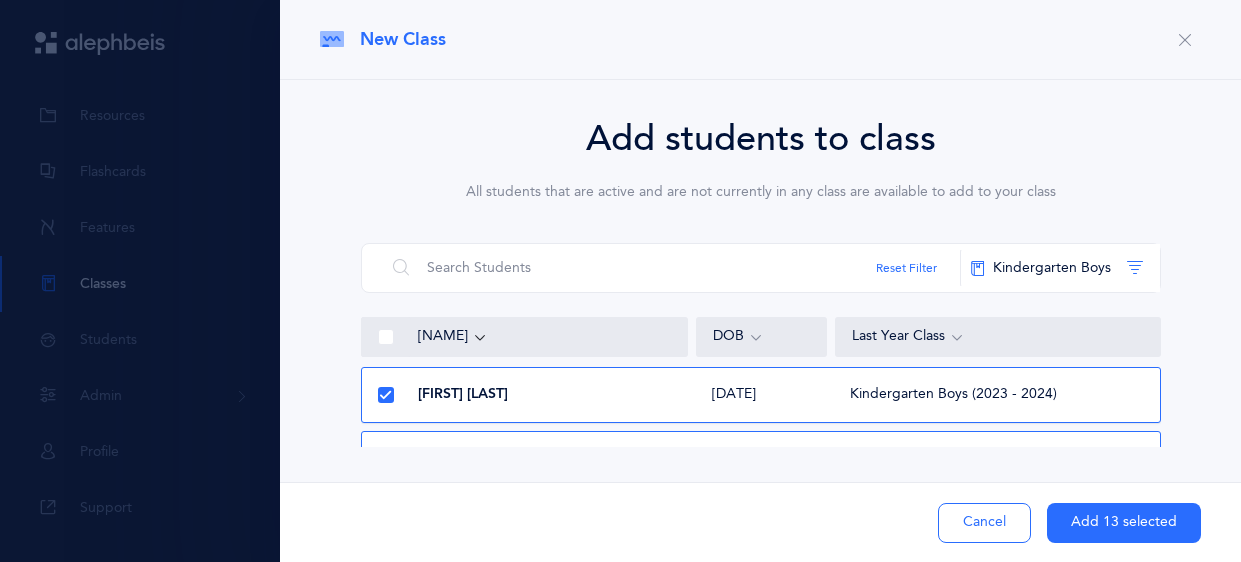 click at bounding box center (385, 395) 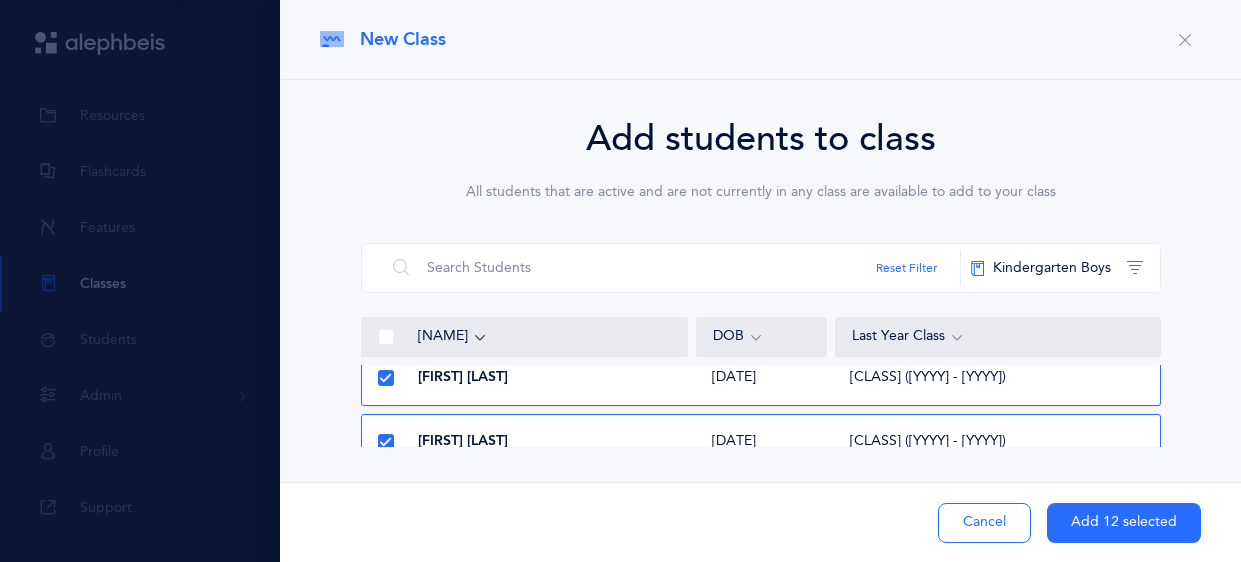 scroll, scrollTop: 0, scrollLeft: 0, axis: both 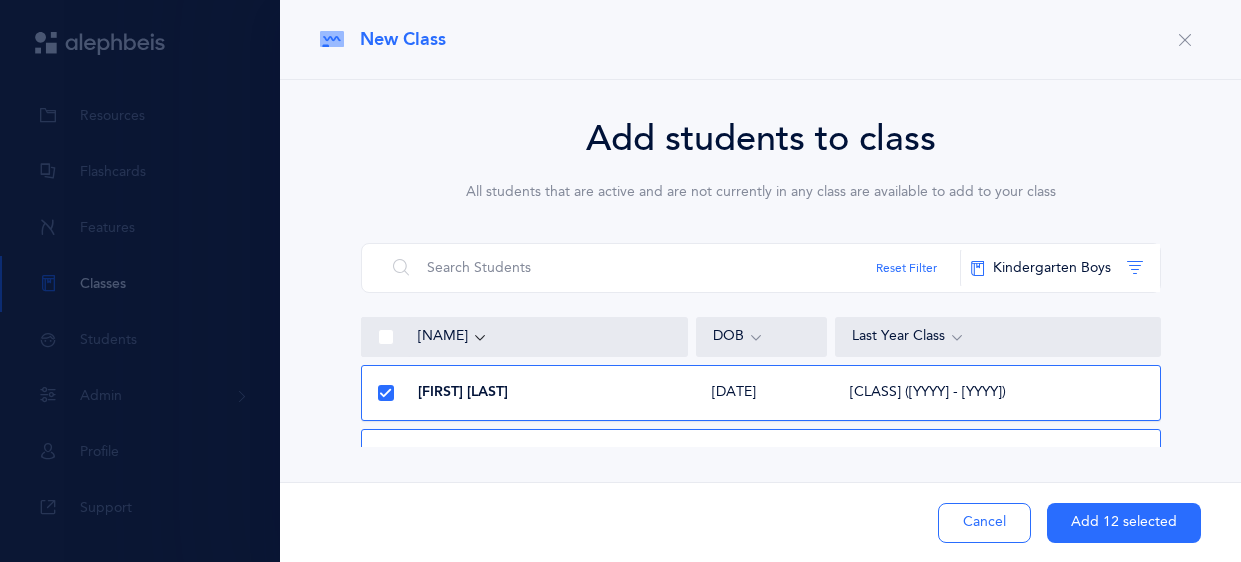 click on "Add 12 selected" at bounding box center [1124, 523] 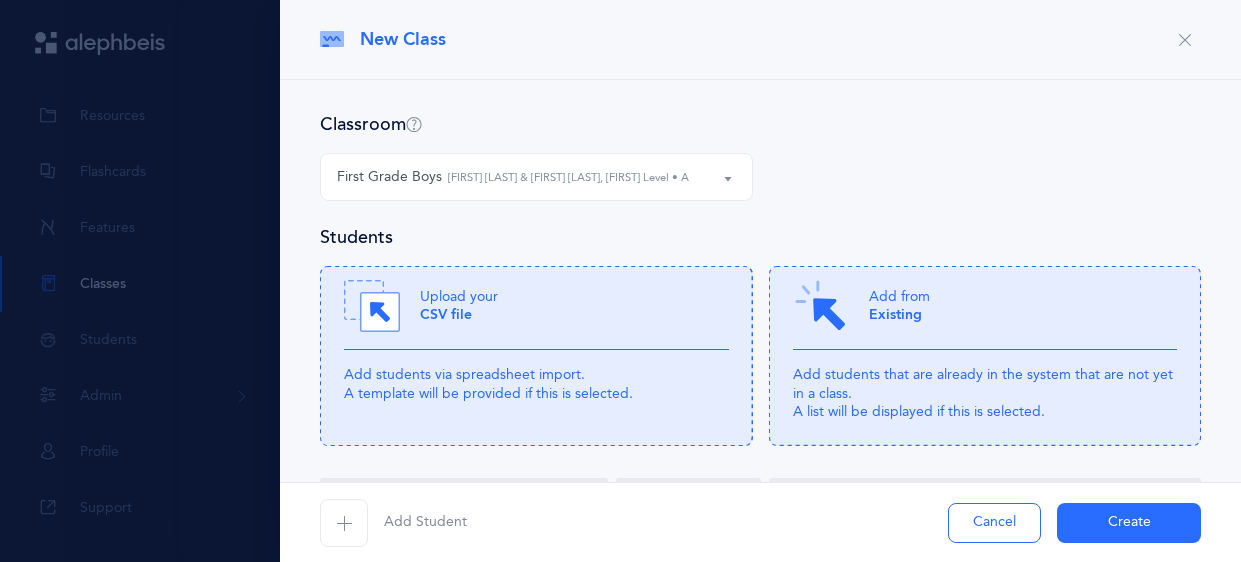 click at bounding box center (344, 523) 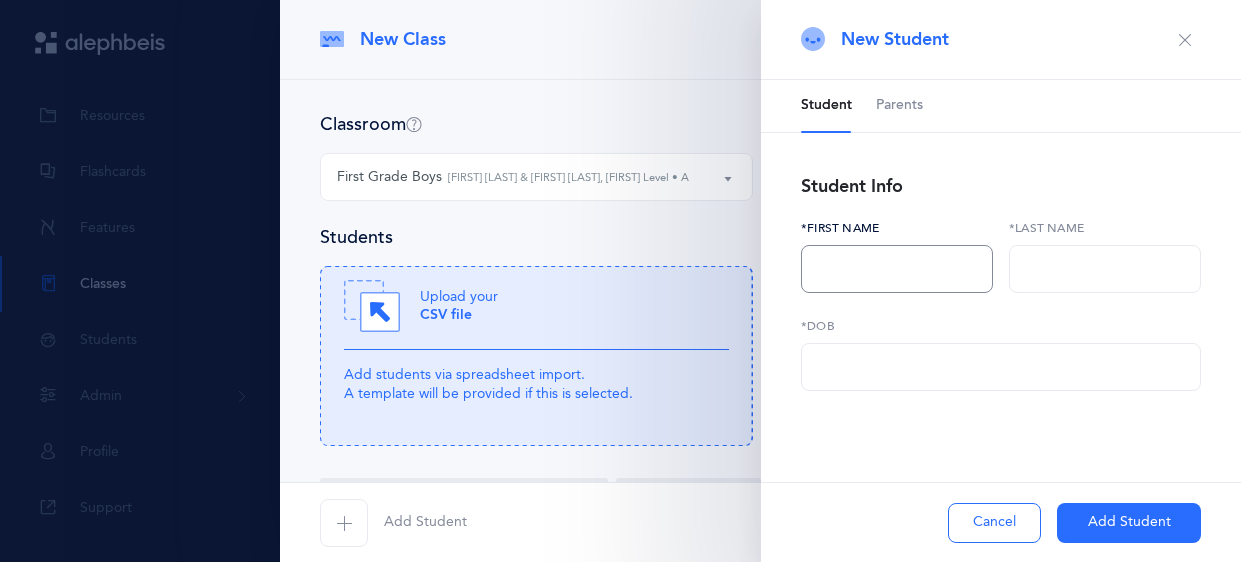 click at bounding box center (897, 269) 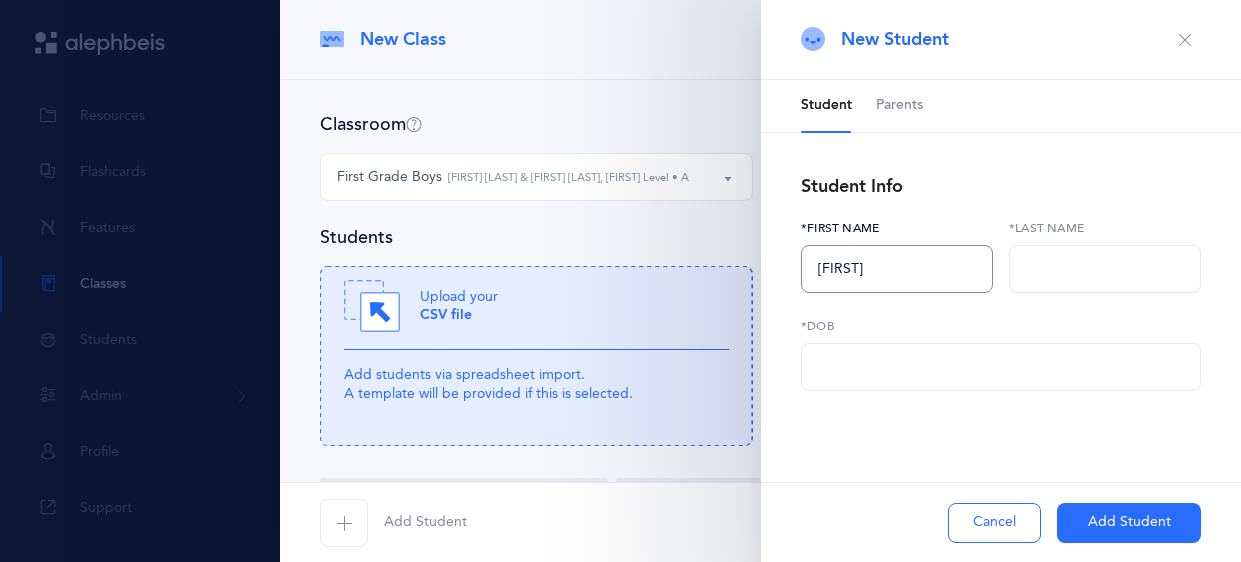 type on "[FIRST]" 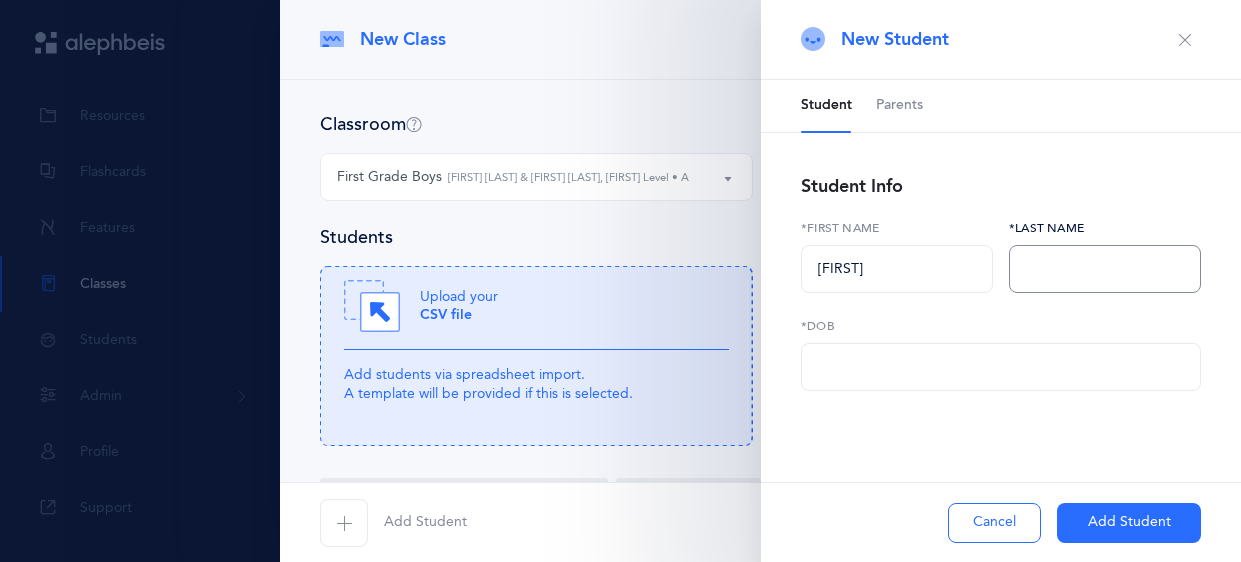 click at bounding box center [1105, 269] 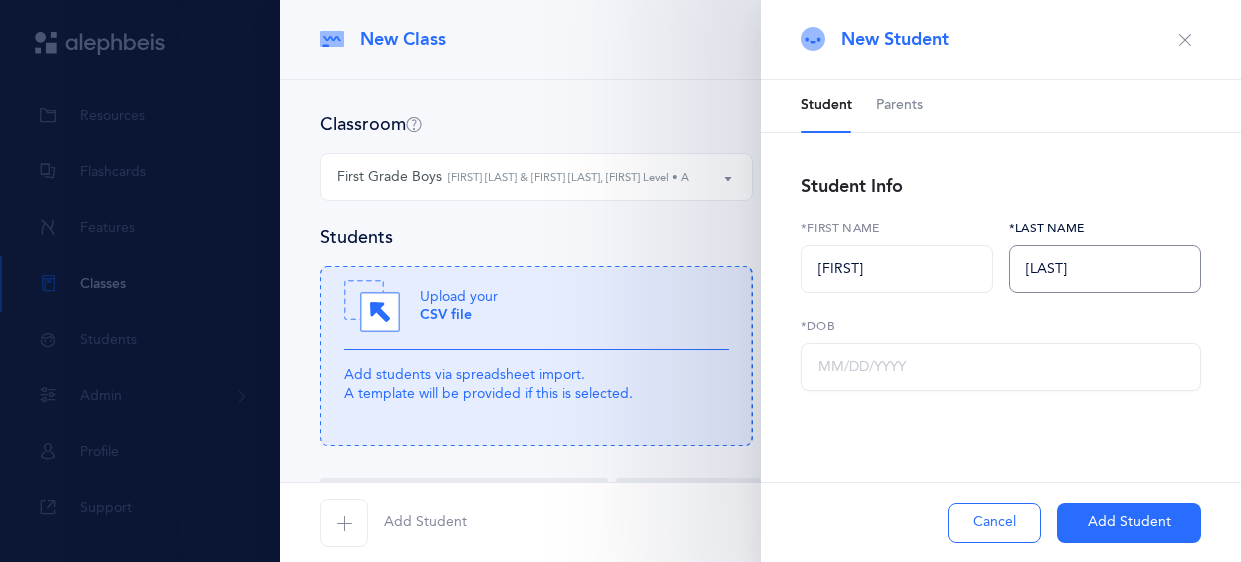type on "[LAST]" 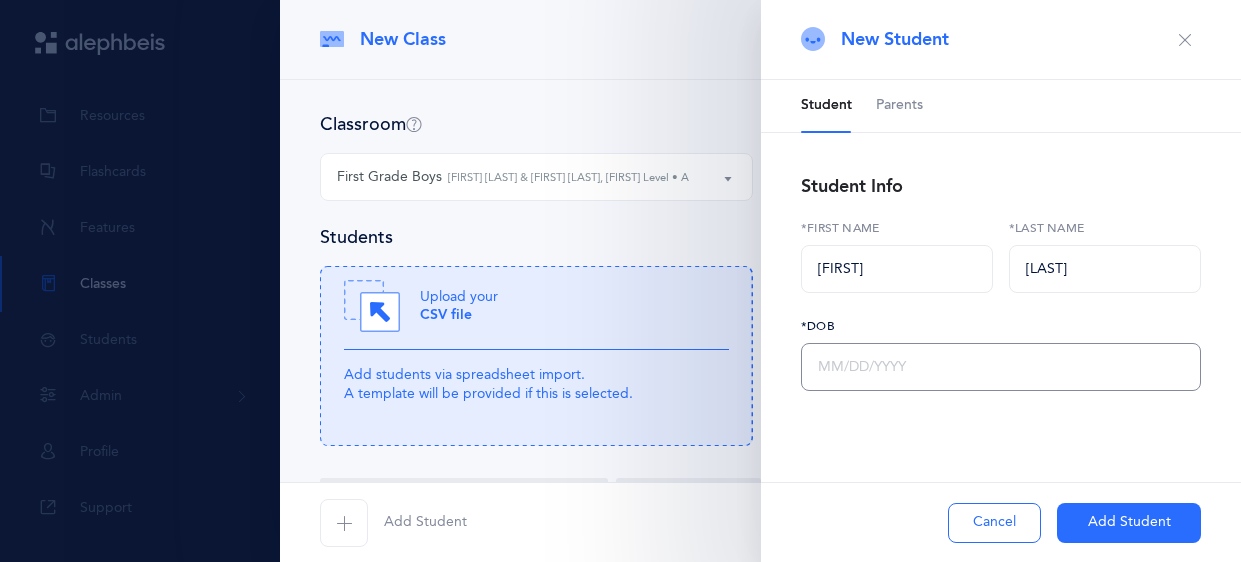 click at bounding box center (1001, 367) 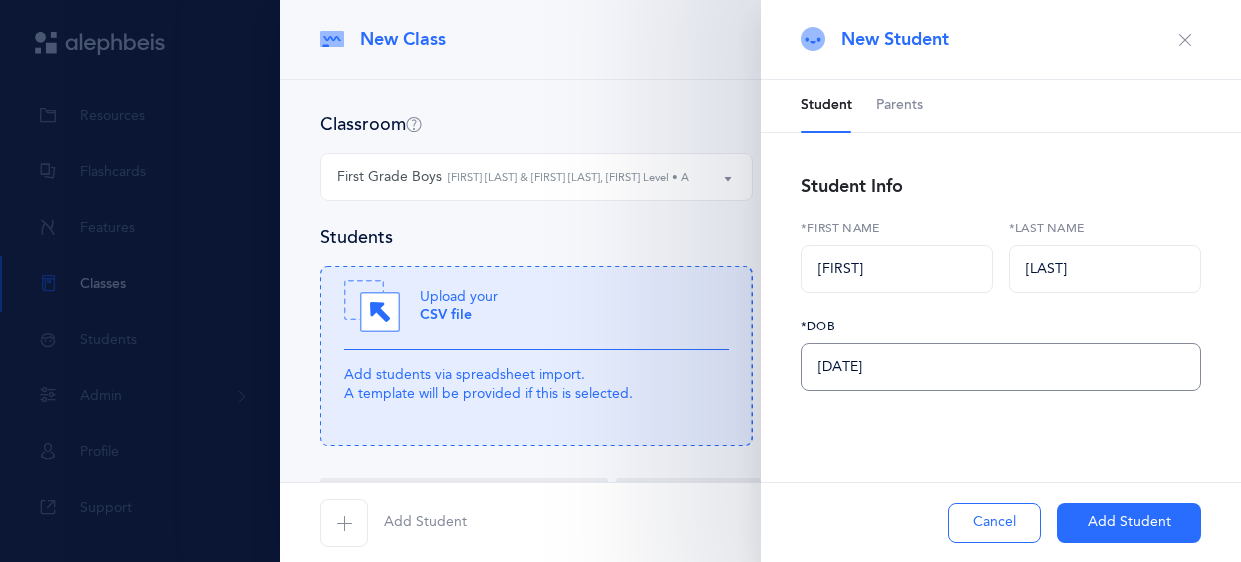 type on "06/27/2019" 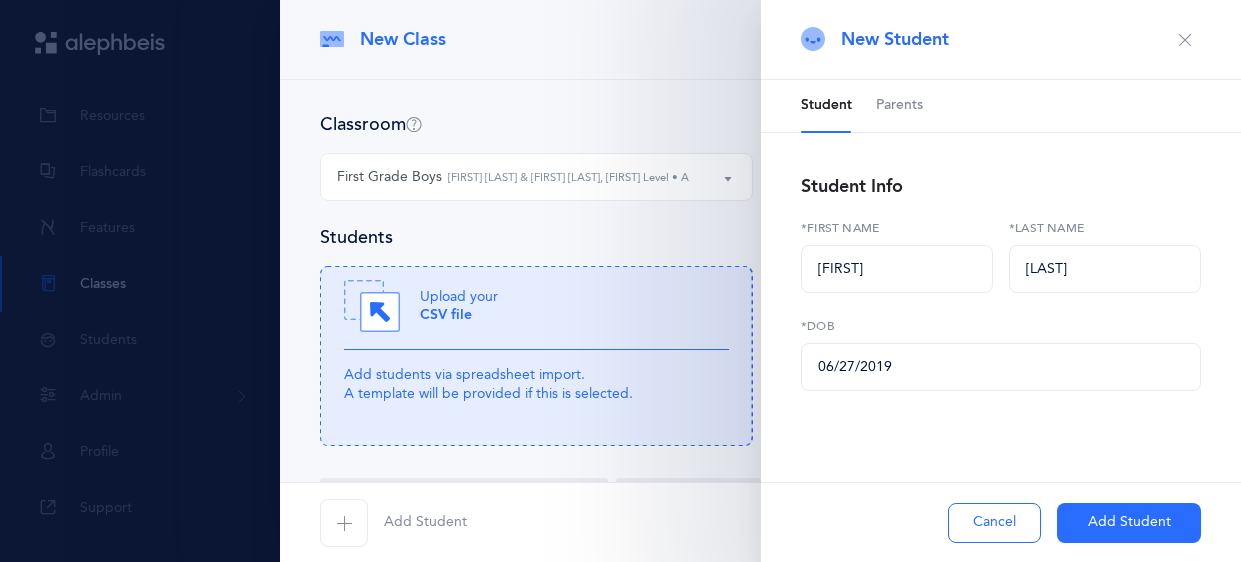 click on "Parents" at bounding box center [899, 106] 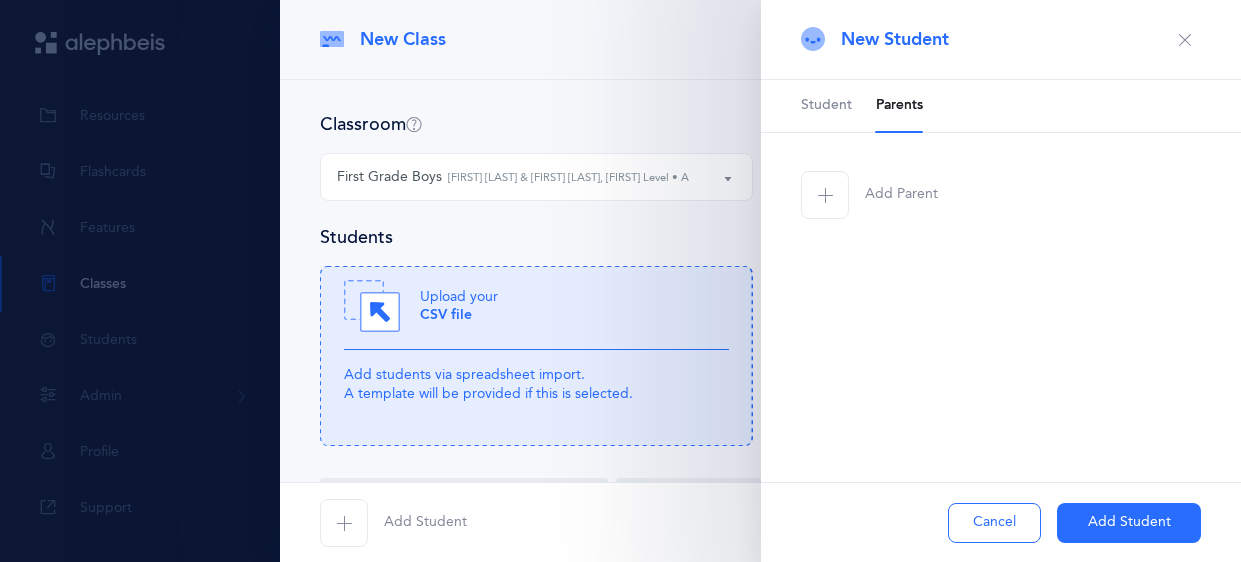 click at bounding box center (825, 195) 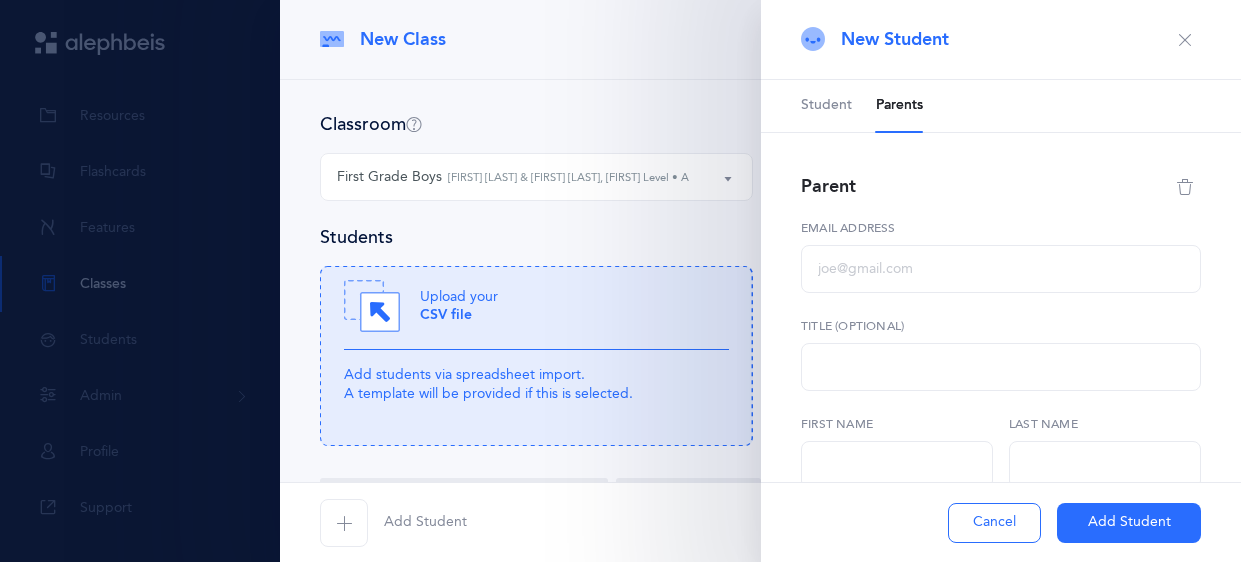select 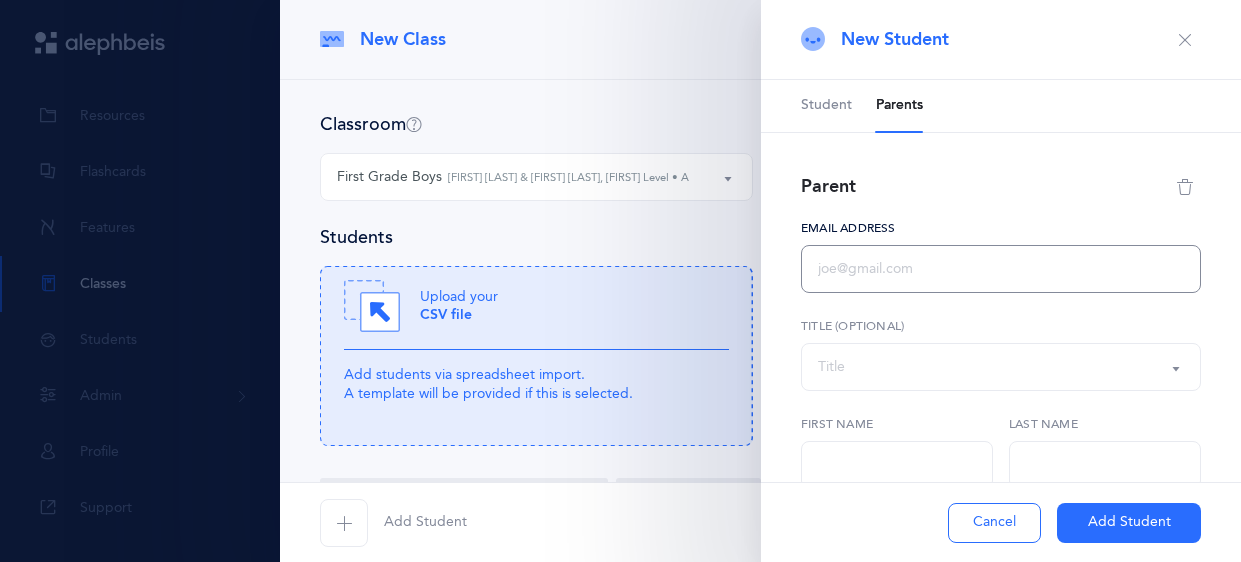 click at bounding box center (1001, 269) 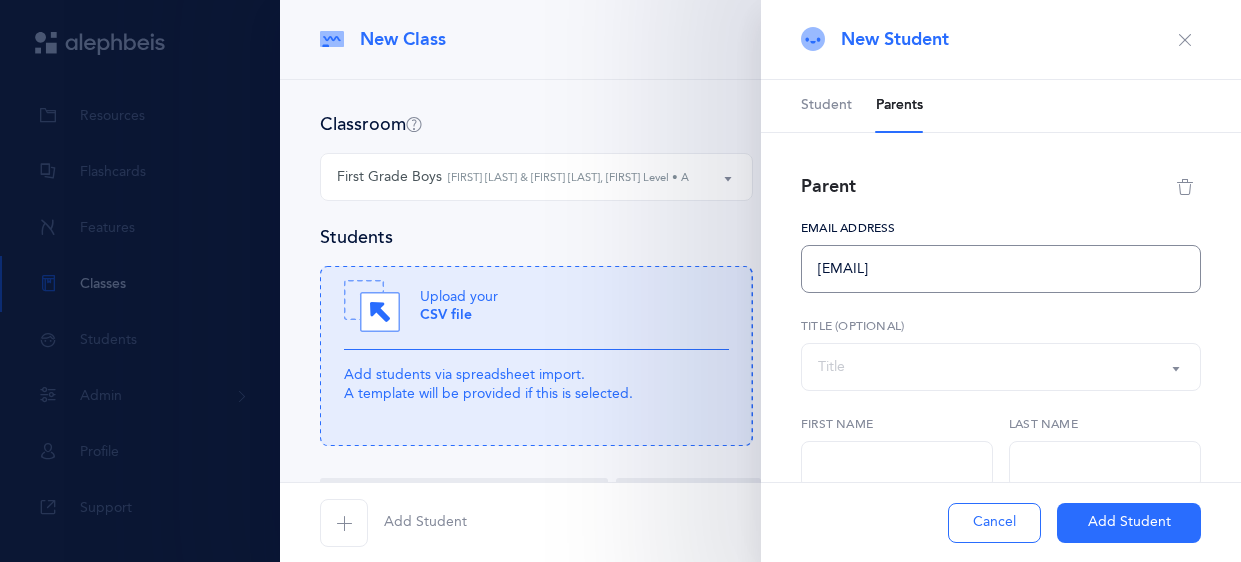 type on "[EMAIL]" 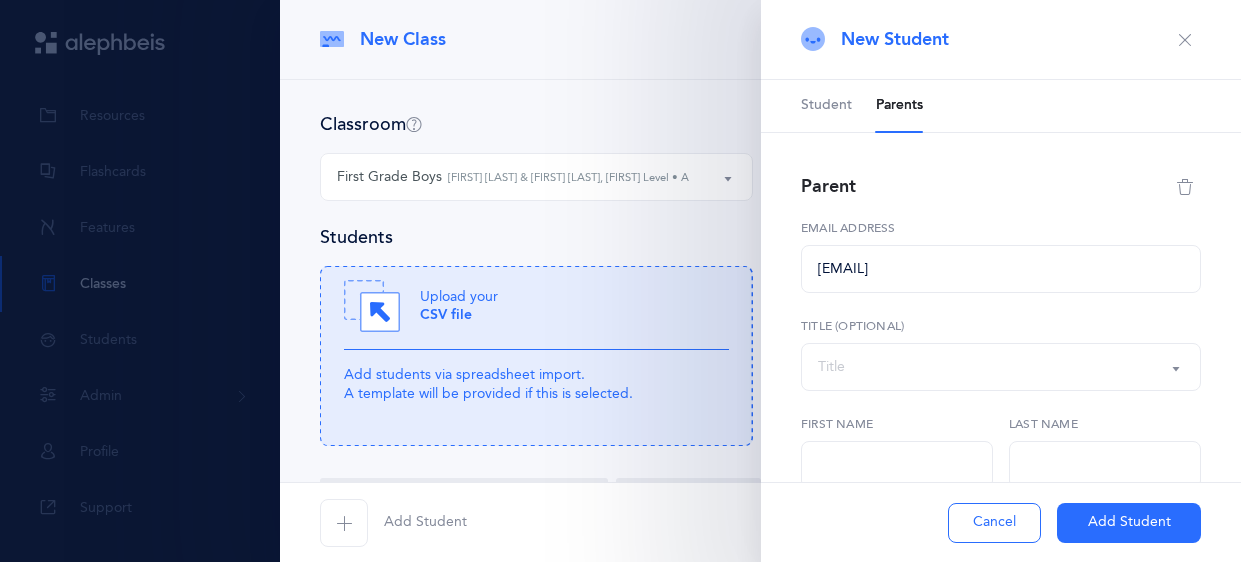 click on "Title" at bounding box center (1001, 367) 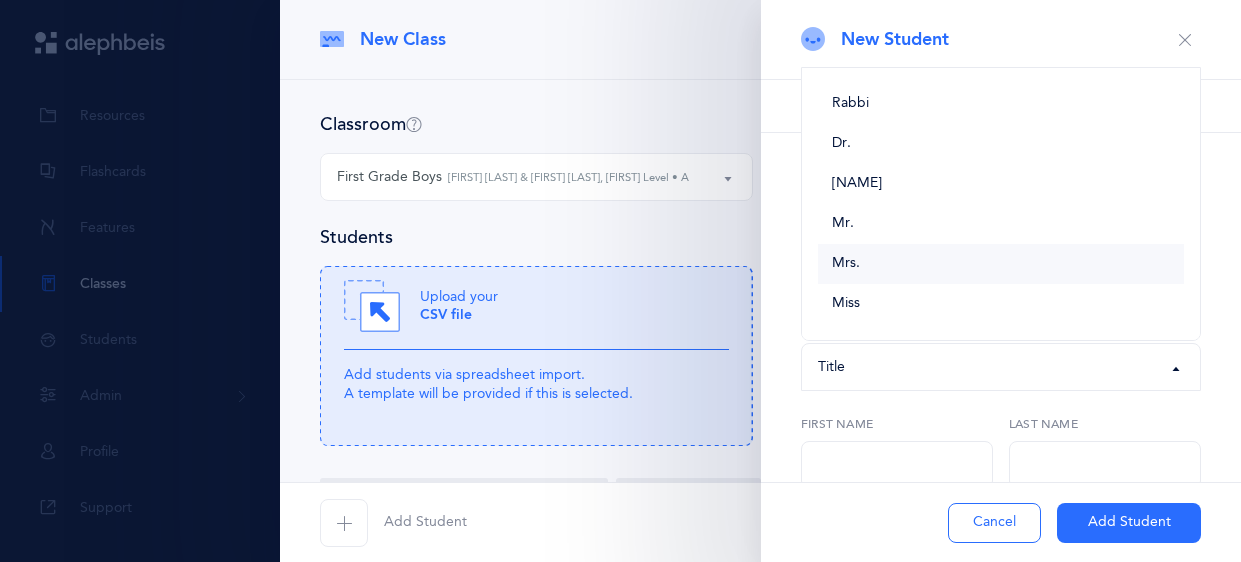 click on "Mrs." at bounding box center (846, 264) 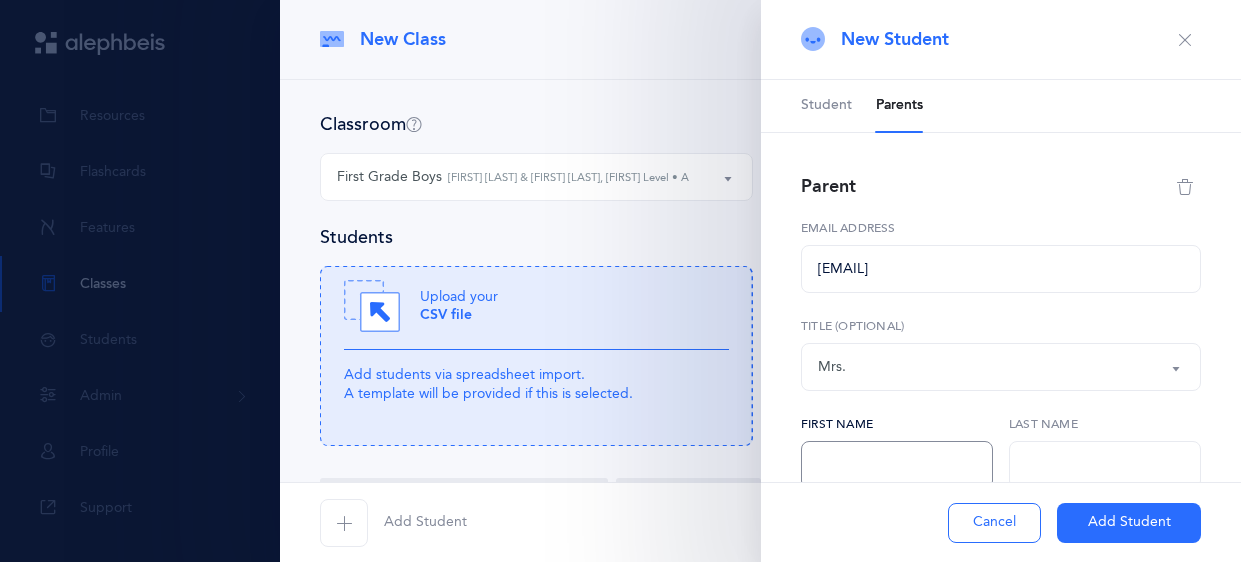 click at bounding box center (897, 465) 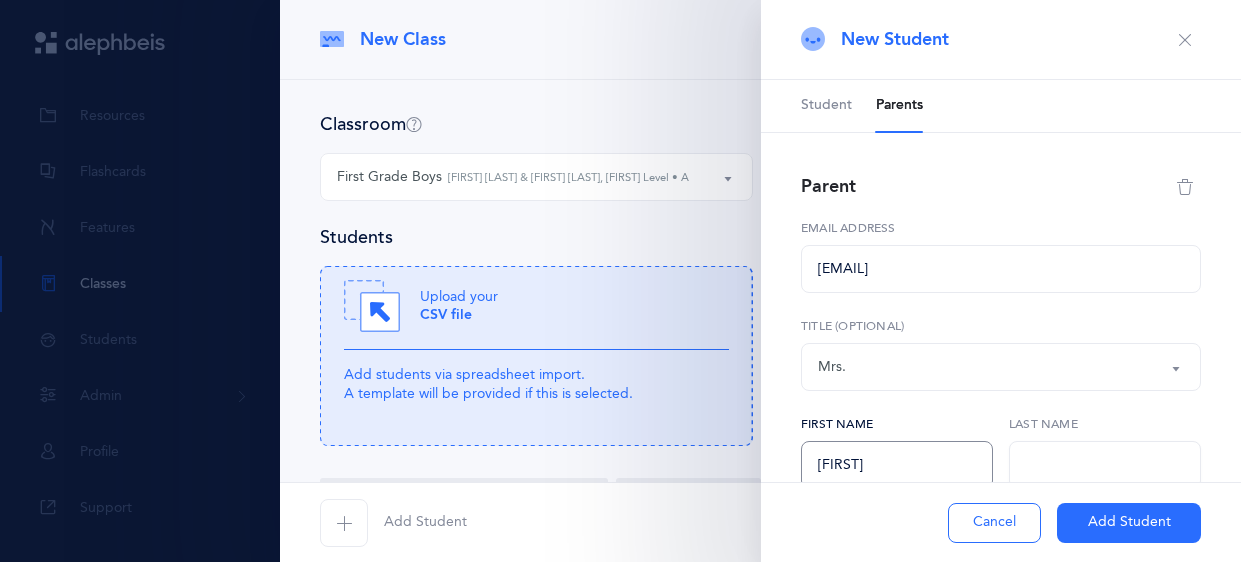 type on "[FIRST]" 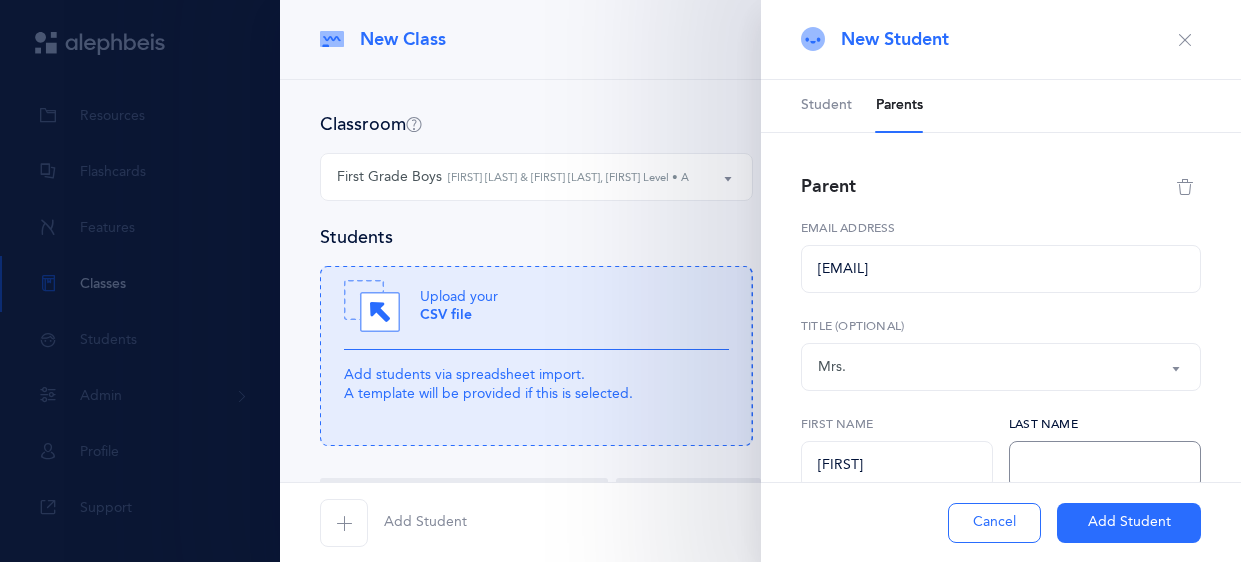 click at bounding box center [1105, 465] 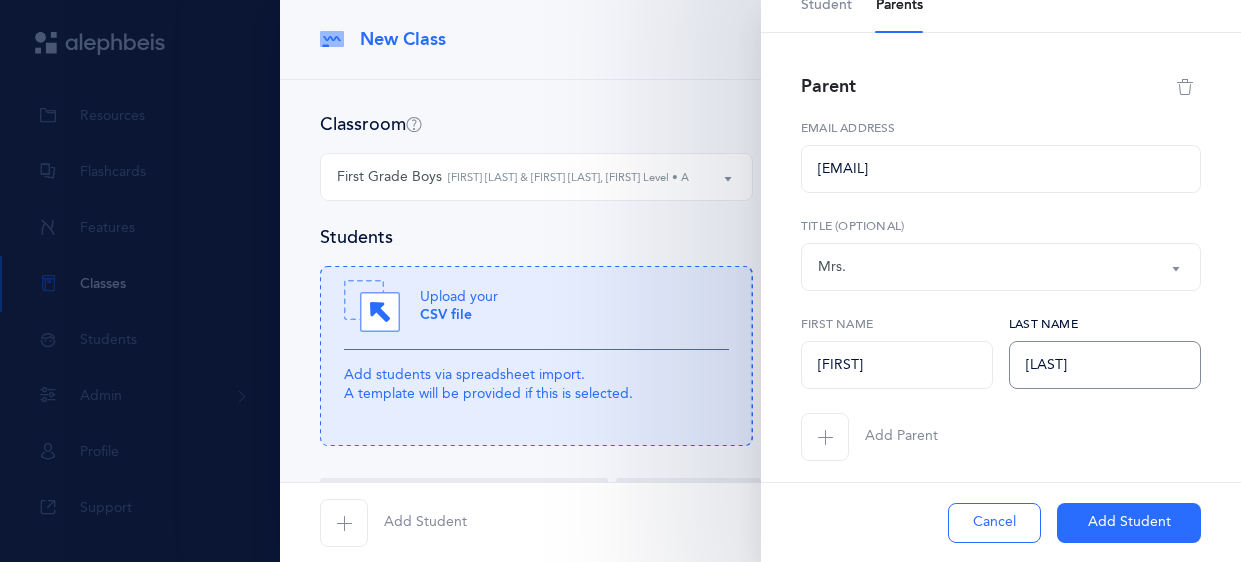 scroll, scrollTop: 110, scrollLeft: 0, axis: vertical 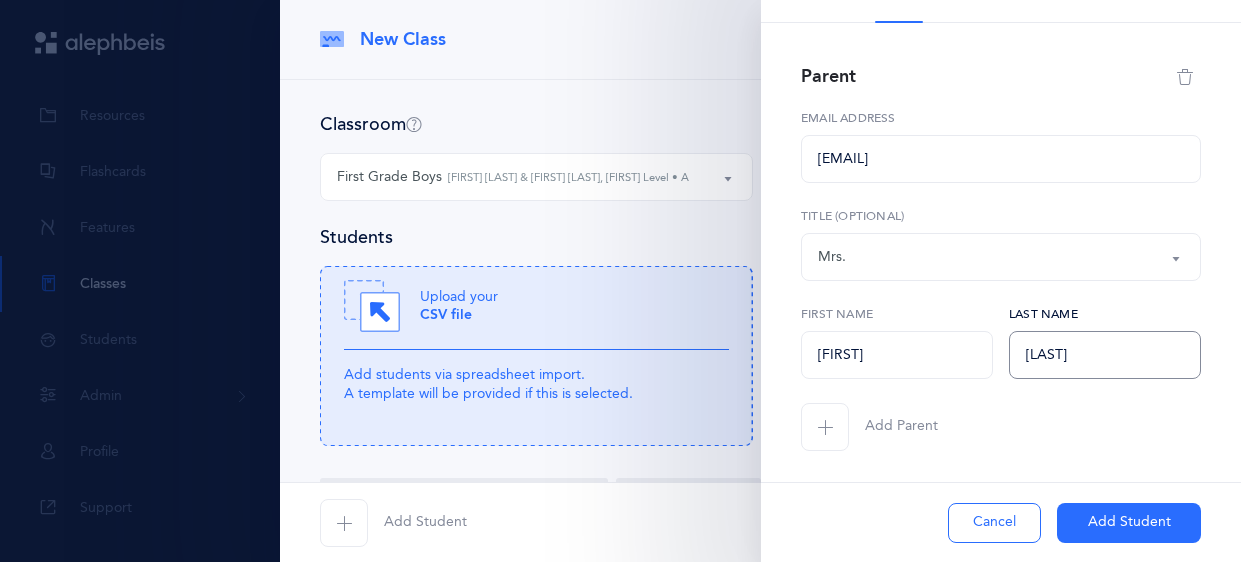 type on "[LAST]" 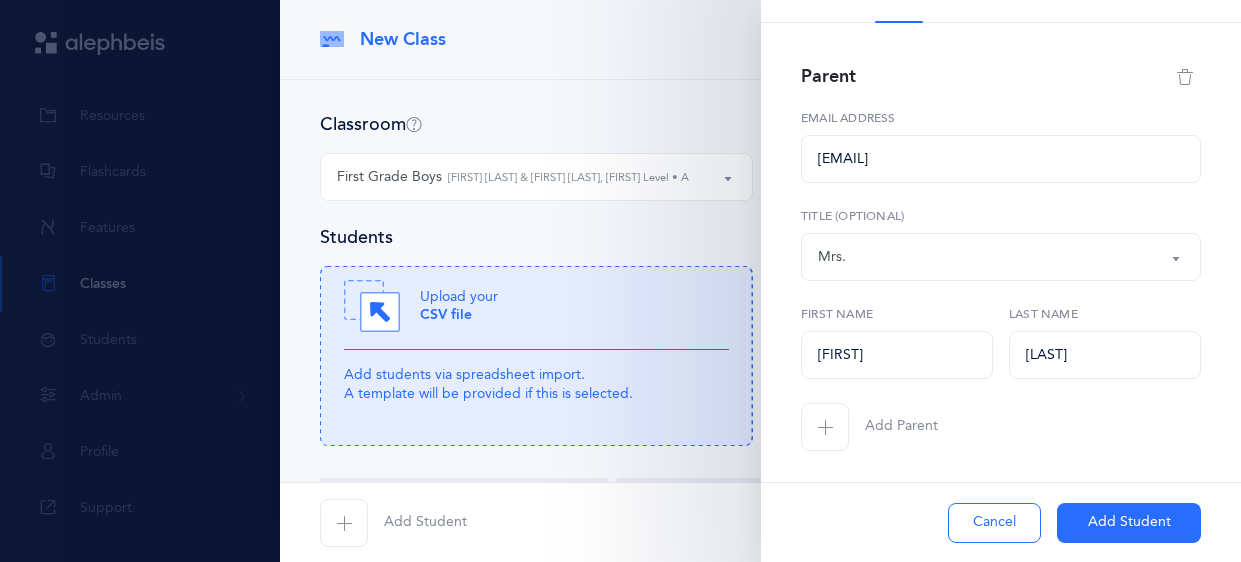 click on "Add Student" at bounding box center (1129, 523) 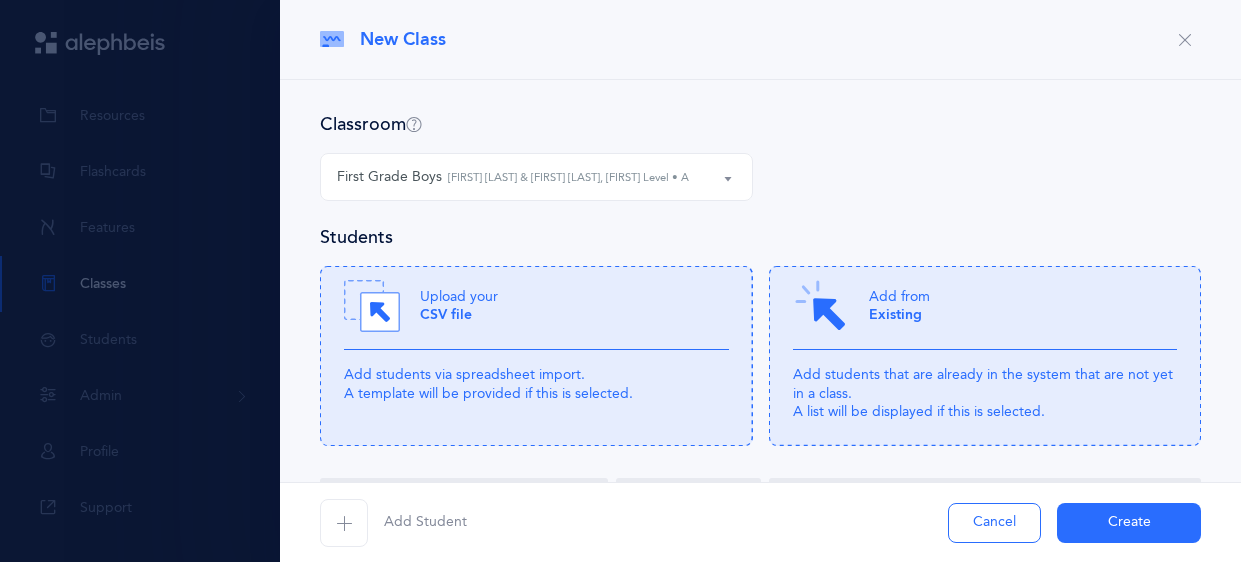 click on "Create" at bounding box center [1129, 523] 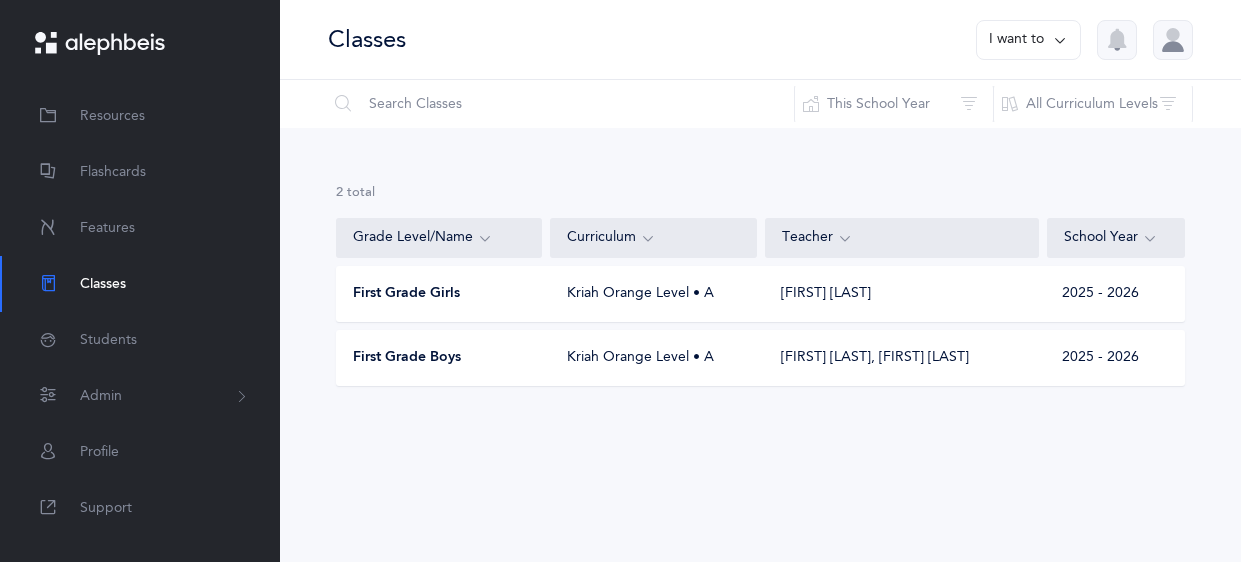 click on "I want to" at bounding box center (1028, 40) 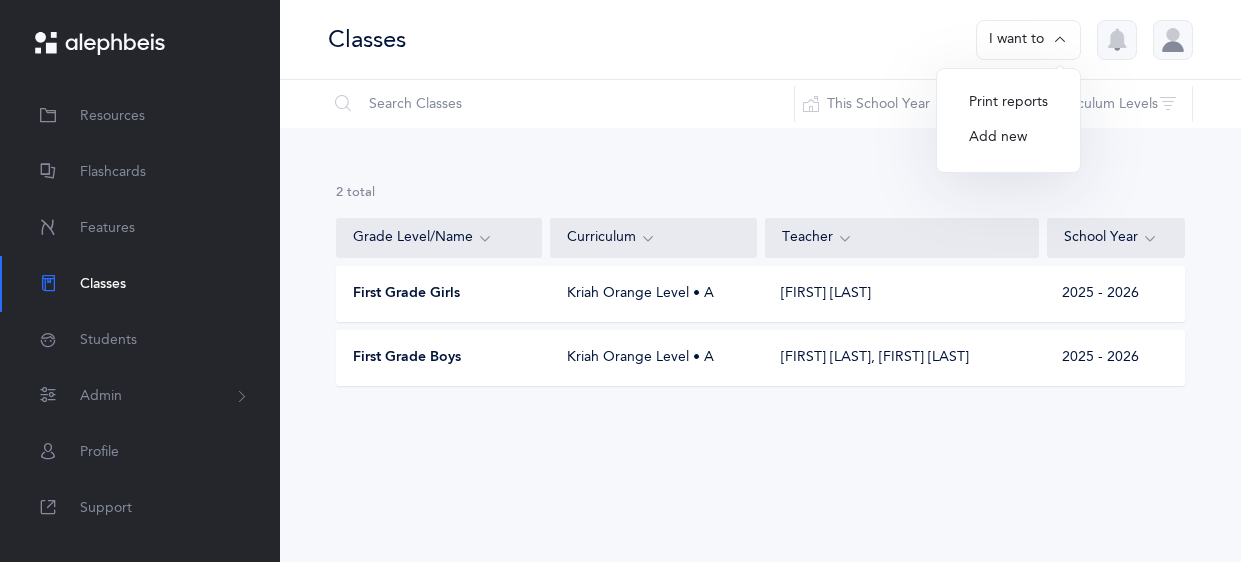 click on "Add new" at bounding box center [1008, 138] 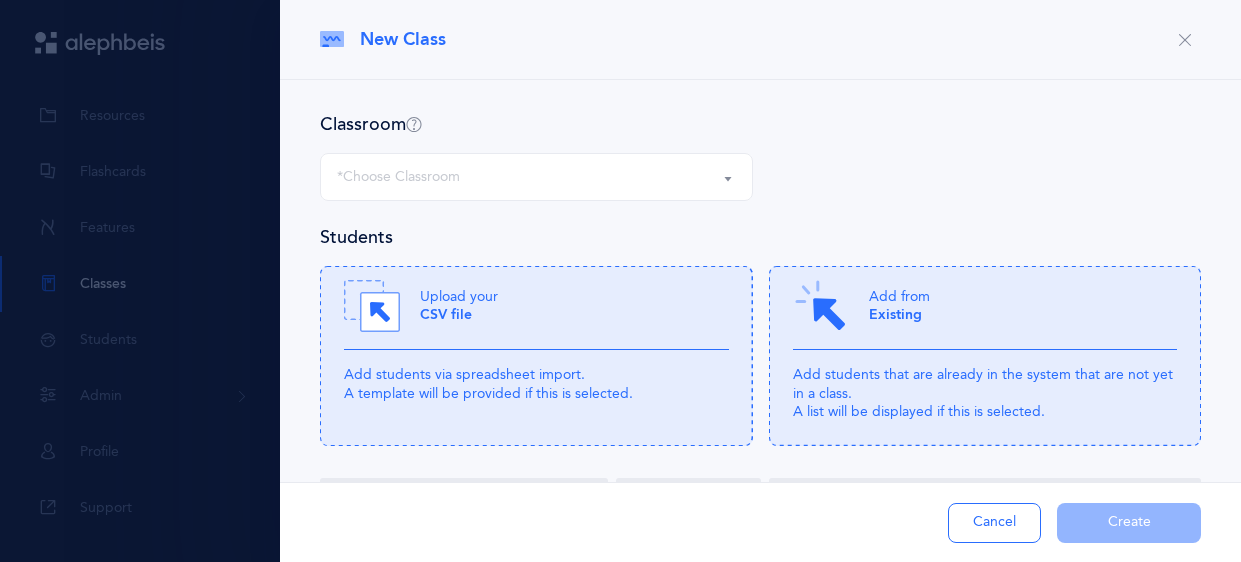 click on "*Choose Classroom" at bounding box center [536, 177] 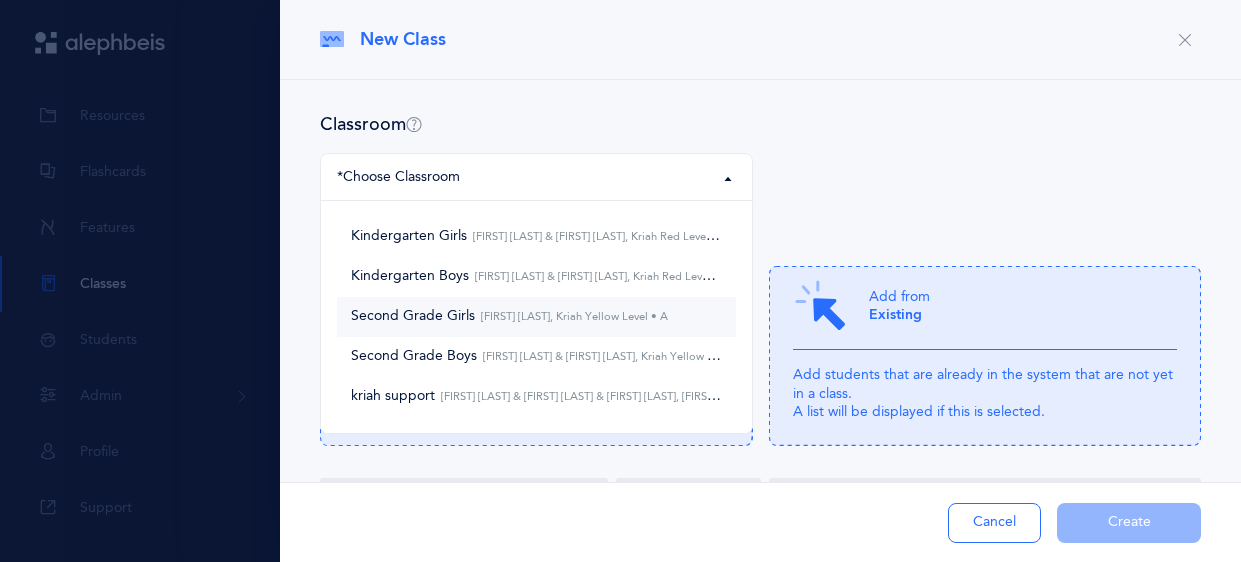 click on "[FIRST] [LAST], Kriah Yellow Level • A" at bounding box center [571, 316] 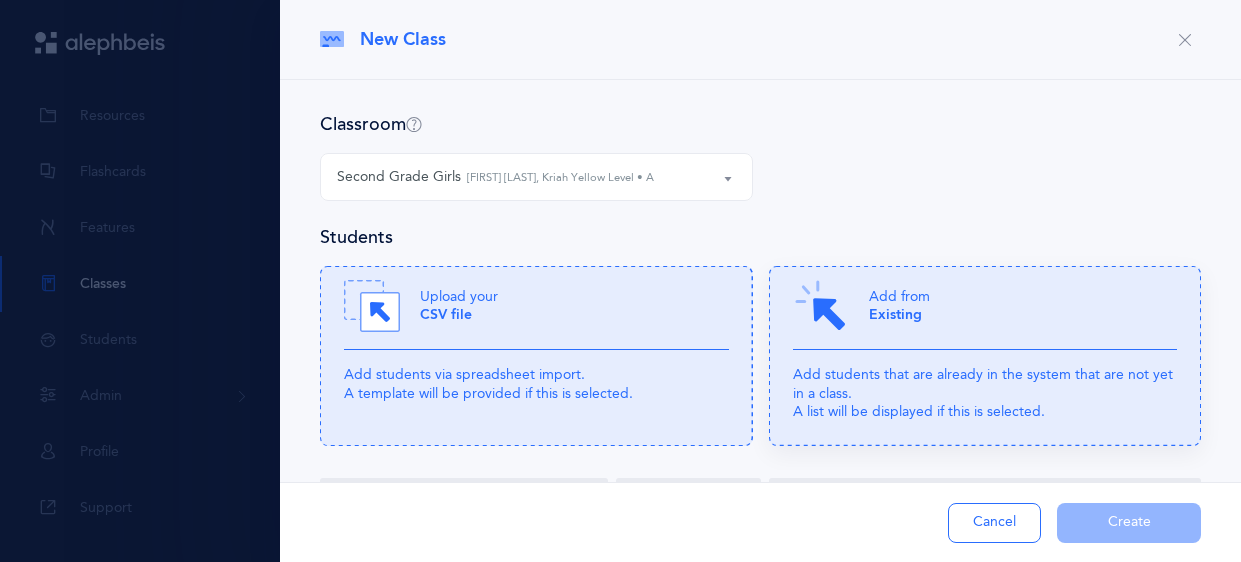 click on "Add from Existing" at bounding box center [985, 314] 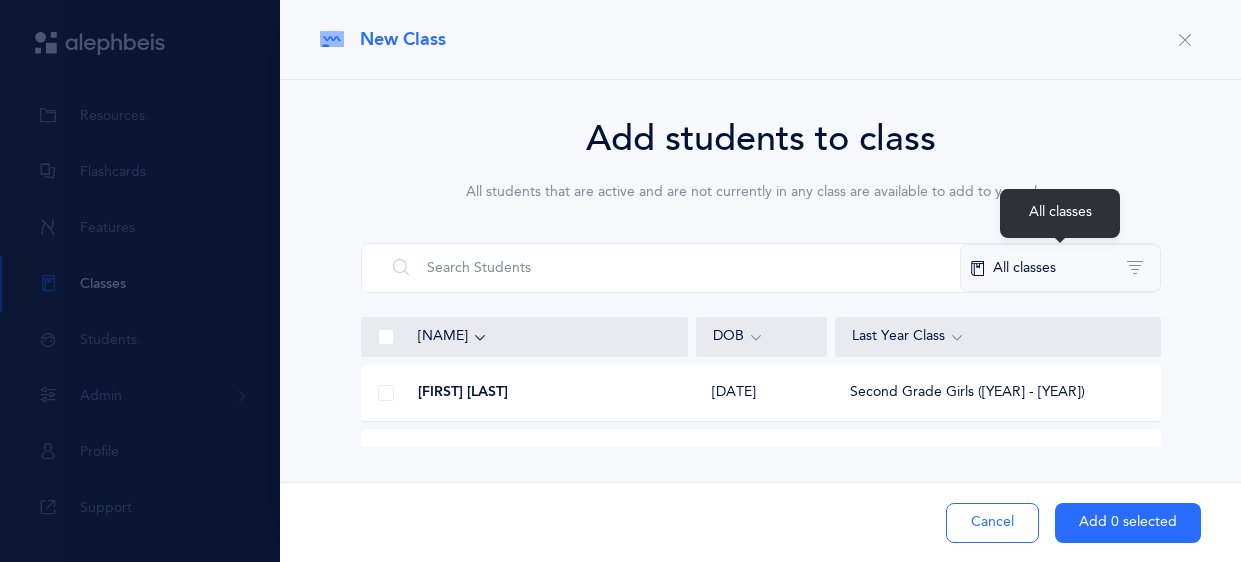 click on "All classes" at bounding box center (1060, 268) 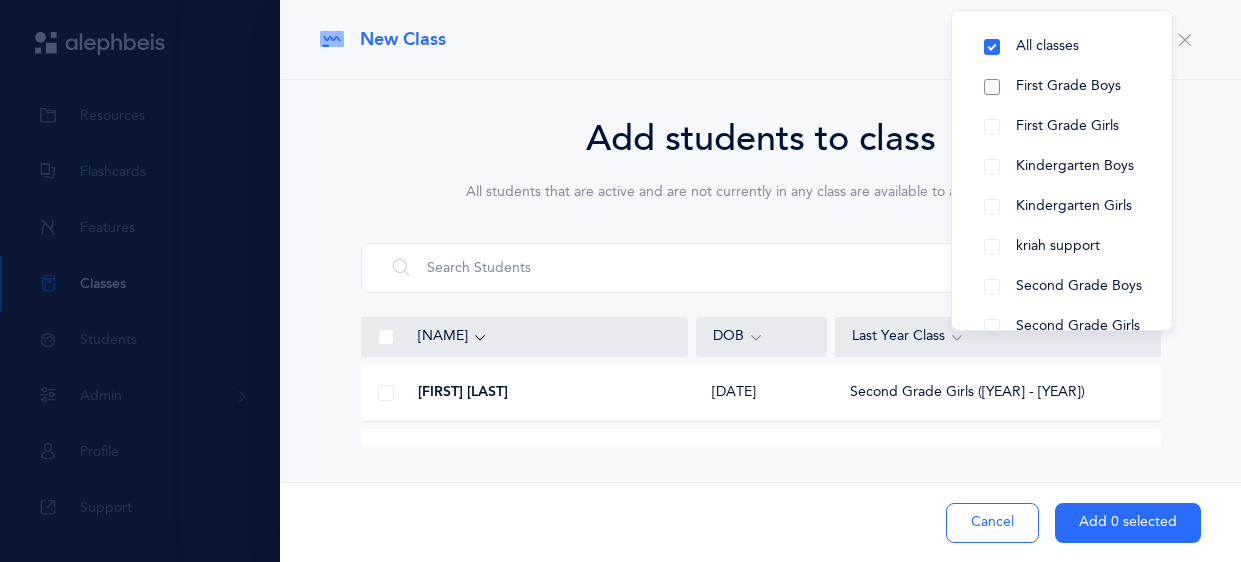 click on "First Grade Boys" at bounding box center [1062, 87] 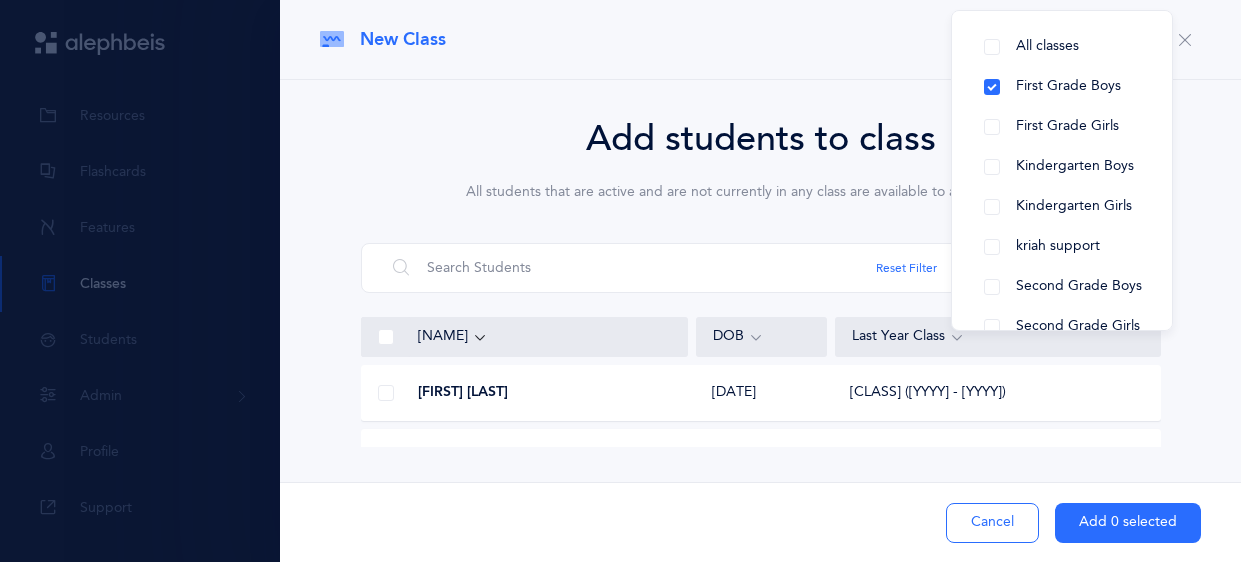 click at bounding box center [386, 393] 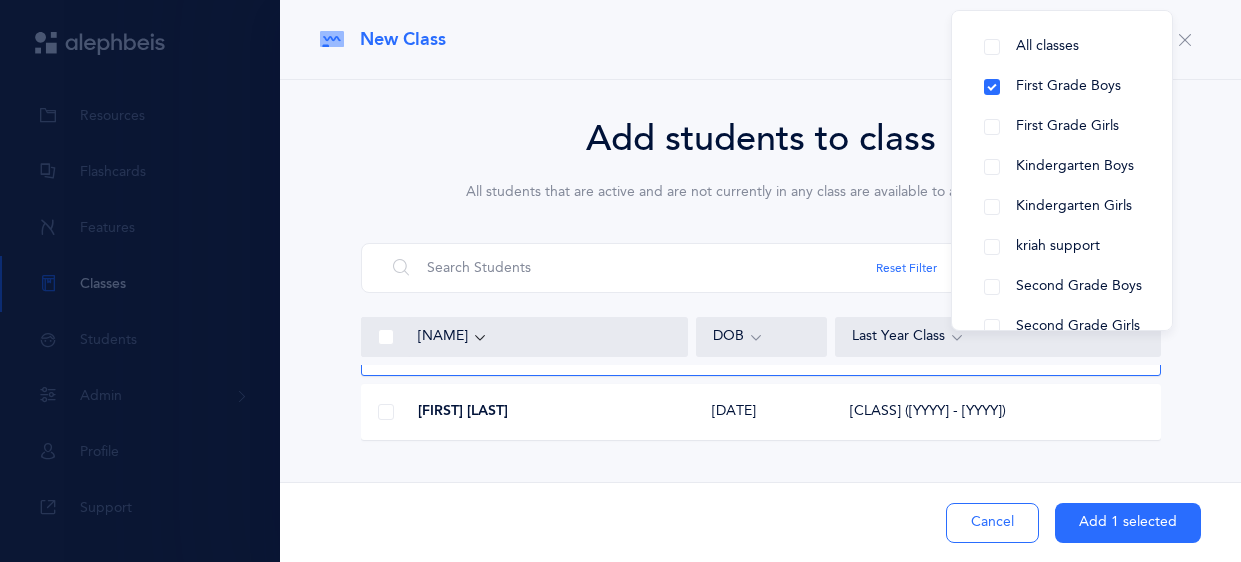 scroll, scrollTop: 46, scrollLeft: 0, axis: vertical 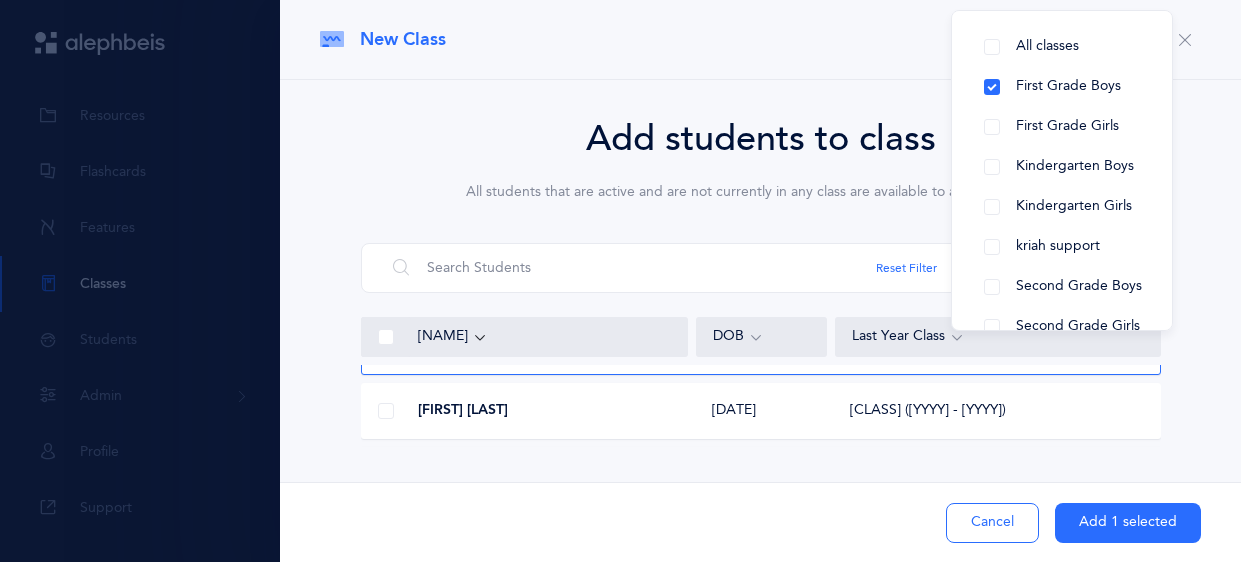 click at bounding box center [386, 411] 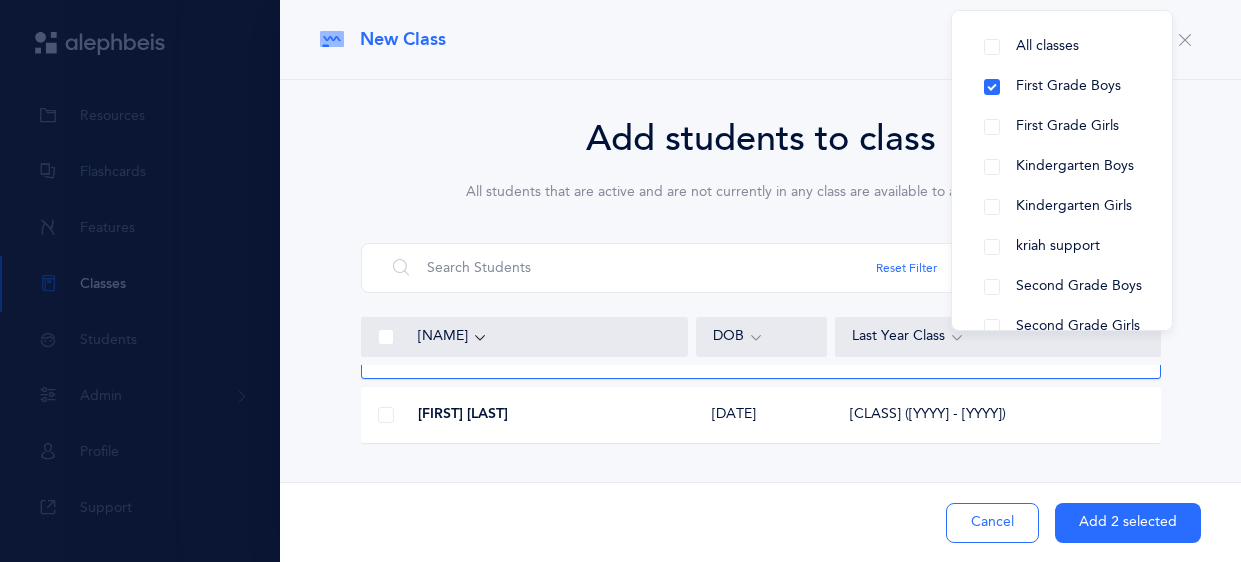 scroll, scrollTop: 107, scrollLeft: 0, axis: vertical 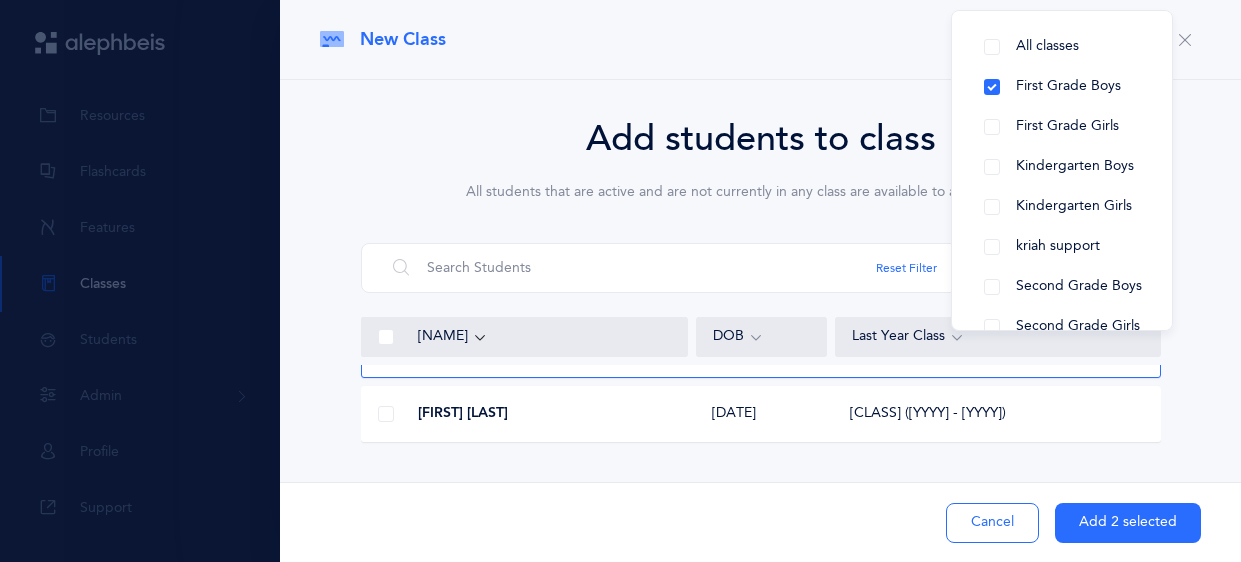 click at bounding box center [386, 337] 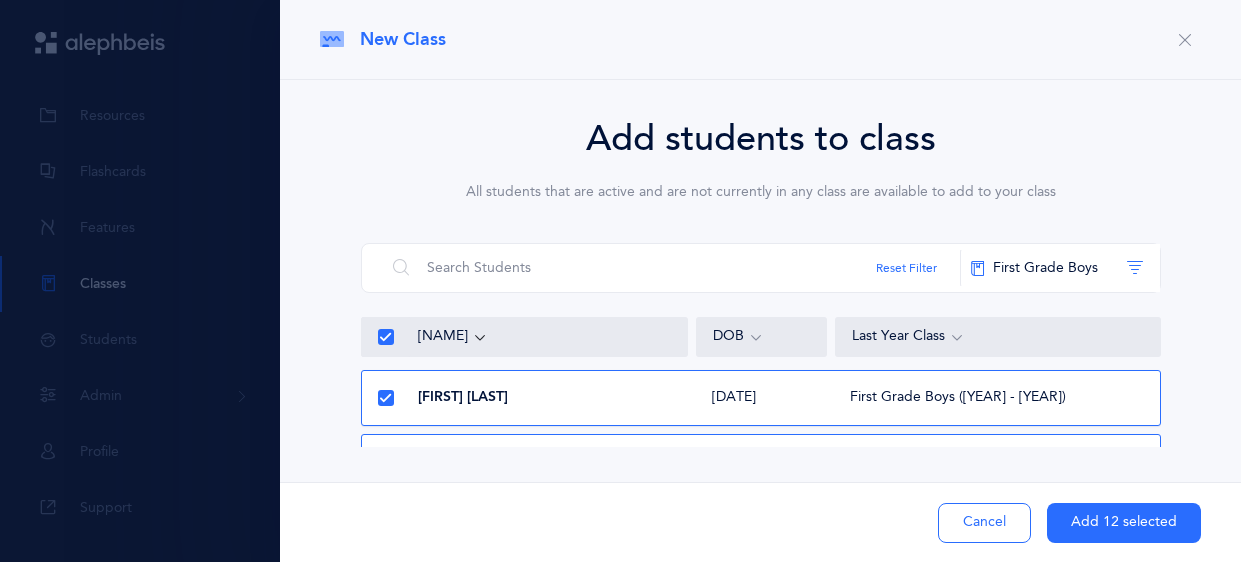scroll, scrollTop: 513, scrollLeft: 0, axis: vertical 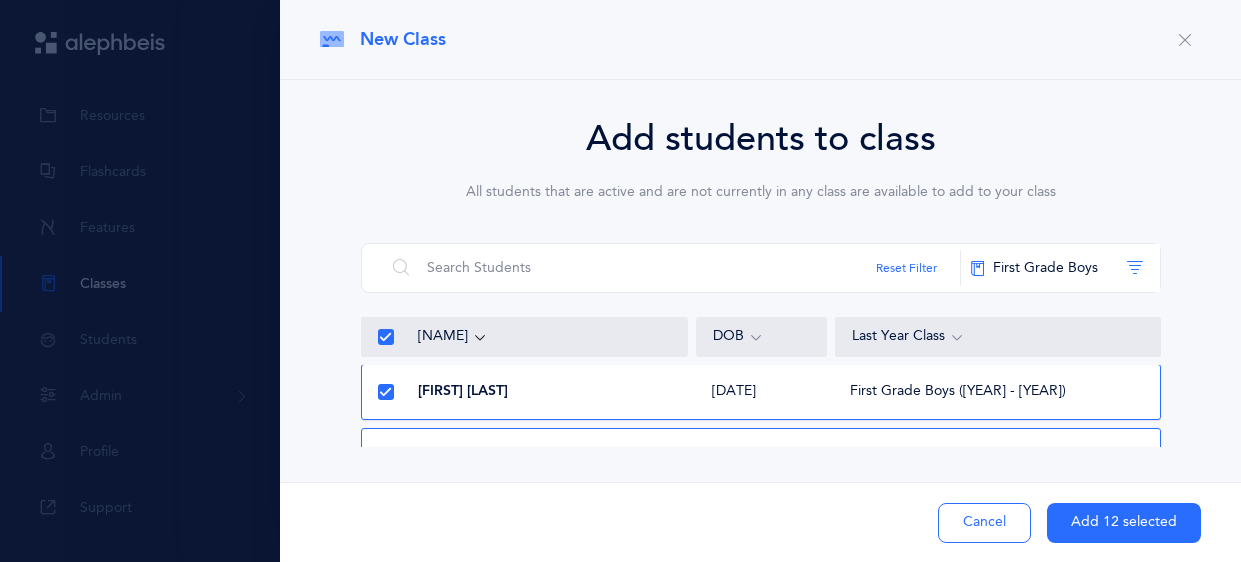 click at bounding box center (385, 392) 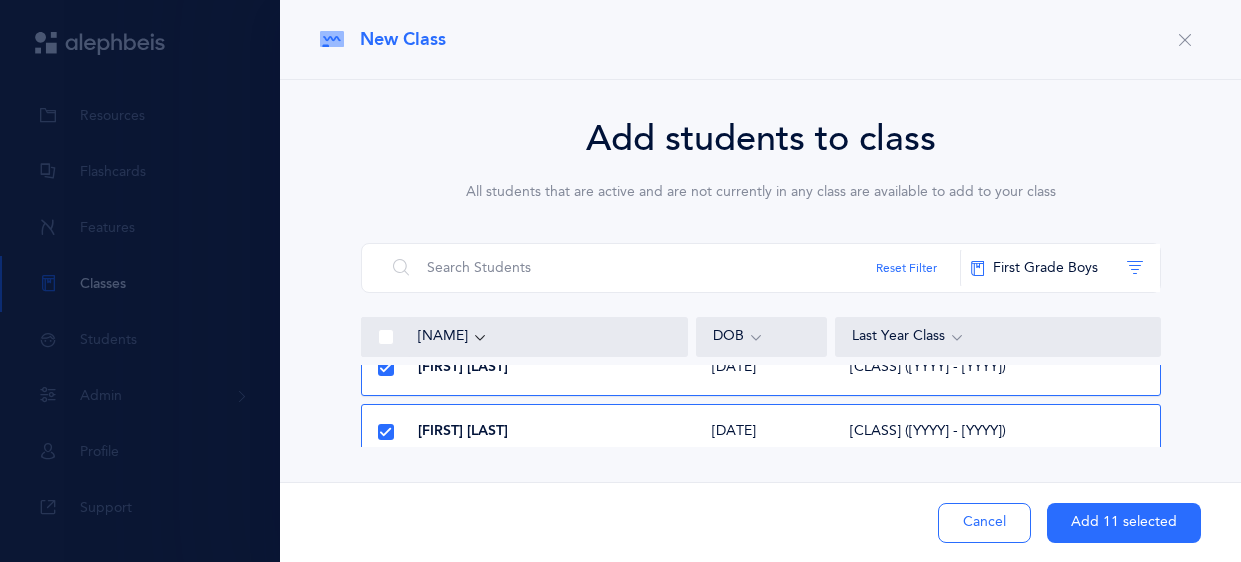 scroll, scrollTop: 0, scrollLeft: 0, axis: both 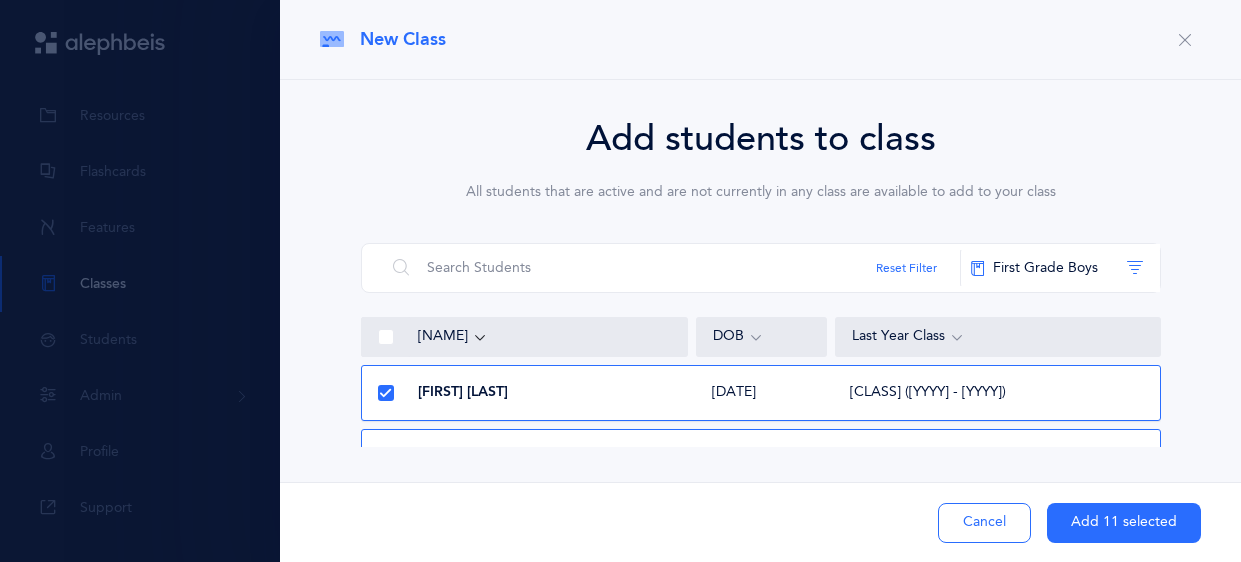 click on "Add 11 selected" at bounding box center (1124, 523) 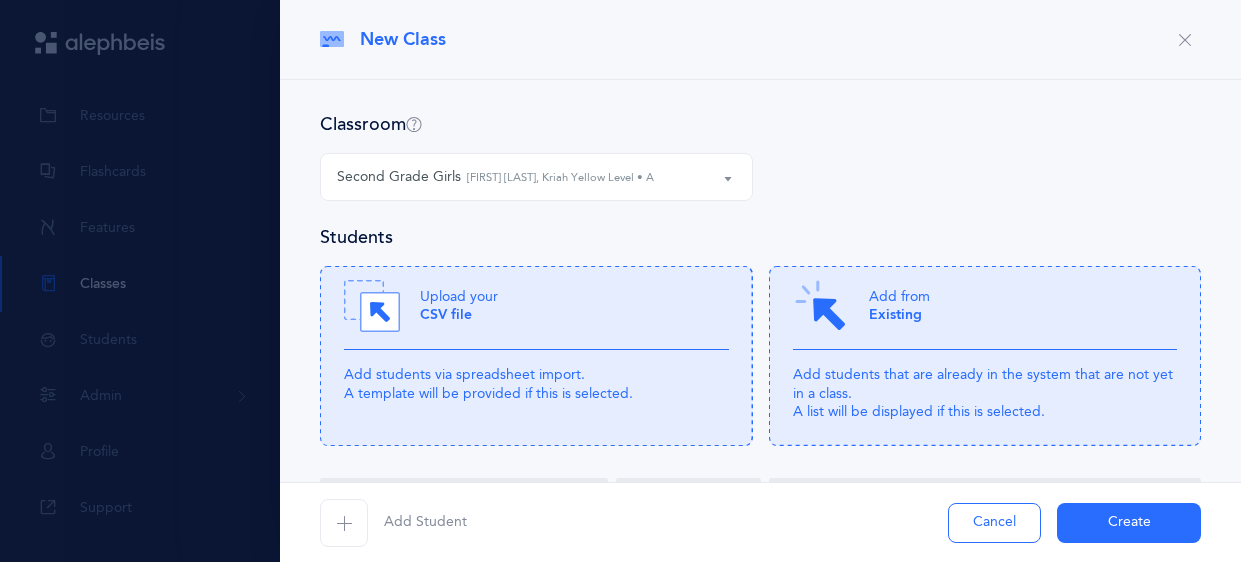 click on "Create" at bounding box center [1129, 523] 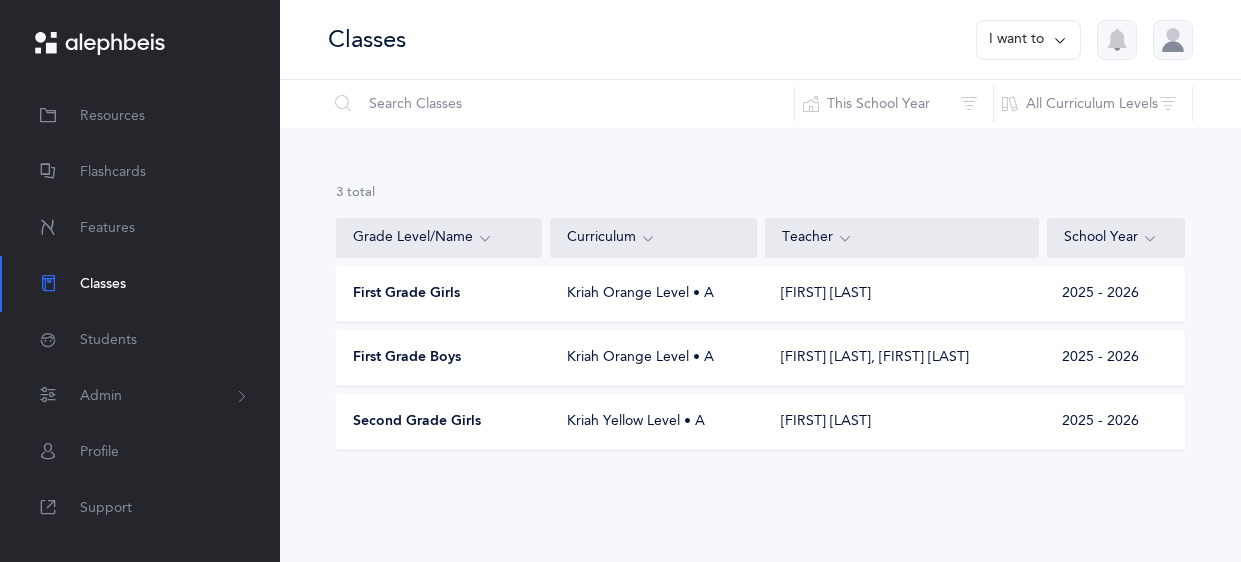 click on "Second Grade Girls" at bounding box center (417, 422) 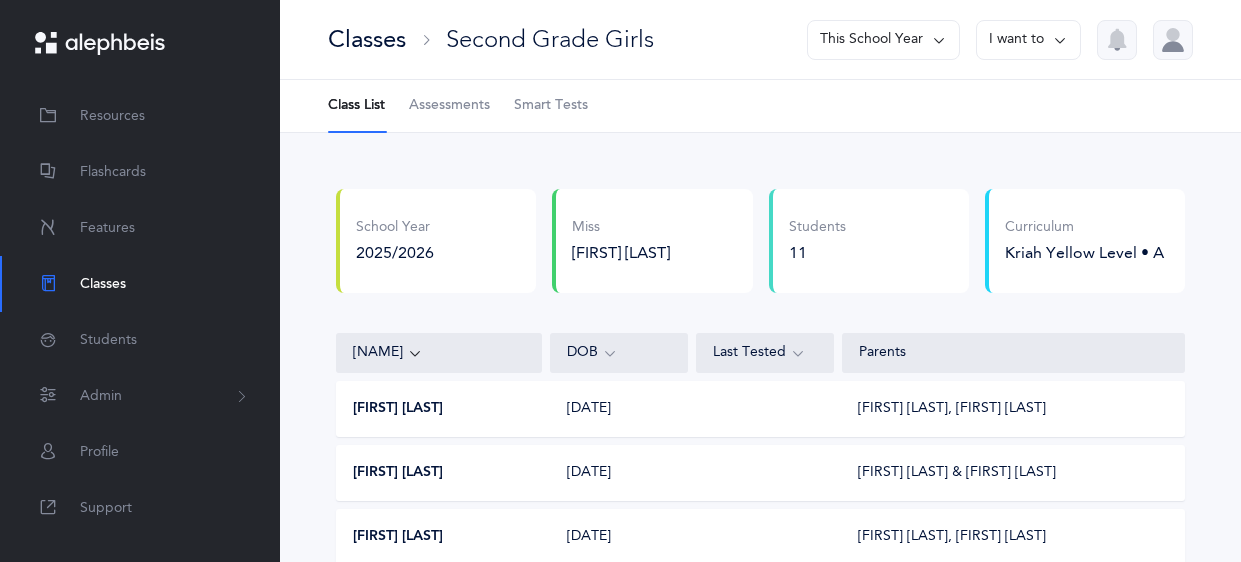 click on "I want to" at bounding box center [1028, 40] 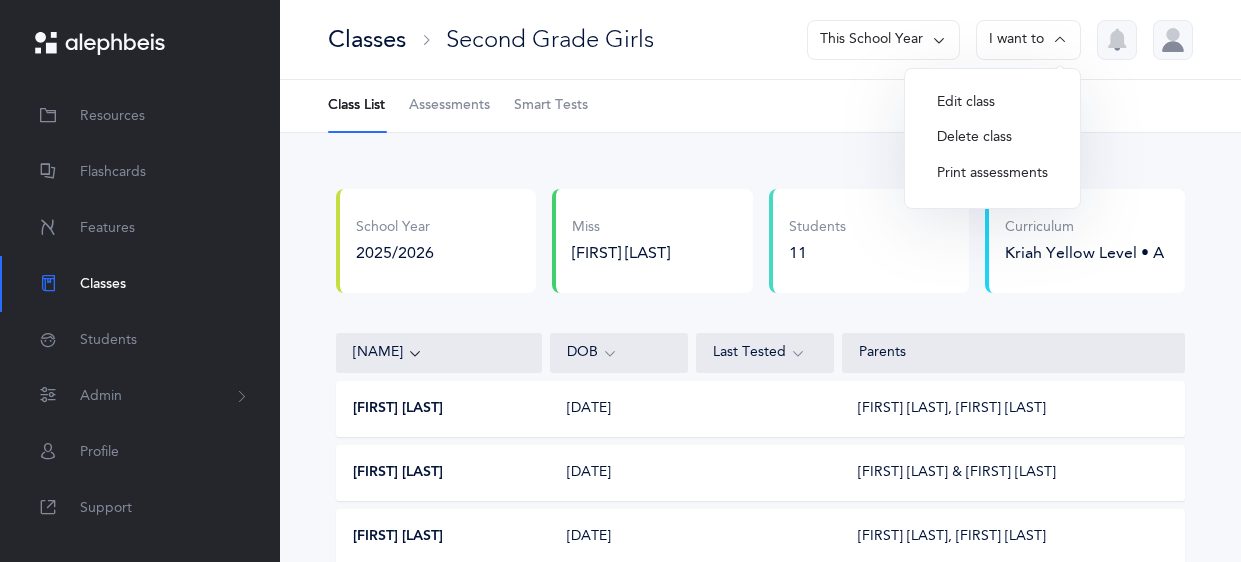 click on "Delete class" at bounding box center [992, 138] 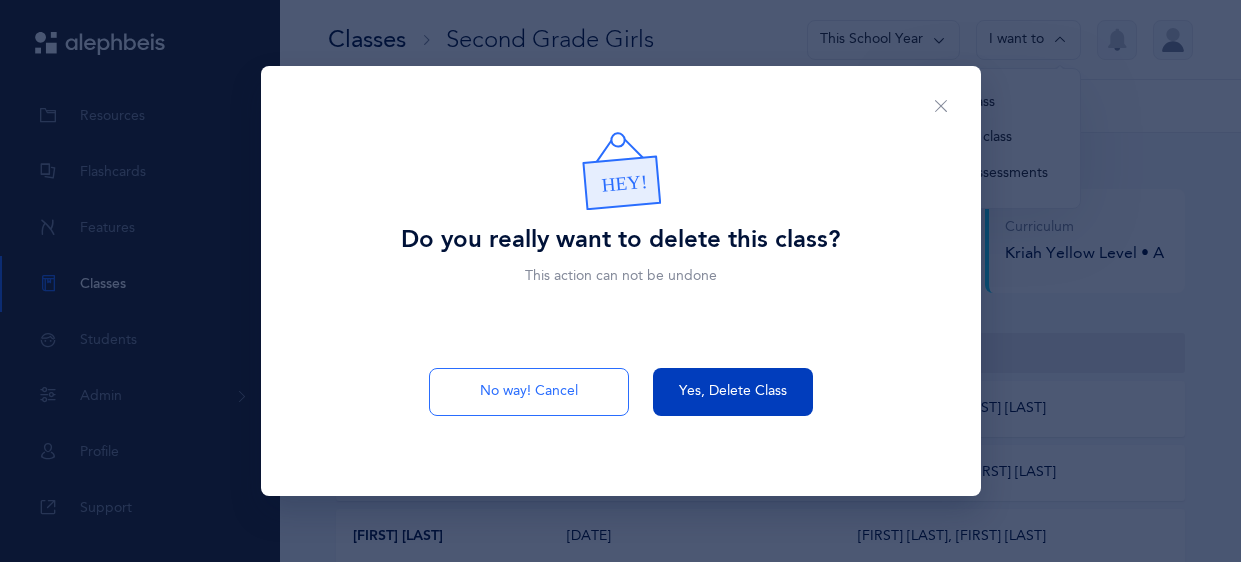 click on "Yes, Delete Class" at bounding box center (733, 391) 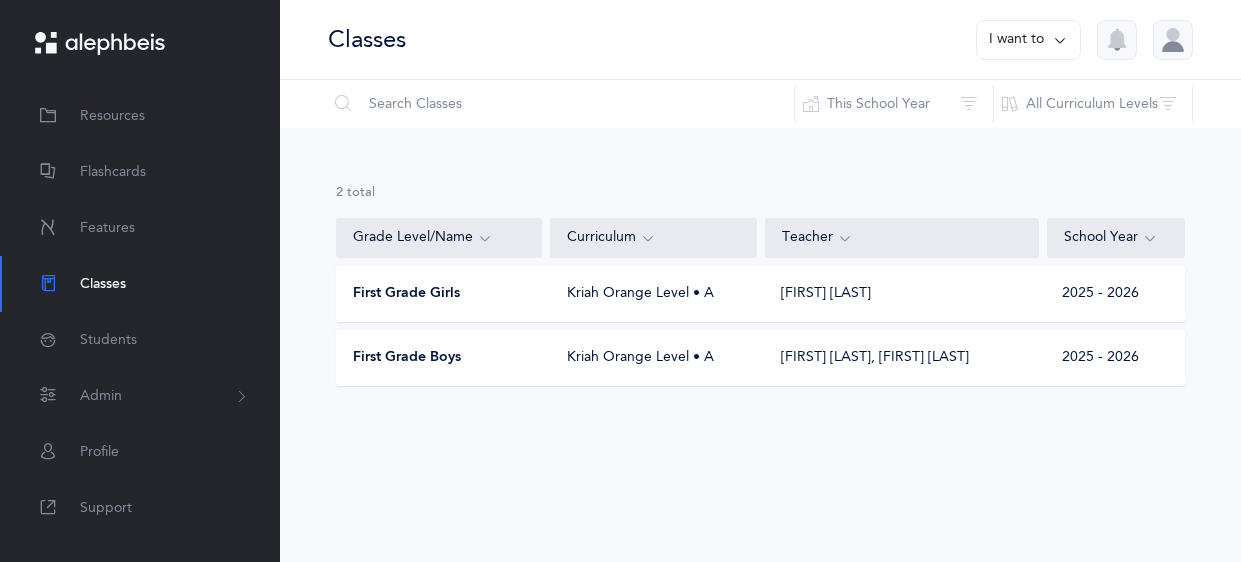 click on "I want to" at bounding box center [1028, 40] 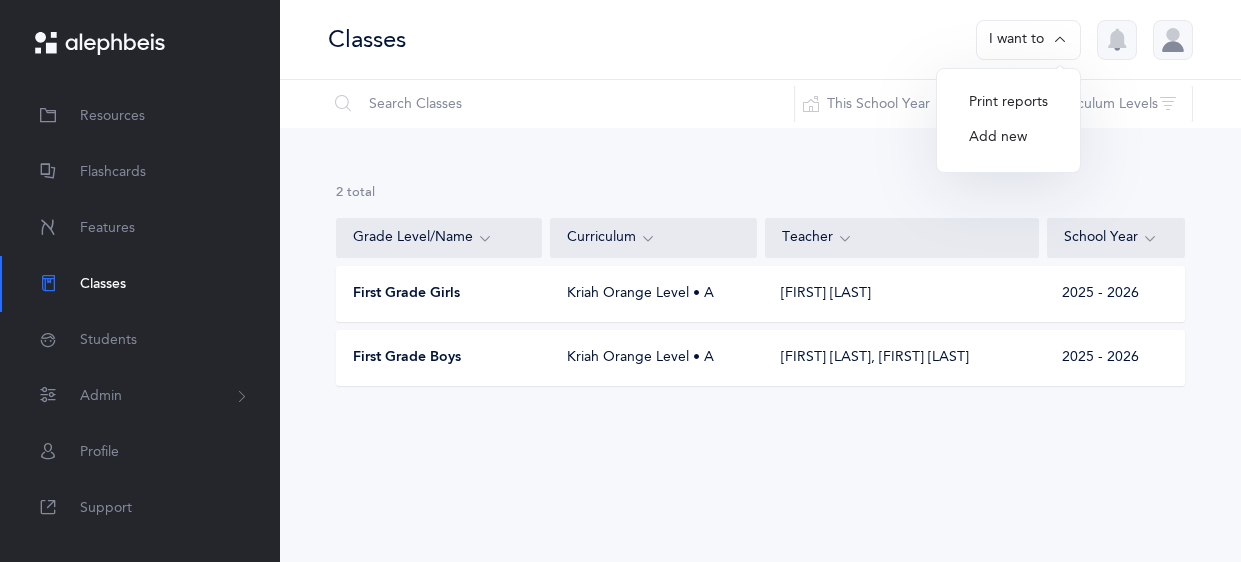 click on "Add new" at bounding box center [1008, 138] 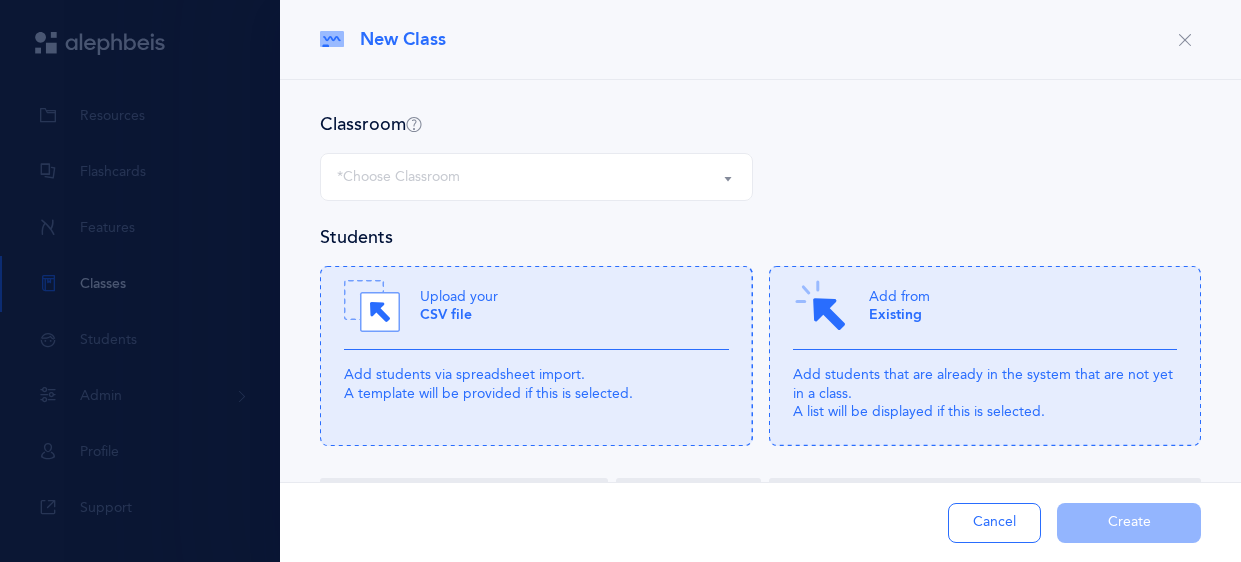 click on "*Choose Classroom" at bounding box center [536, 177] 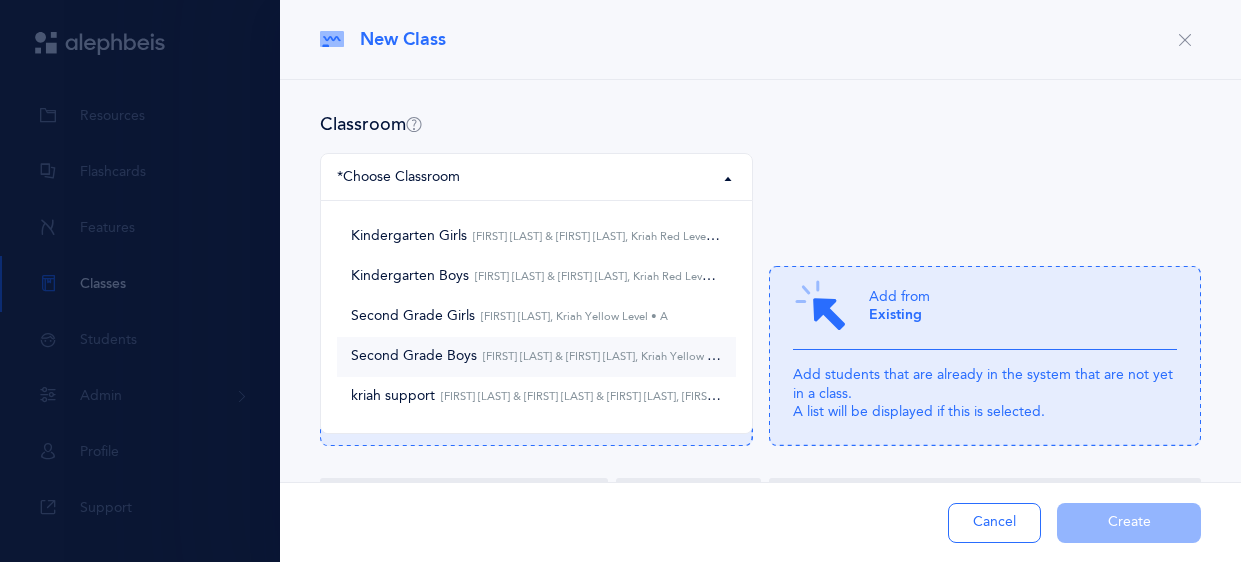 click on "[FIRST] [LAST] & [FIRST] [LAST], Kriah Yellow Level • A" at bounding box center (615, 356) 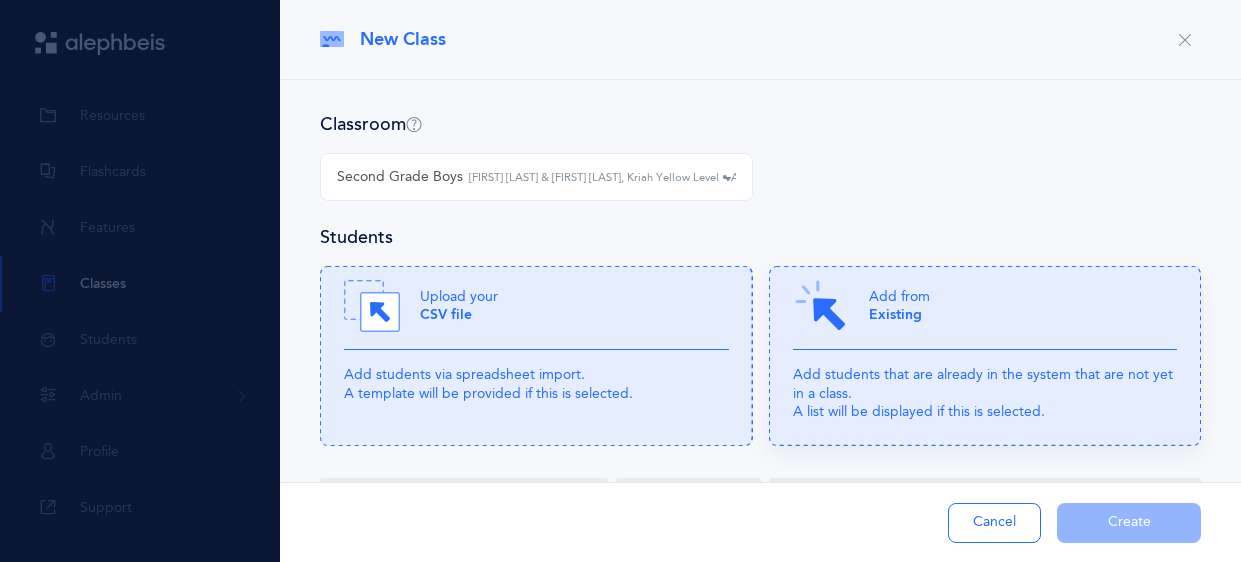 click 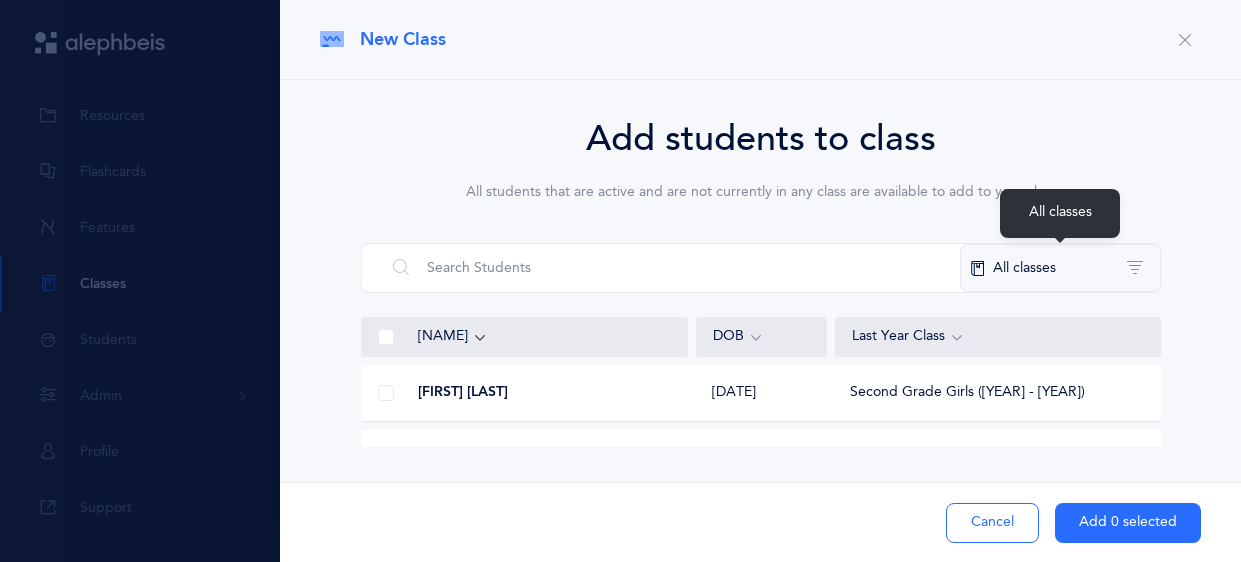 click on "All classes" at bounding box center [1060, 268] 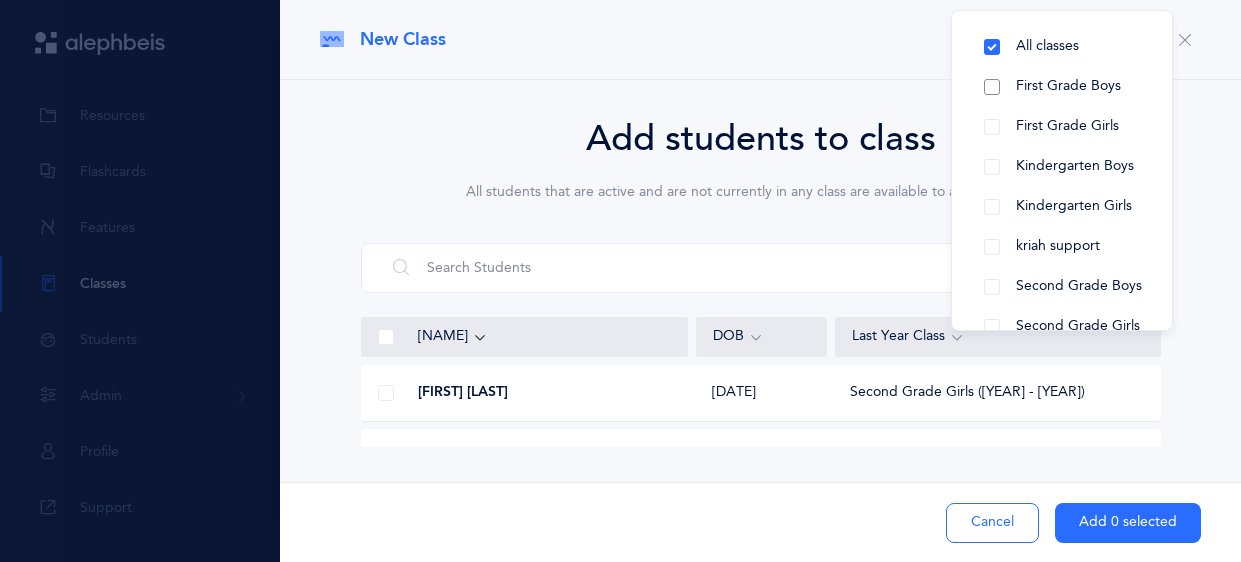 click on "First Grade Boys" at bounding box center [1062, 87] 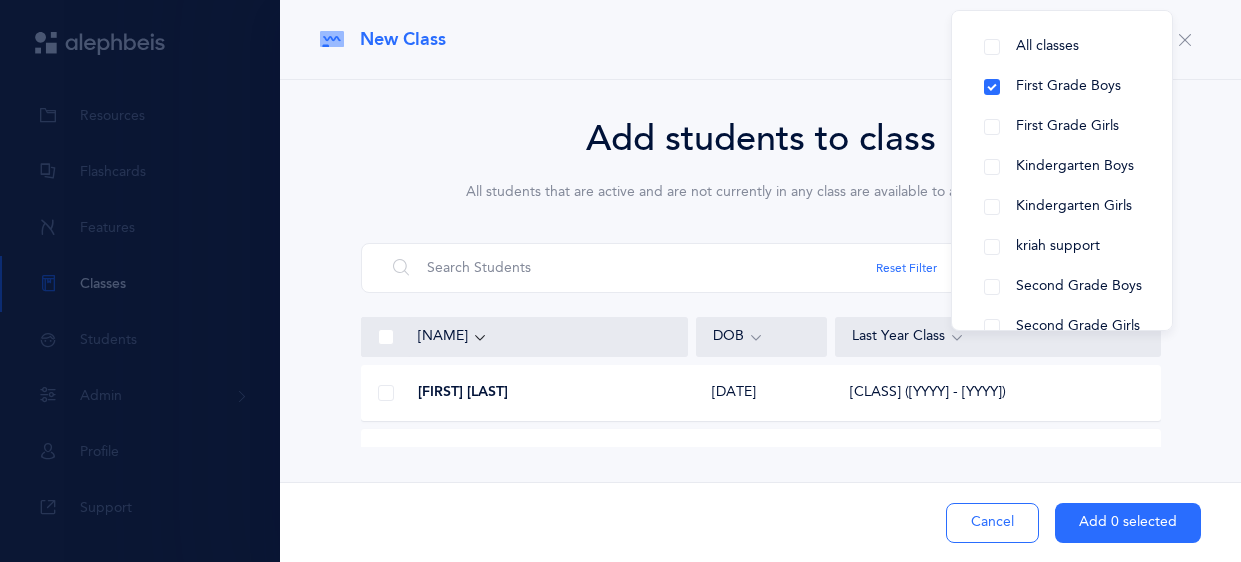 click at bounding box center [386, 337] 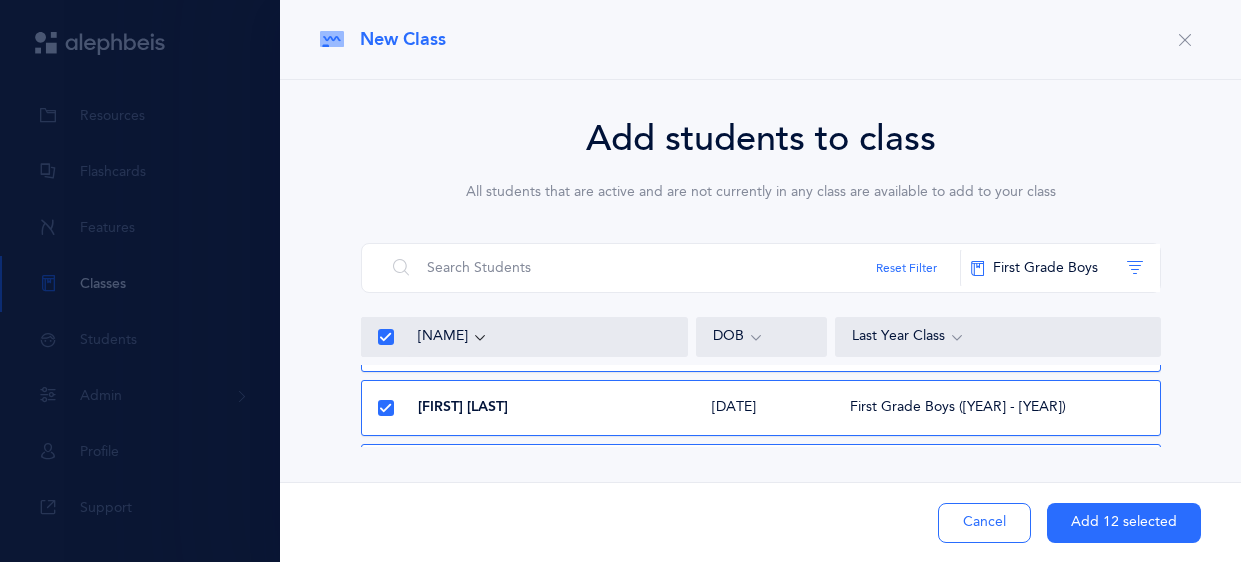 scroll, scrollTop: 498, scrollLeft: 0, axis: vertical 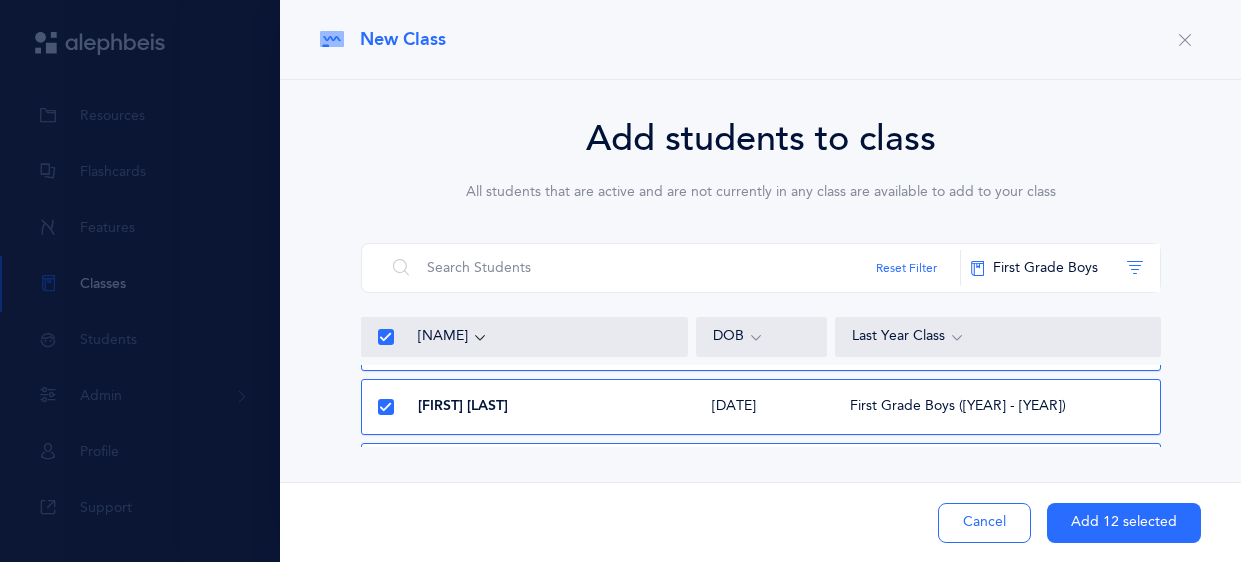 click at bounding box center [385, 407] 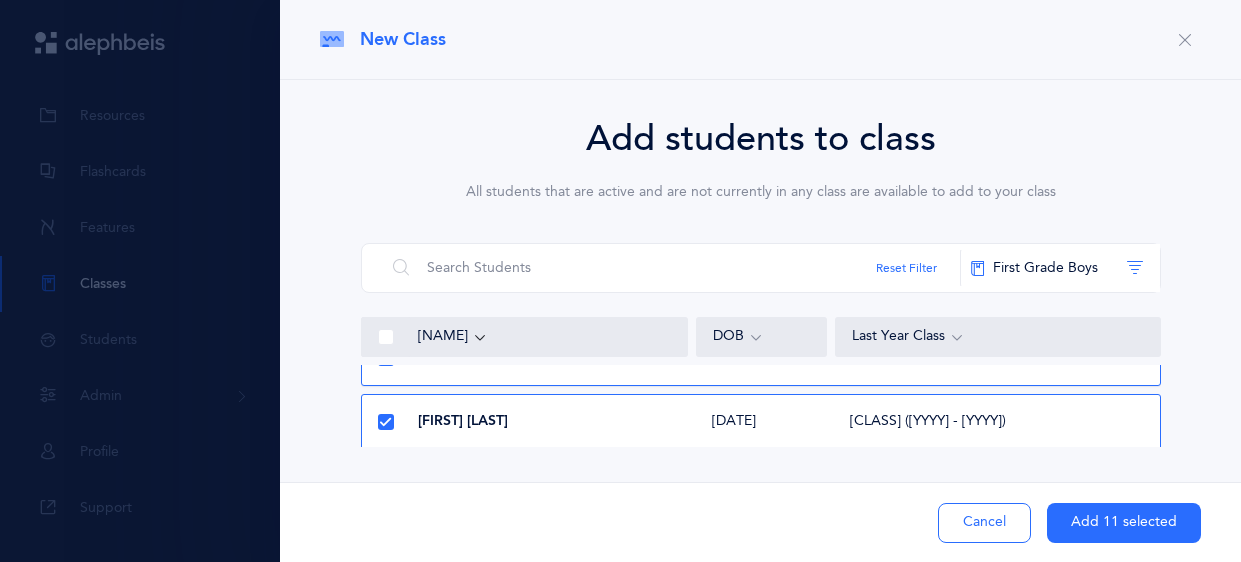 scroll, scrollTop: 685, scrollLeft: 0, axis: vertical 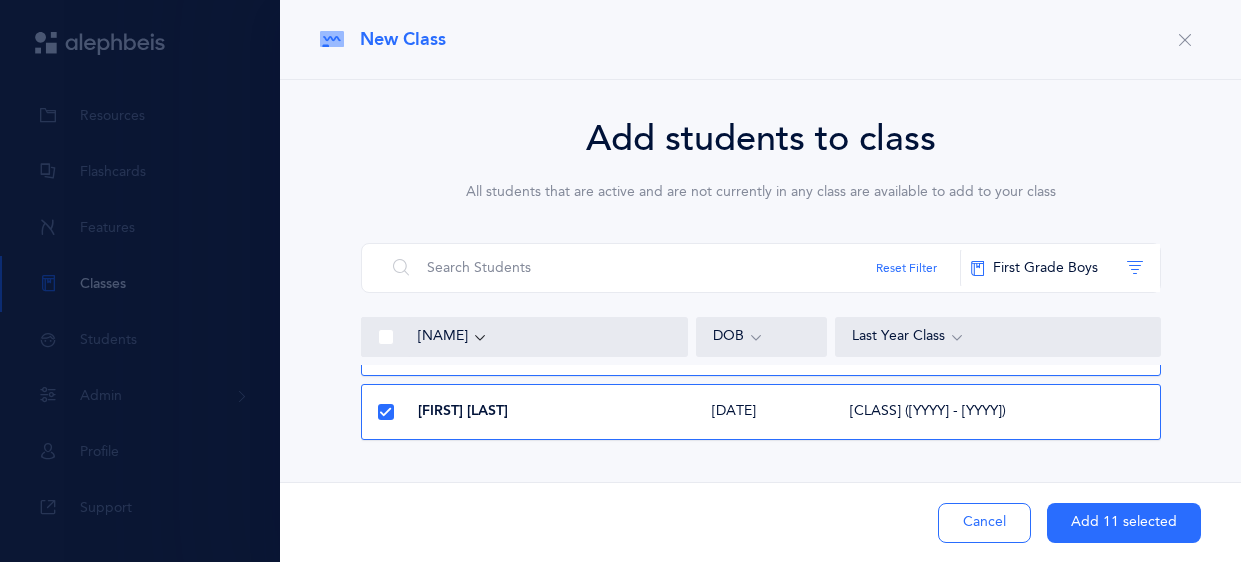 click on "Add 11 selected" at bounding box center [1124, 523] 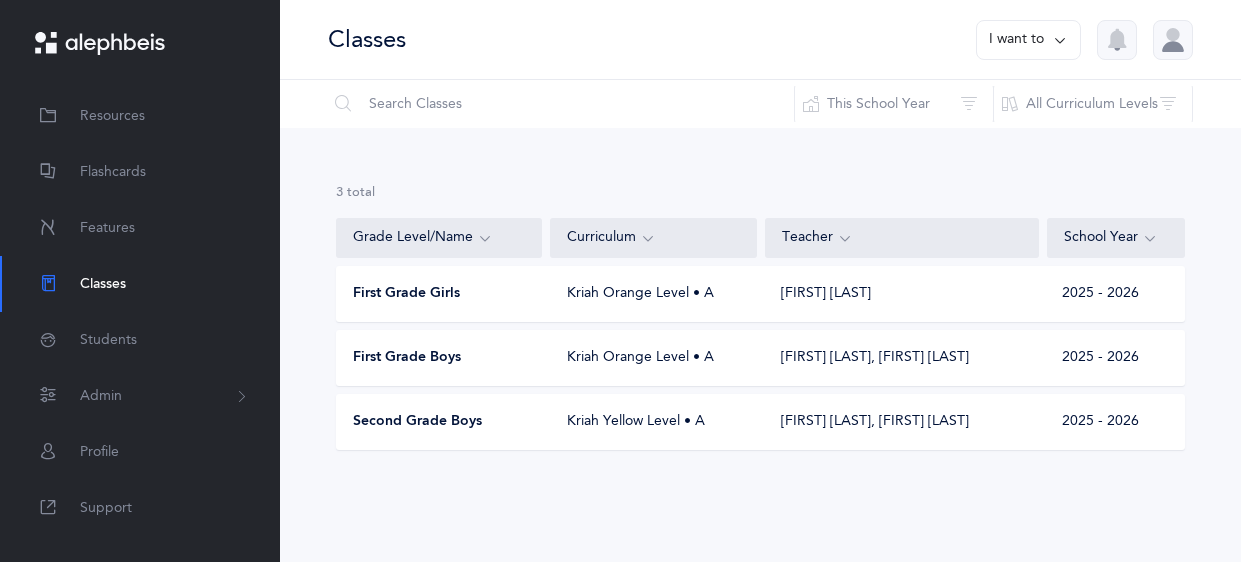 click on "I want to" at bounding box center [1028, 40] 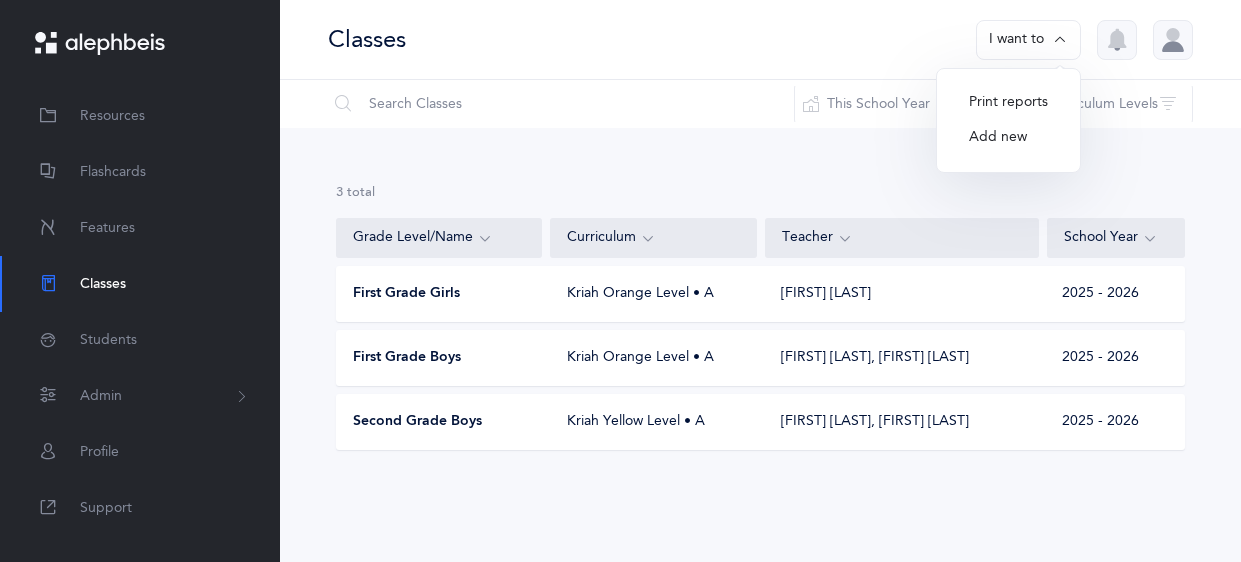 click on "Add new" at bounding box center (1008, 138) 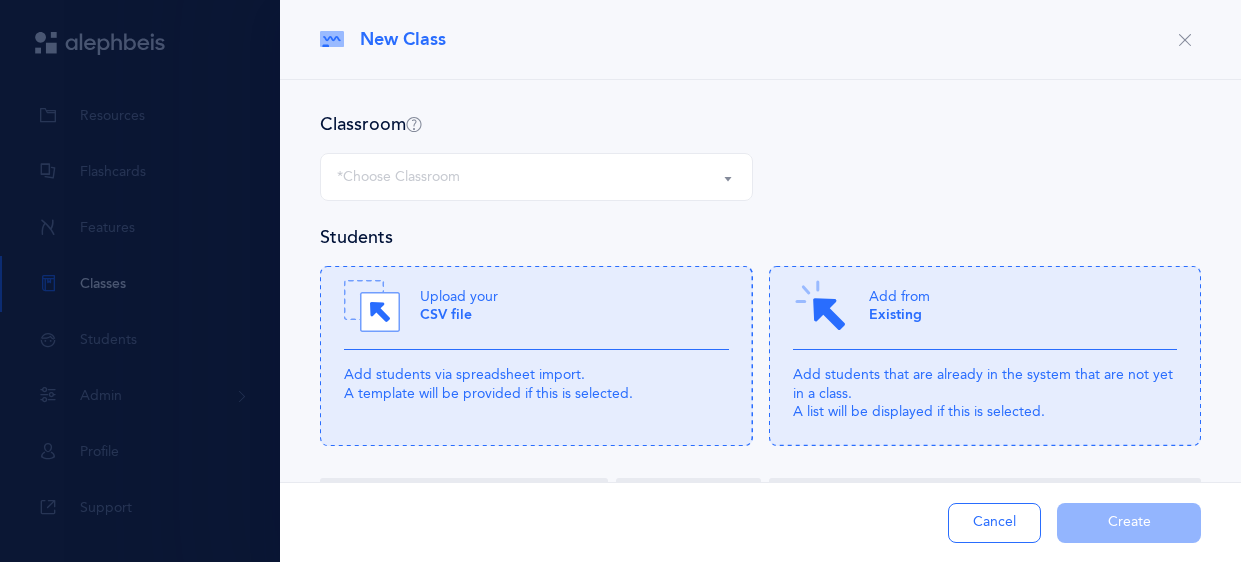 click on "*Choose Classroom" at bounding box center [536, 177] 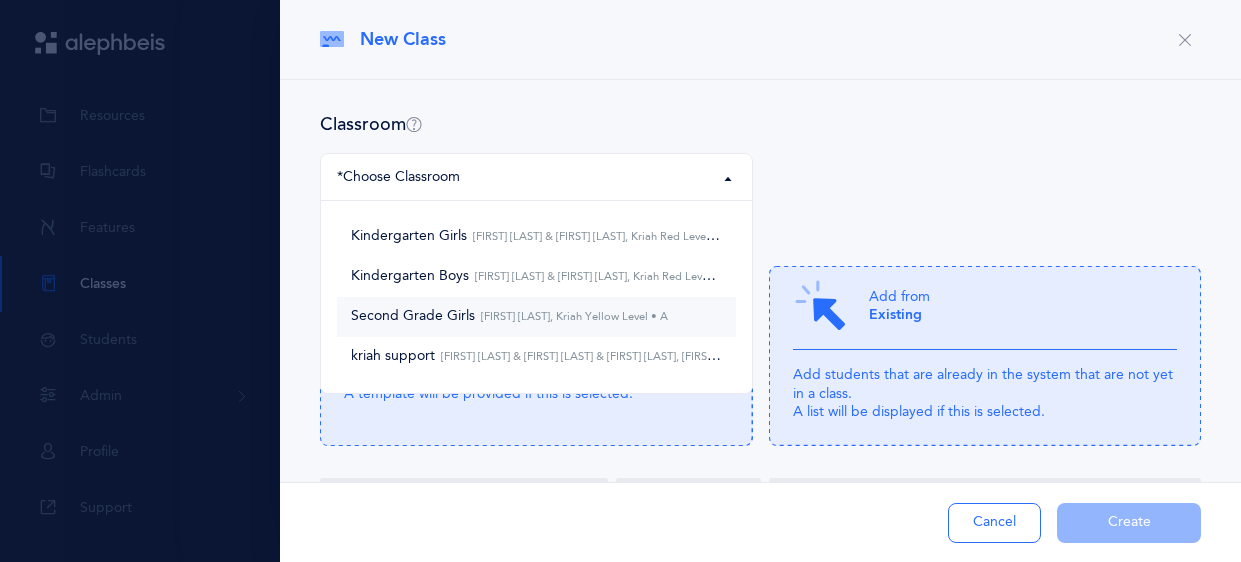 click on "[FIRST] [LAST], Kriah Yellow Level • A" at bounding box center [571, 316] 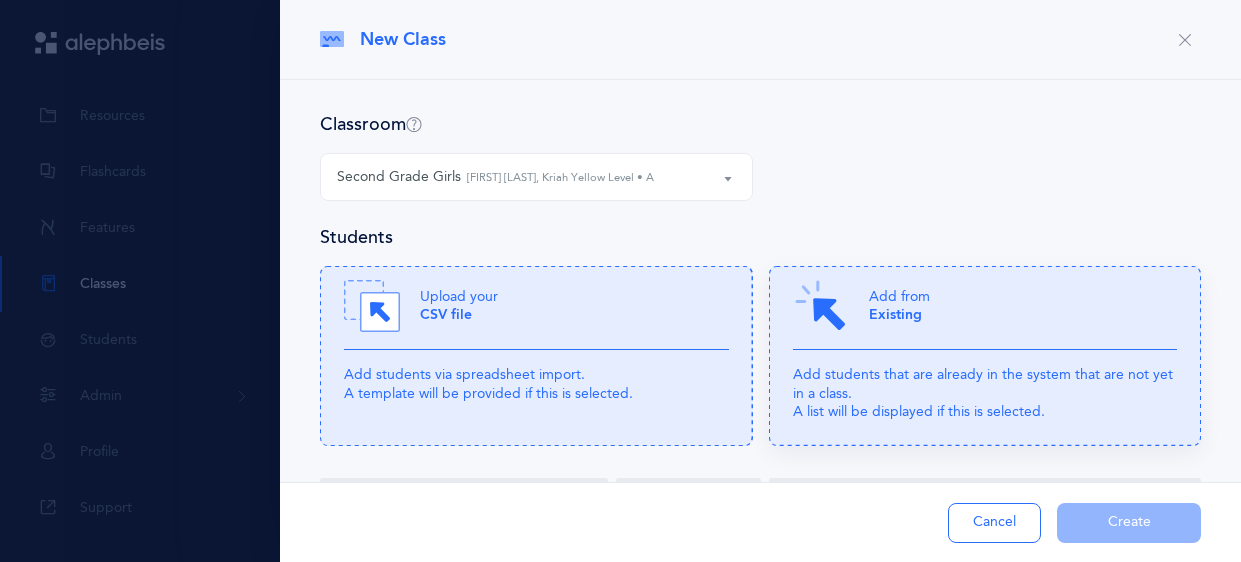 click on "Add students that are already in the system that are not yet in a class.
A list will be displayed if this is selected." at bounding box center (985, 393) 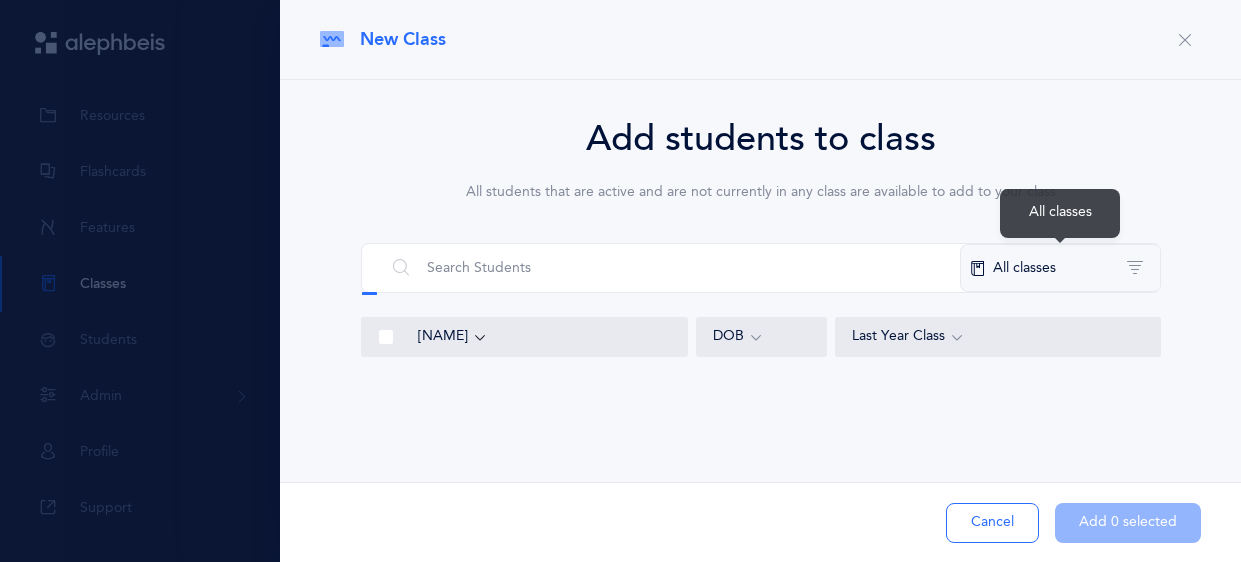 click on "All classes" at bounding box center [1060, 268] 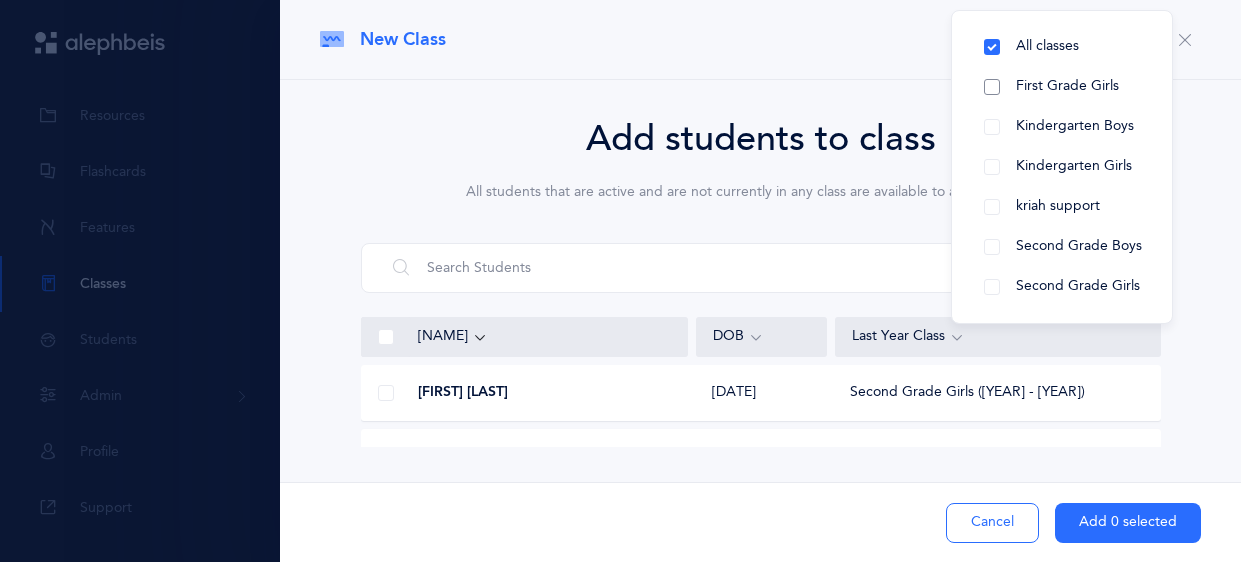 click on "First Grade Girls" at bounding box center (1062, 87) 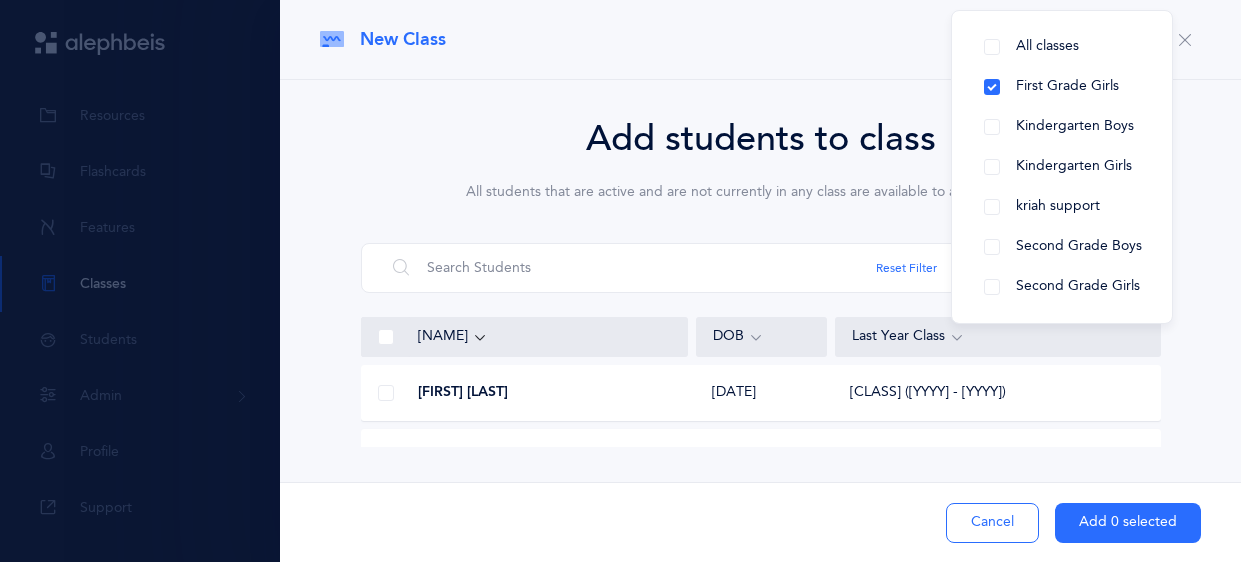 click at bounding box center [386, 337] 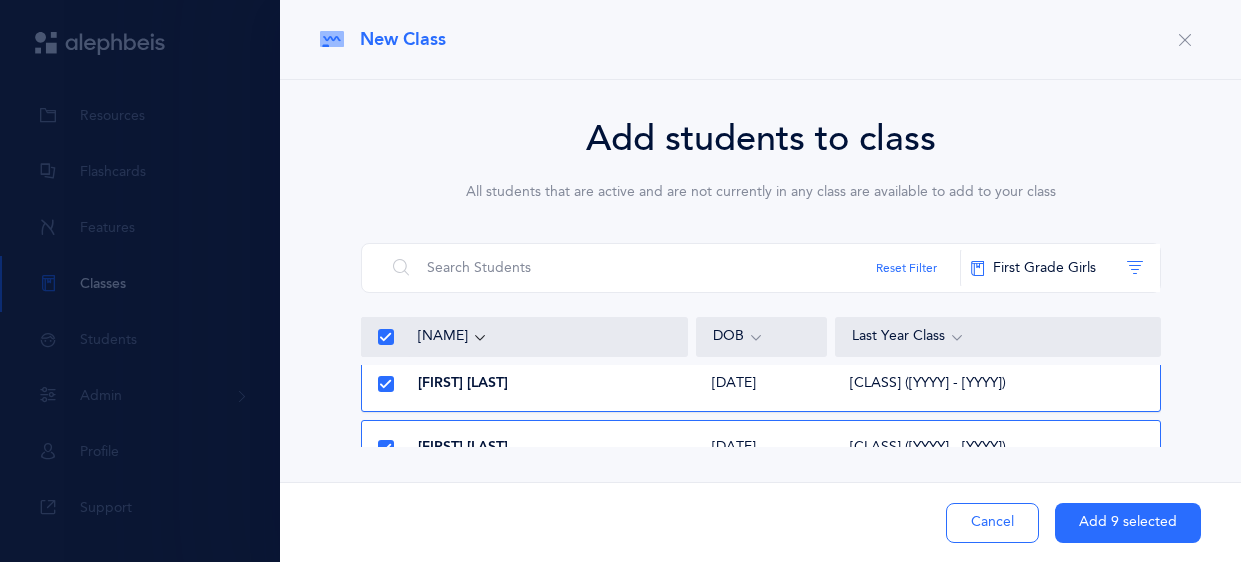 scroll, scrollTop: 456, scrollLeft: 0, axis: vertical 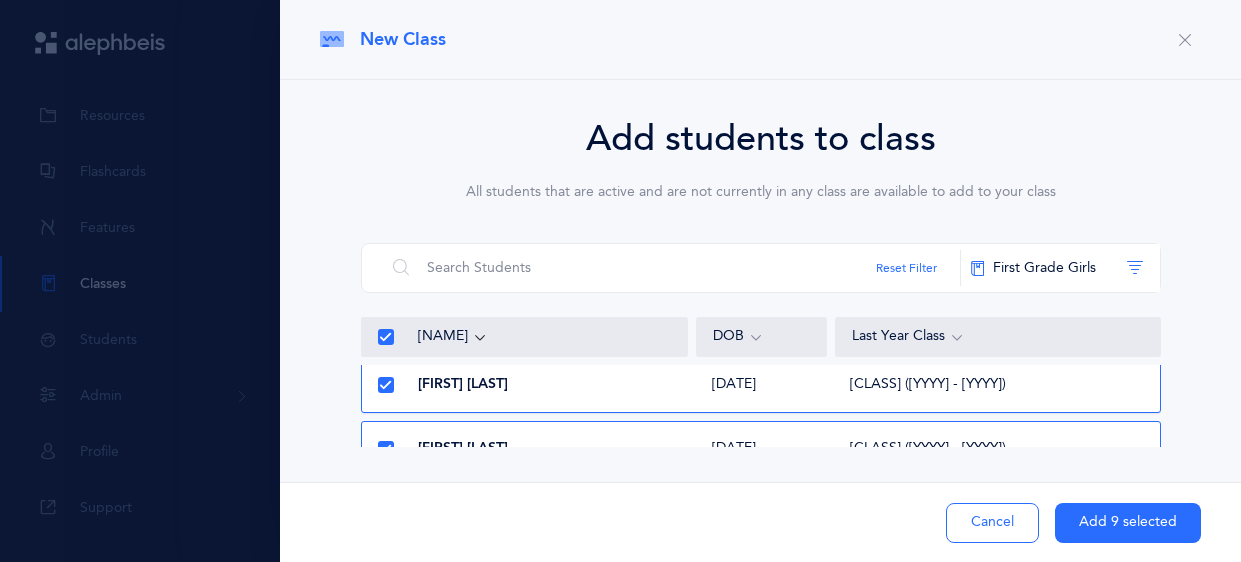 click at bounding box center (386, 385) 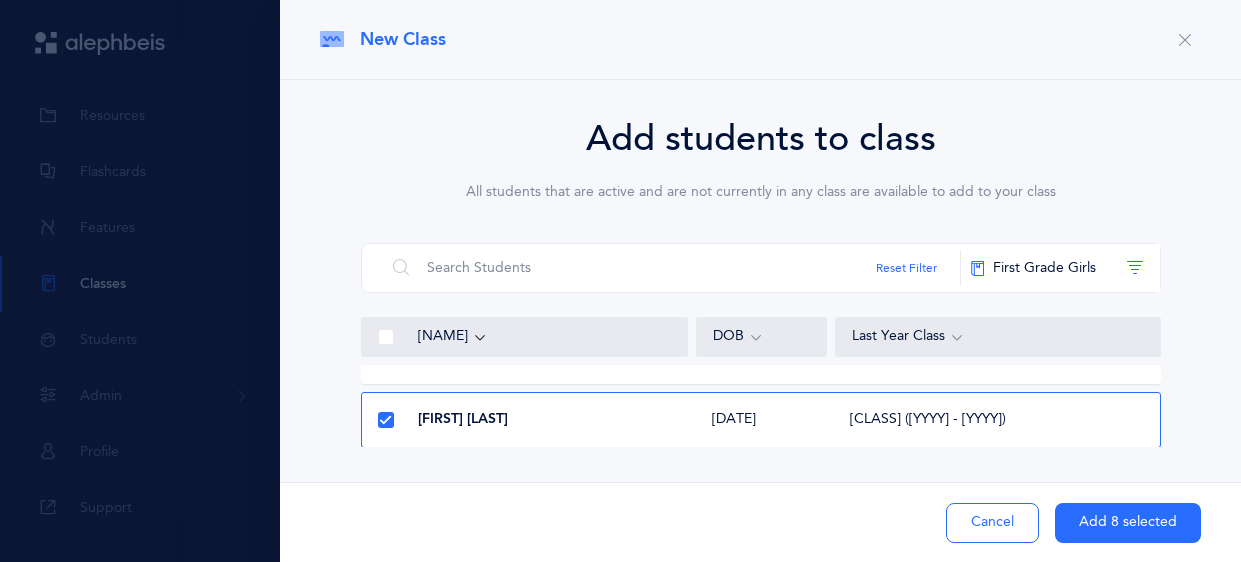 scroll, scrollTop: 493, scrollLeft: 0, axis: vertical 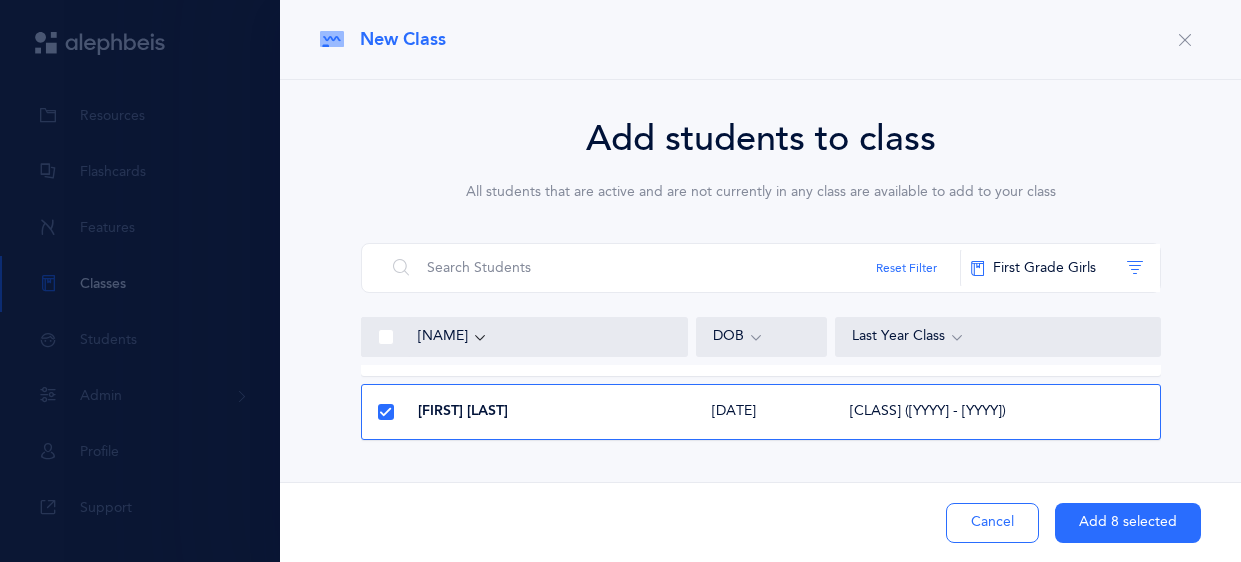 click at bounding box center [385, 412] 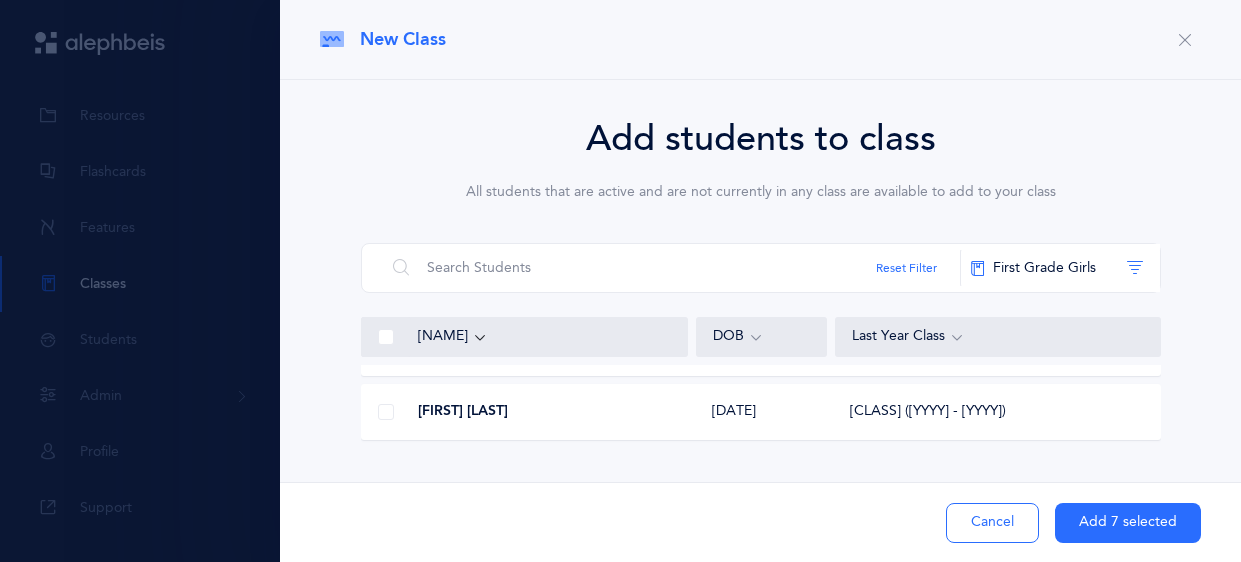 click on "Add 7 selected" at bounding box center [1128, 523] 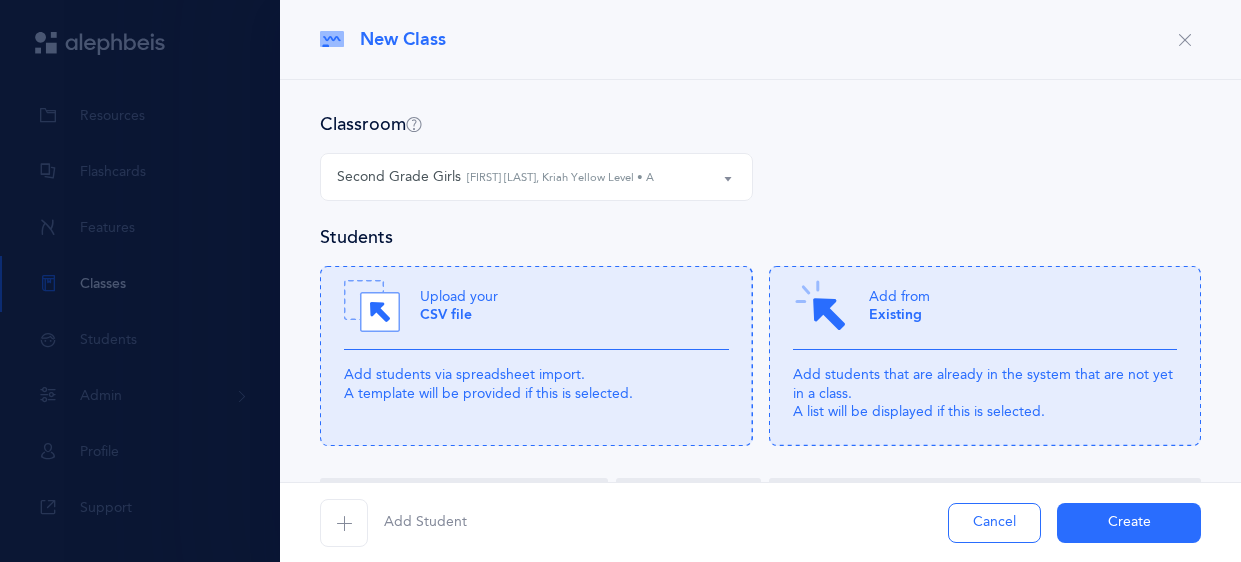 click on "Create" at bounding box center [1129, 523] 